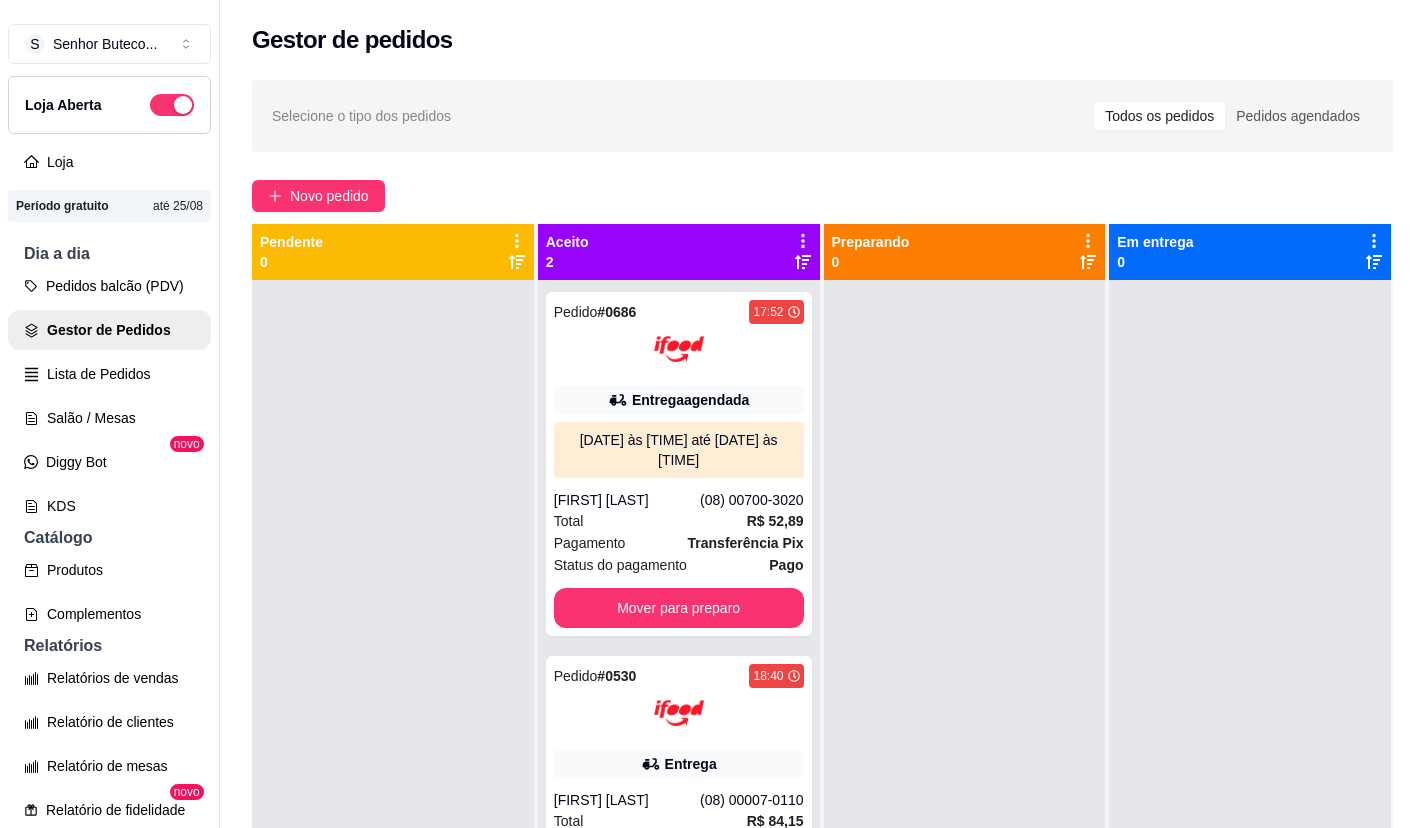 scroll, scrollTop: 0, scrollLeft: 0, axis: both 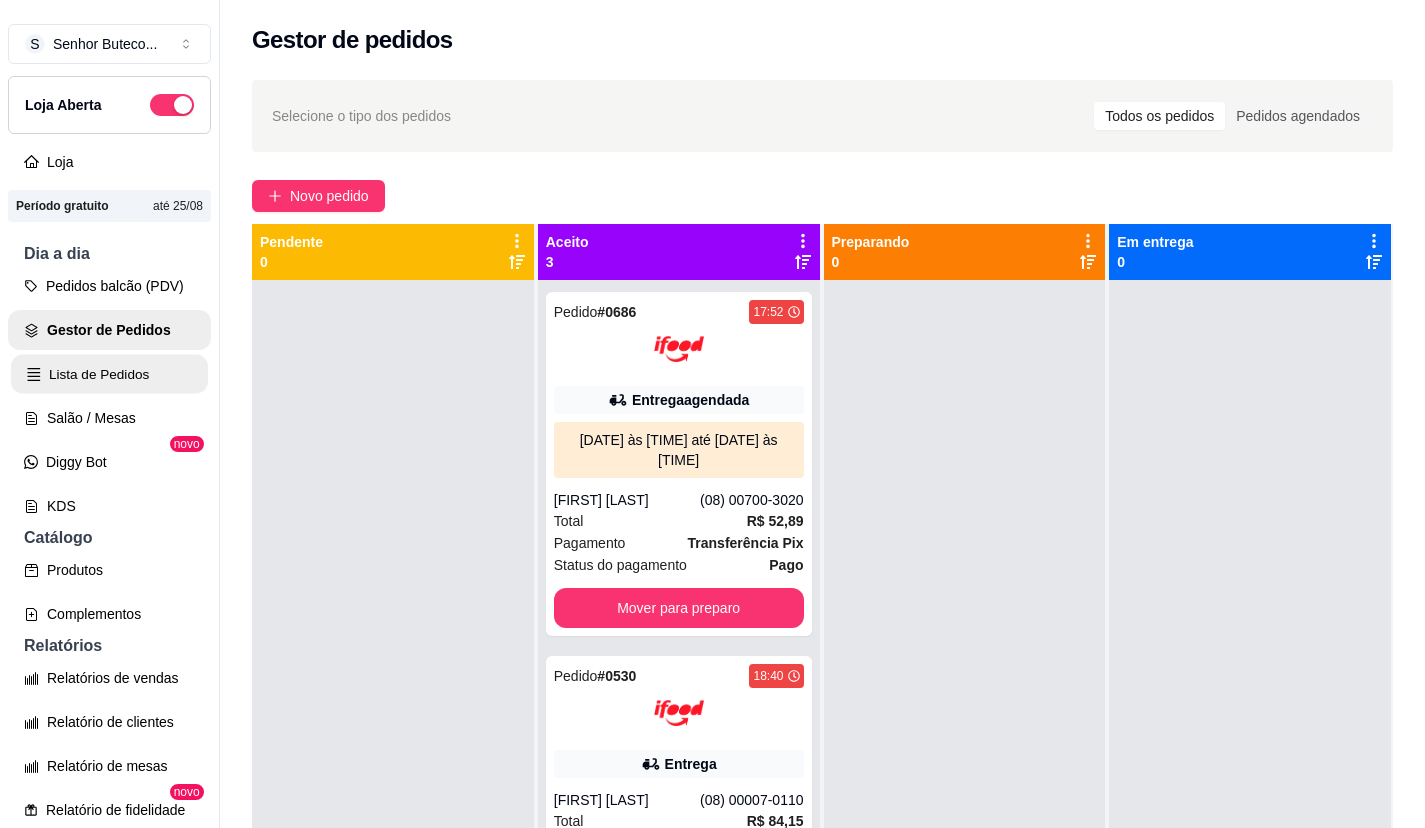 click on "Lista de Pedidos" at bounding box center [109, 374] 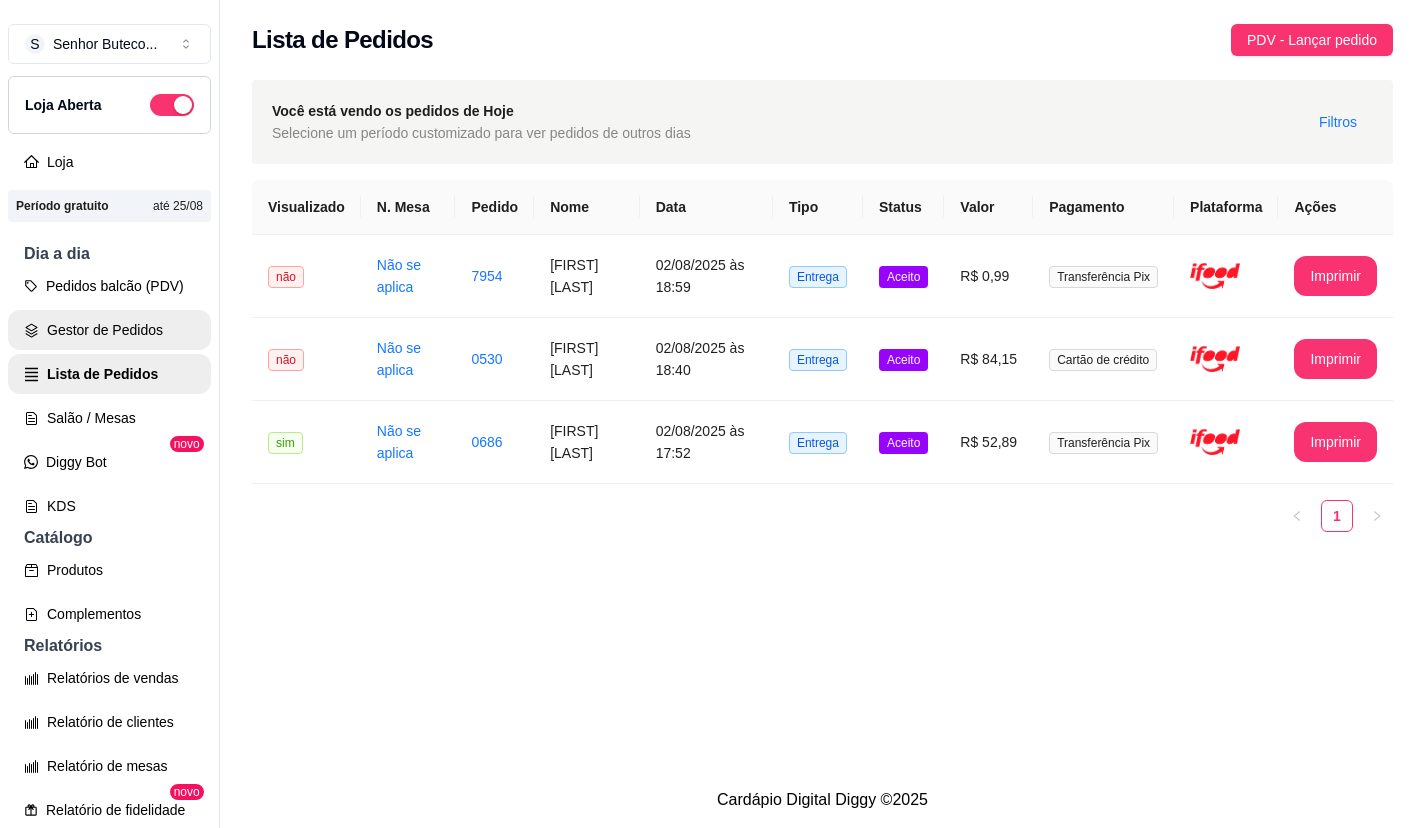 click on "Gestor de Pedidos" at bounding box center [109, 330] 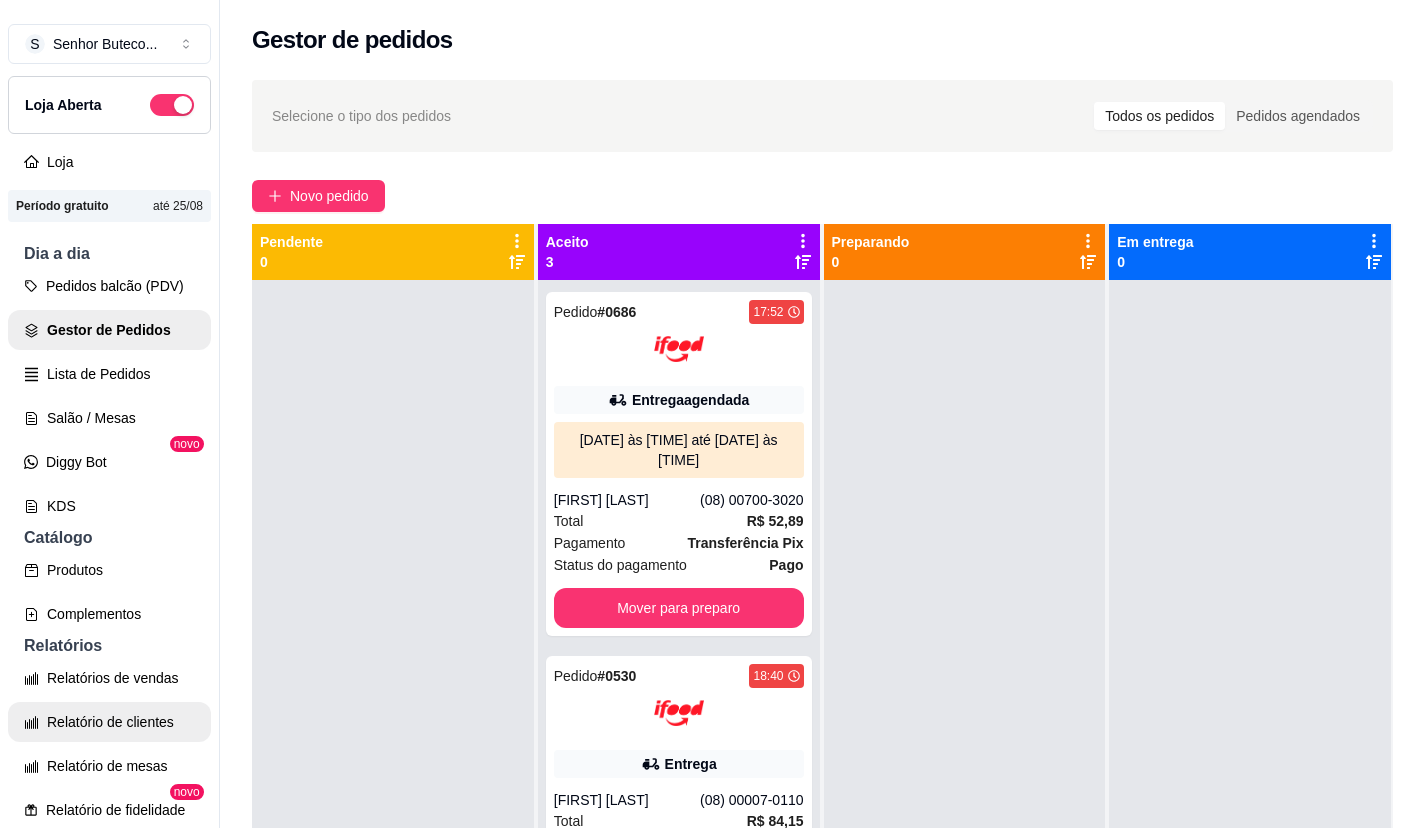 click on "Relatório de clientes" at bounding box center [109, 722] 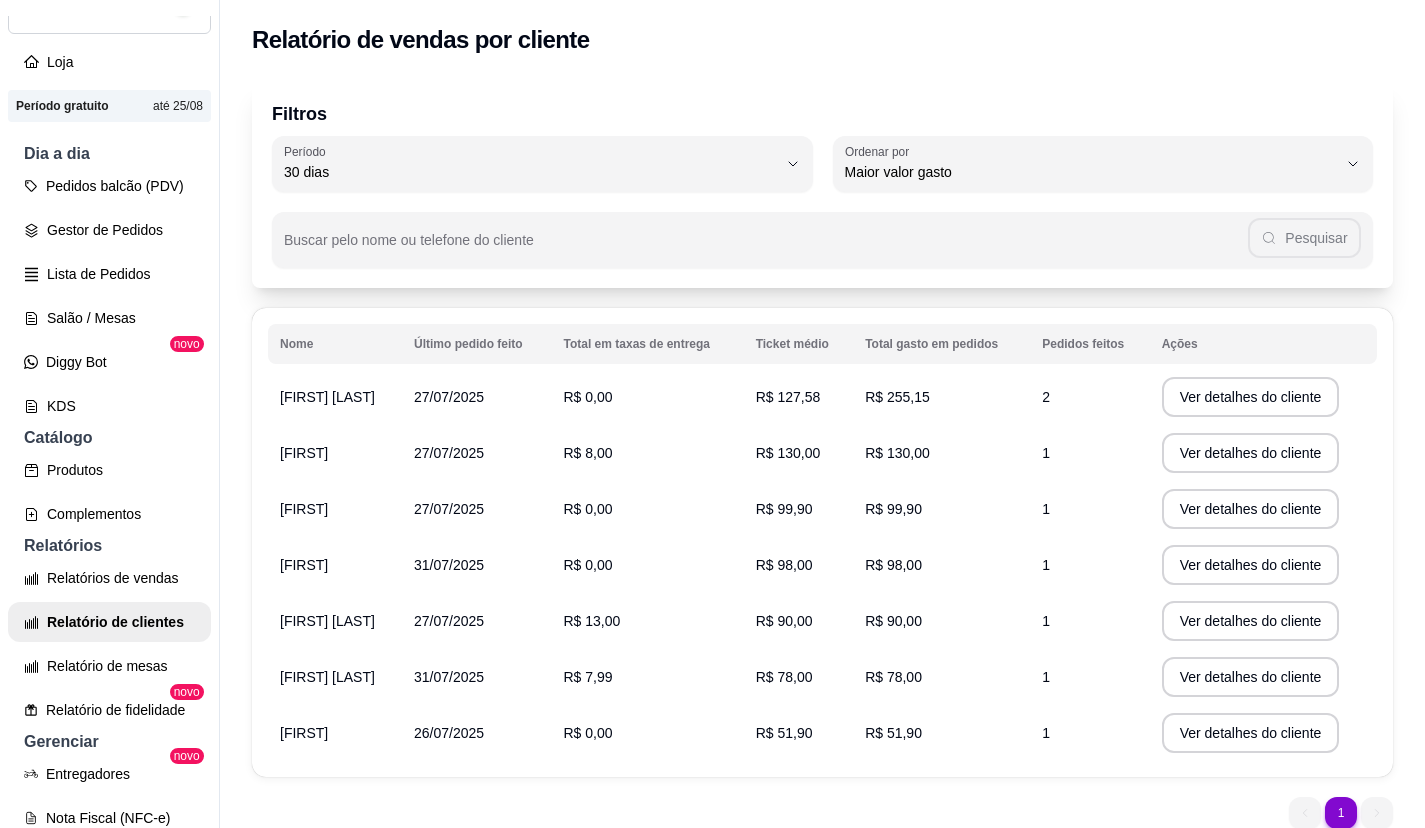 scroll, scrollTop: 200, scrollLeft: 0, axis: vertical 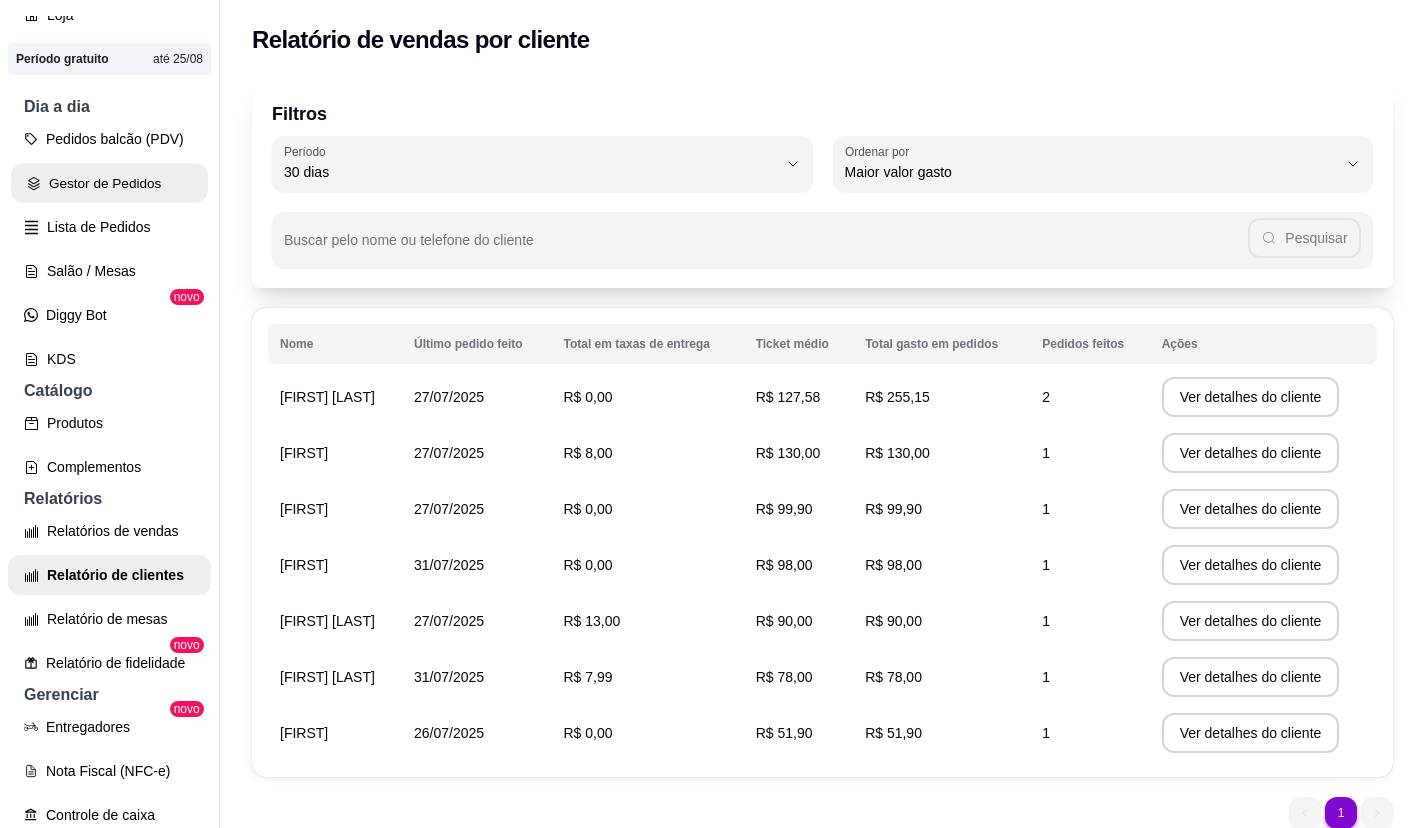 click on "Gestor de Pedidos" at bounding box center [109, 183] 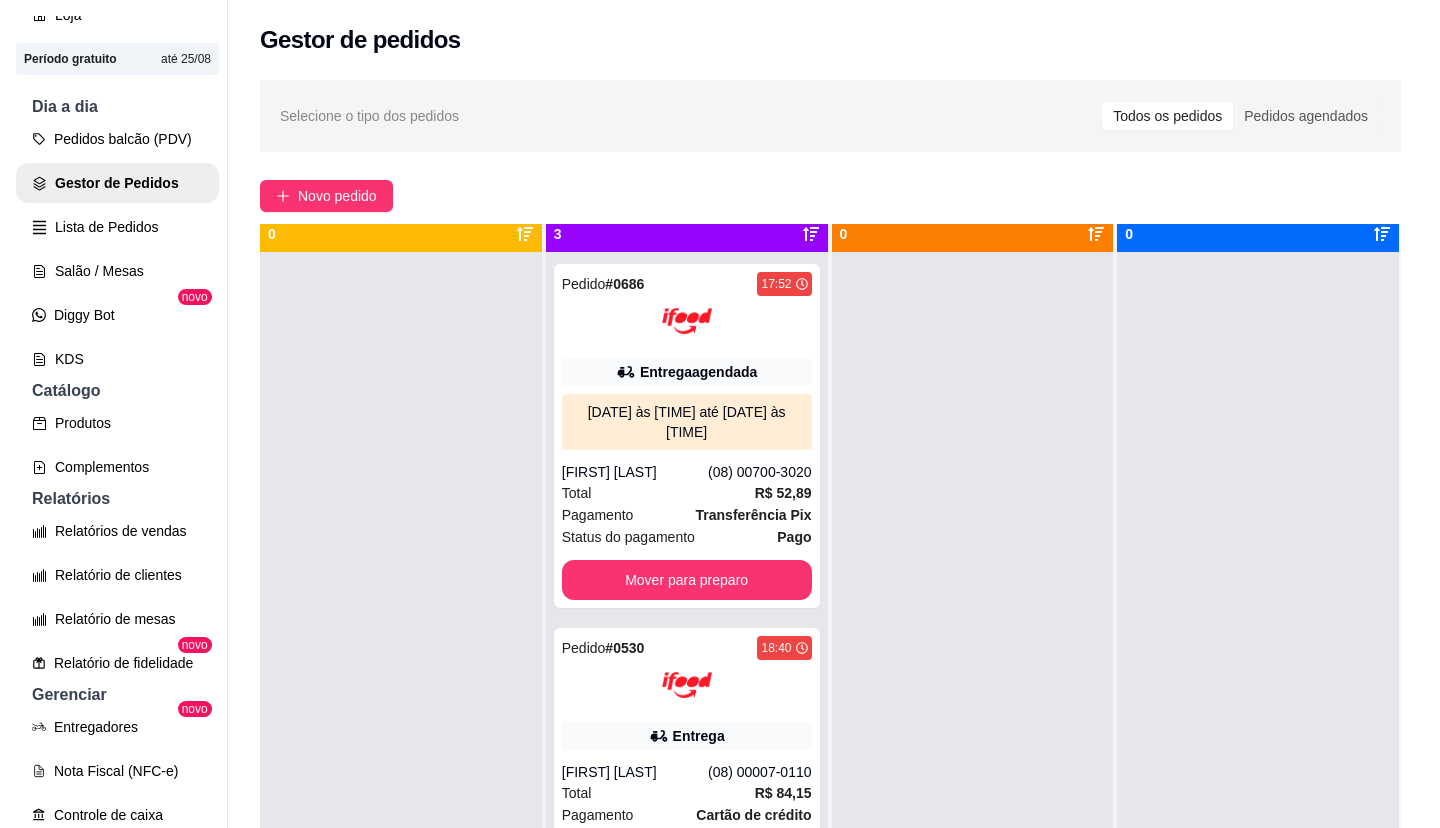 scroll, scrollTop: 56, scrollLeft: 0, axis: vertical 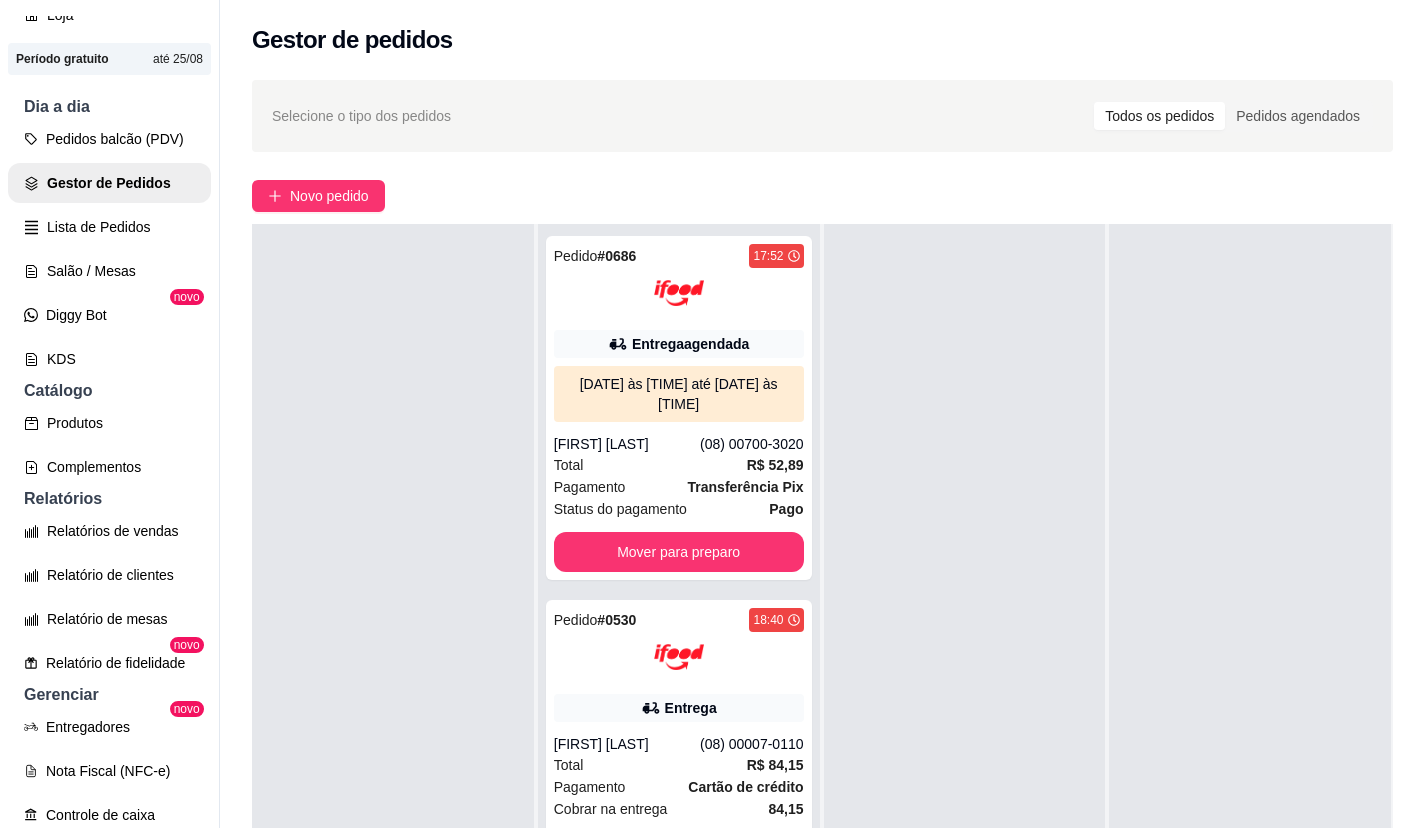 click on "Selecione o tipo dos pedidos Todos os pedidos Pedidos agendados Novo pedido Pendente 0 Aceito 3 Pedido  # 0686 17:52 Entrega  agendada 02/08/25 às 19:00 até 02/08/25 às 19:30  [FIRST] [LAST] ([AREA_CODE]) [POSTAL_CODE] Total R$ 52,89 Pagamento Transferência Pix Status do pagamento Pago Mover para preparo Pedido  # 0530 18:40 Entrega [FIRST] [LAST] ([AREA_CODE]) Total R$ 84,15 Pagamento Cartão de crédito Cobrar na entrega 84,15 Mover para preparo Pedido  # 7954 18:59 Entrega [FIRST] [LAST] ([AREA_CODE]) Total R$ 0,99 Pagamento Transferência Pix Status do pagamento Pago Mover para preparo Preparando 0 Em entrega 0" at bounding box center (822, 572) 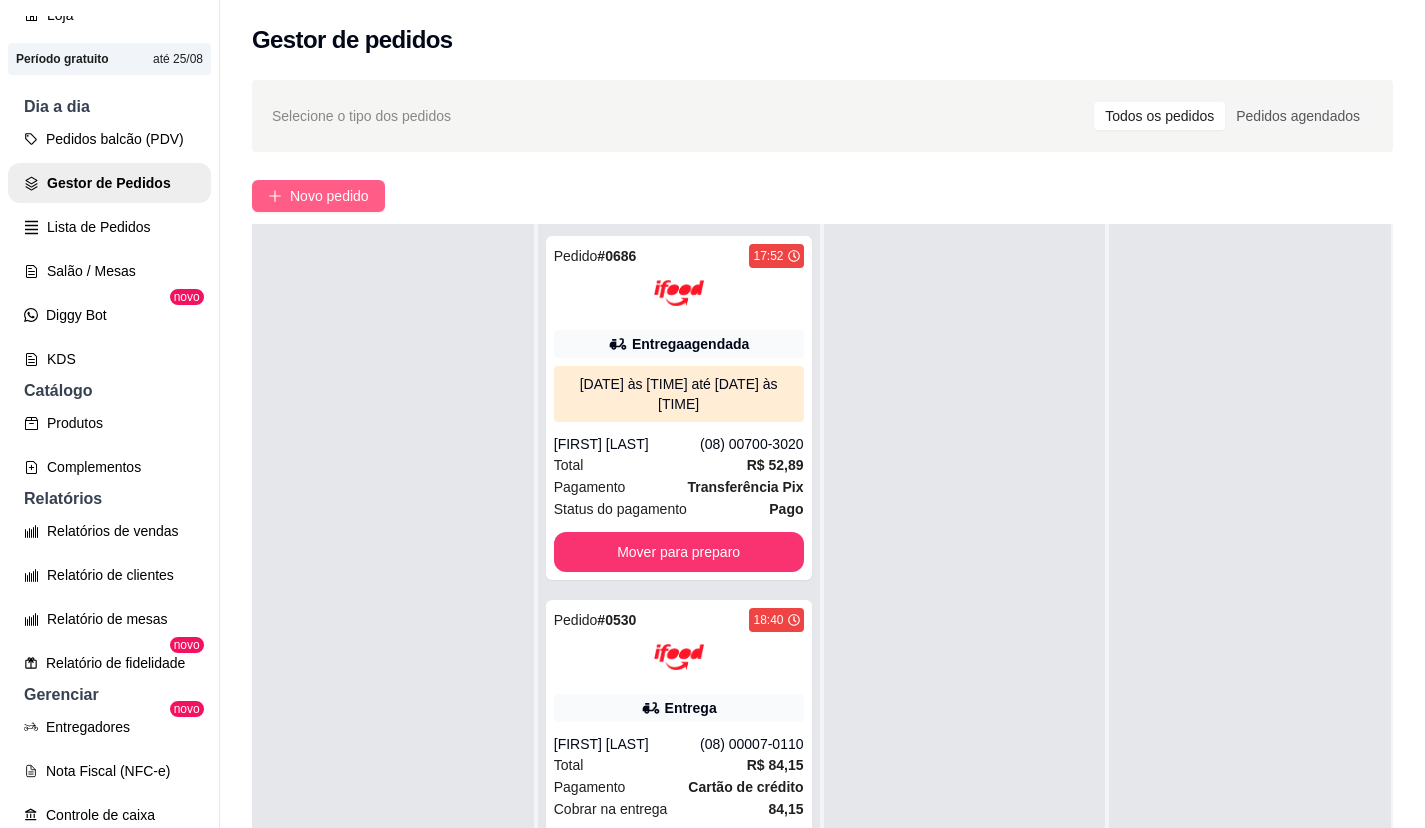 click on "Novo pedido" at bounding box center [329, 196] 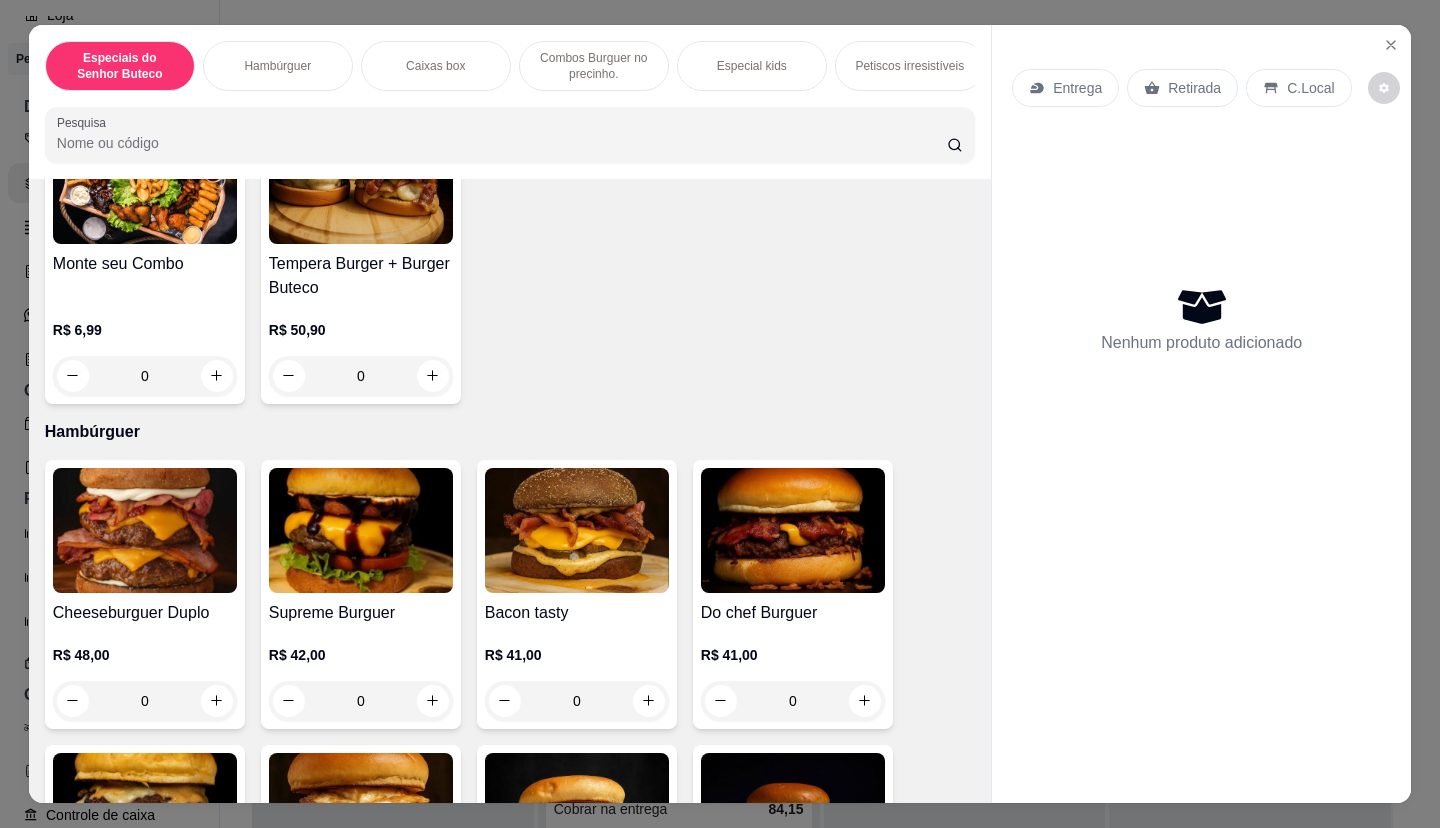 scroll, scrollTop: 200, scrollLeft: 0, axis: vertical 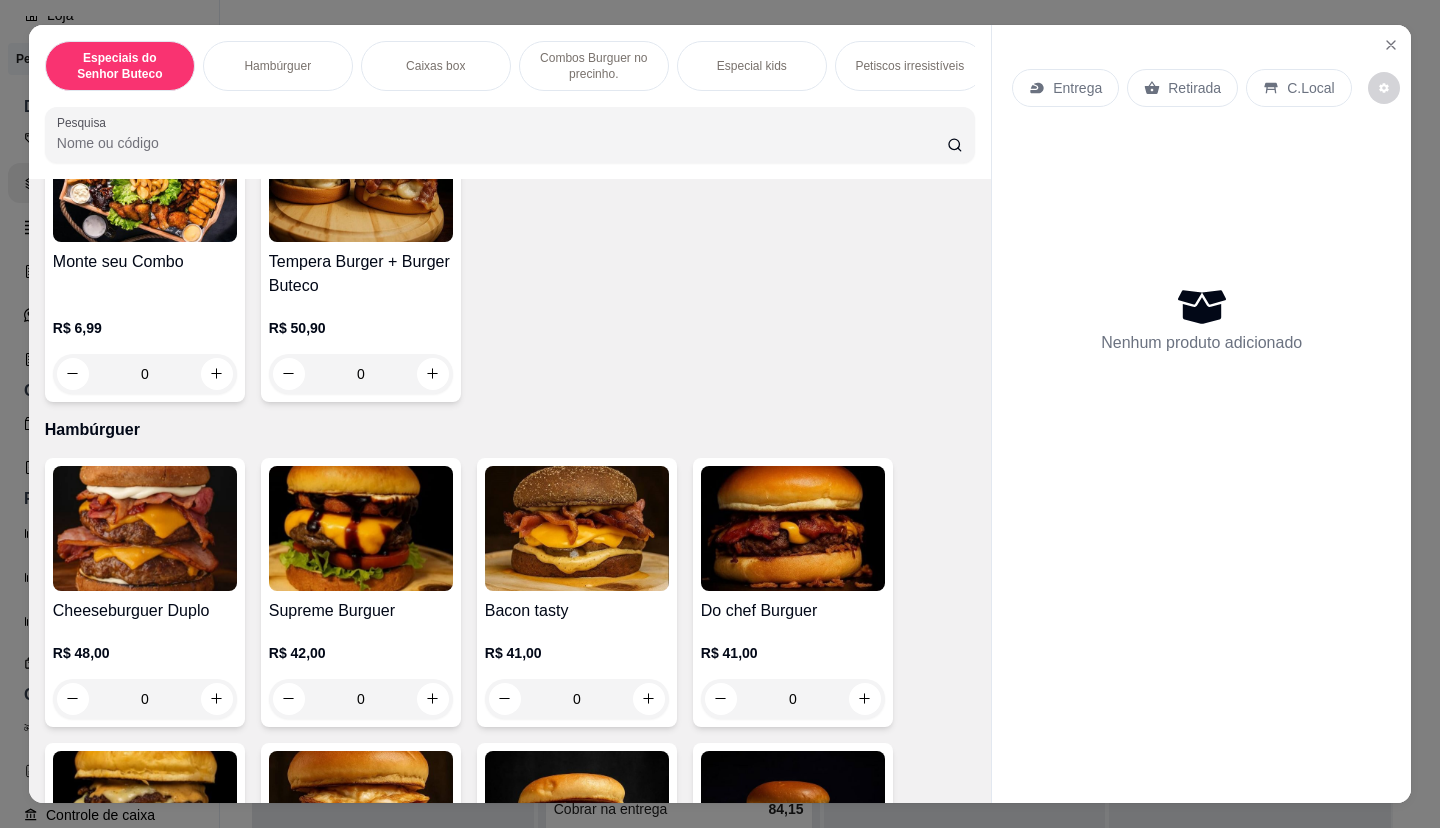click on "Monte seu Combo   R$ 6,99 0" at bounding box center [145, 255] 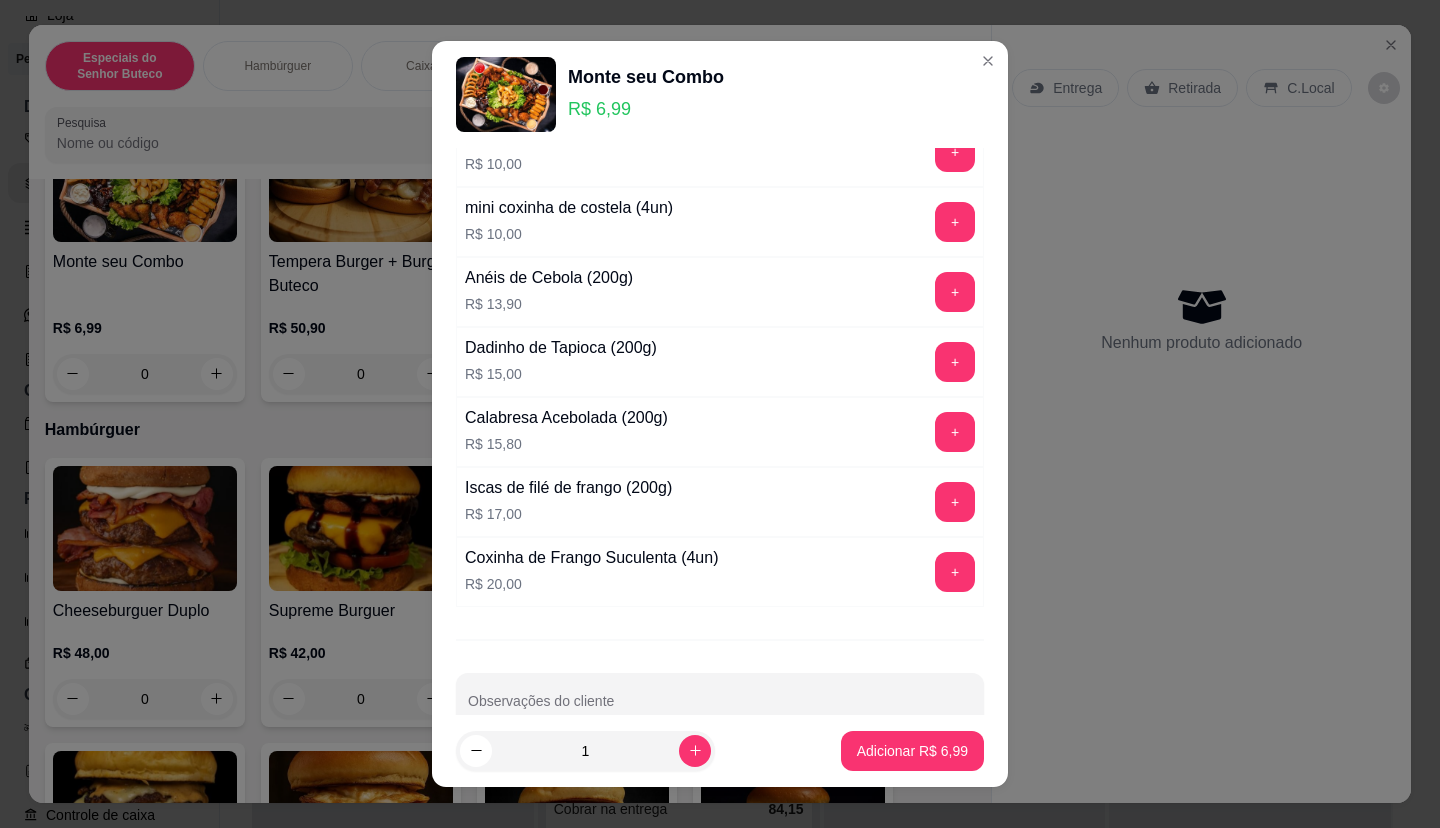 scroll, scrollTop: 357, scrollLeft: 0, axis: vertical 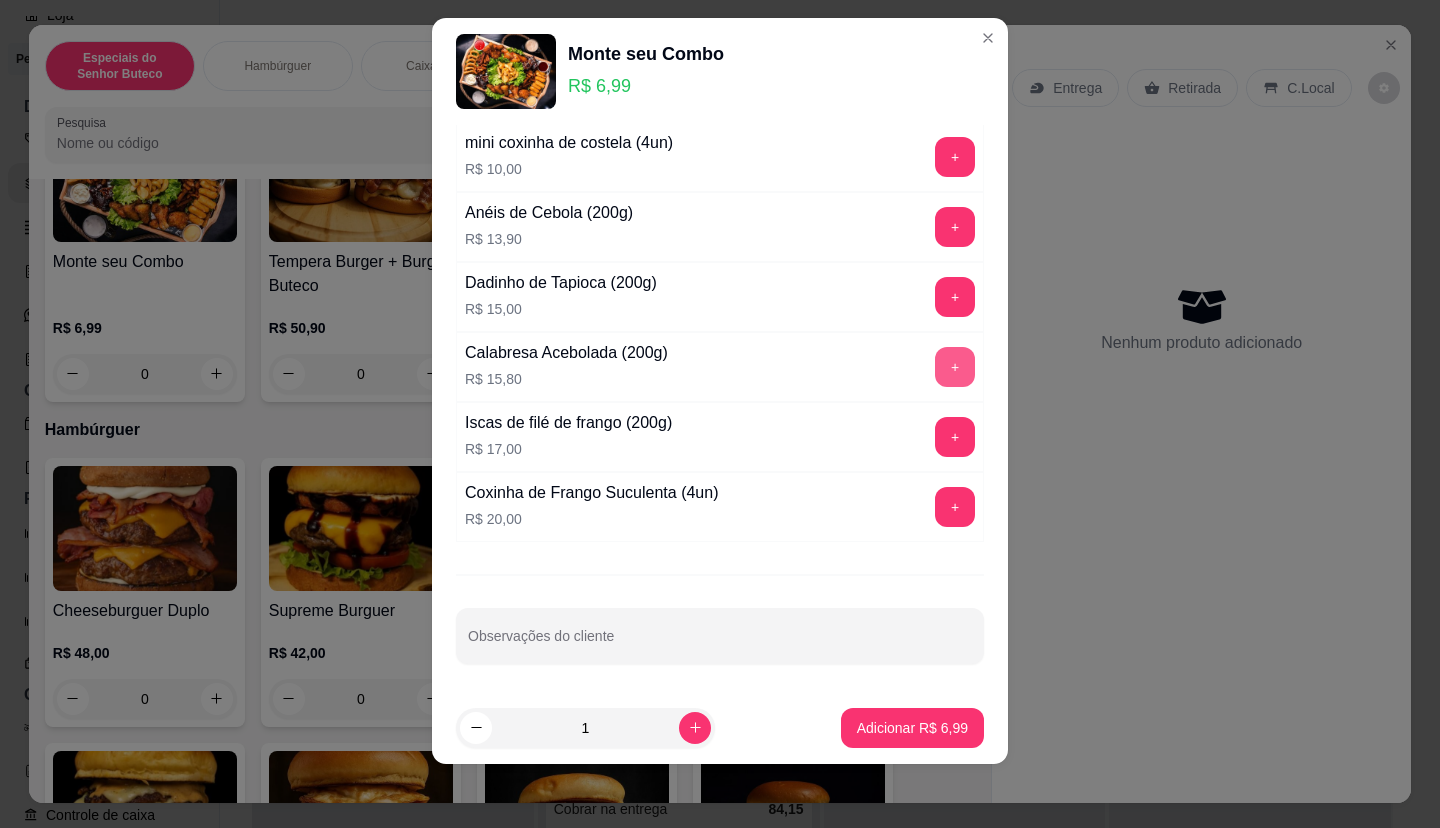 click on "+" at bounding box center (955, 367) 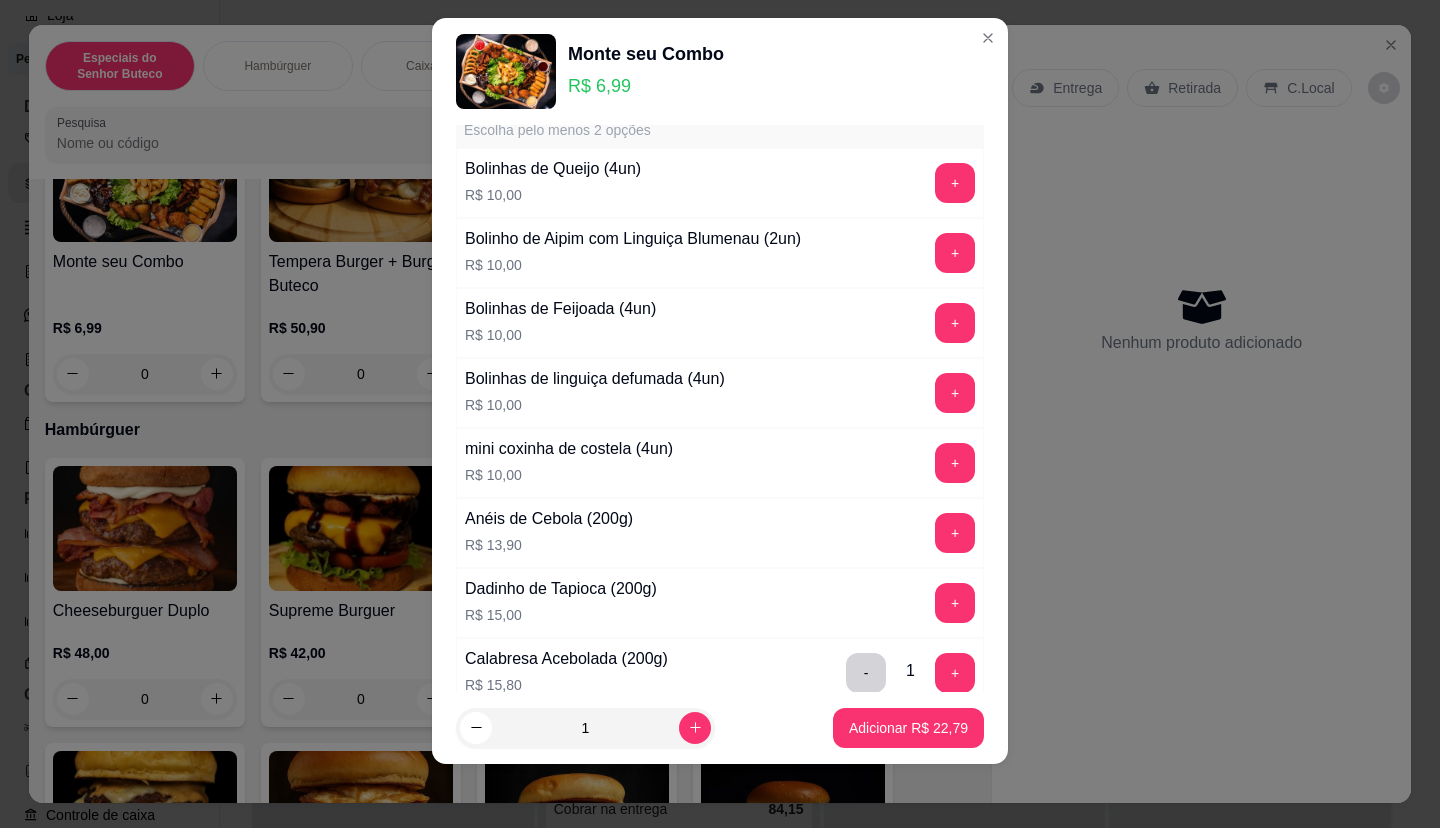 scroll, scrollTop: 100, scrollLeft: 0, axis: vertical 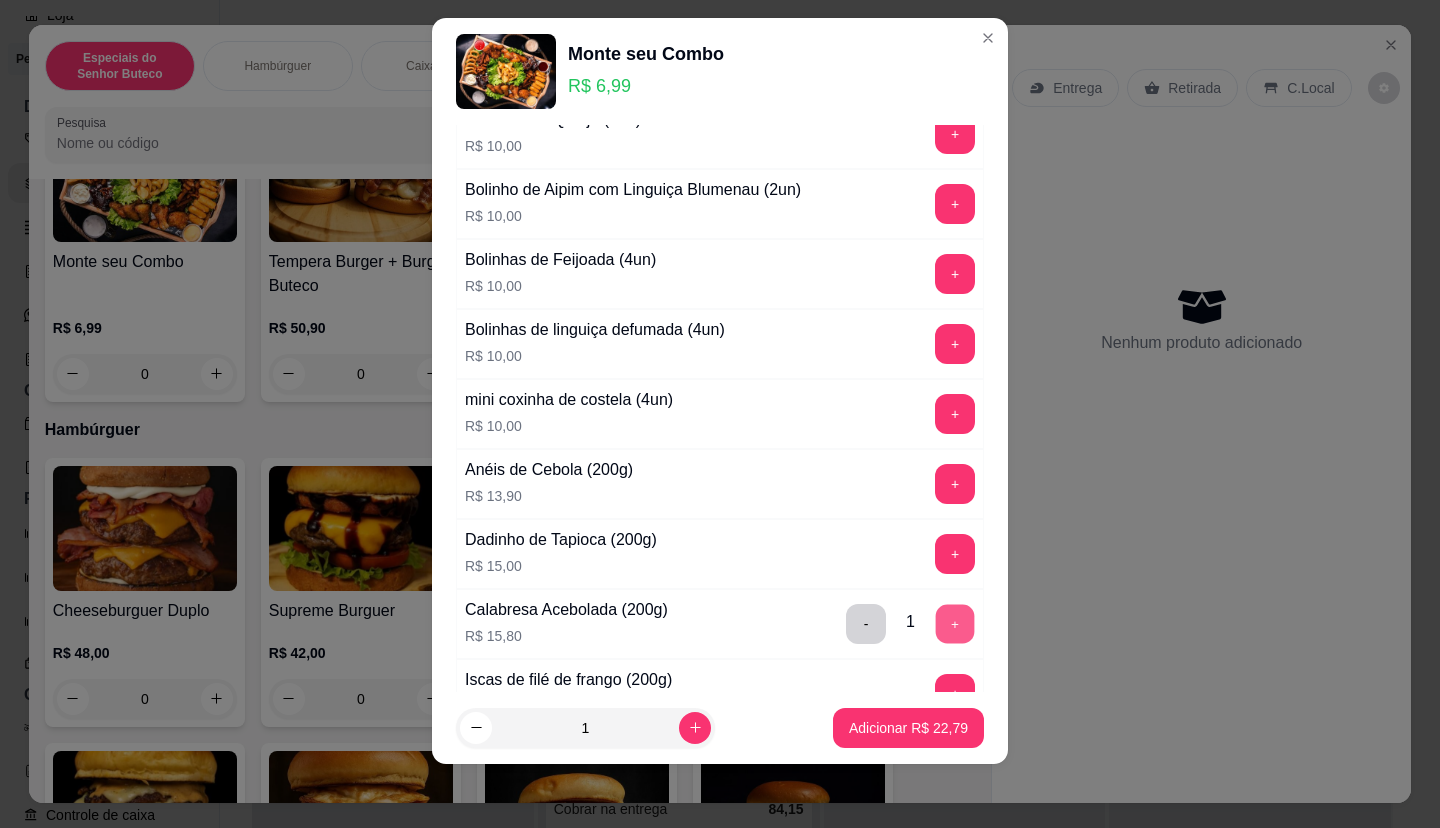 click on "+" at bounding box center [955, 624] 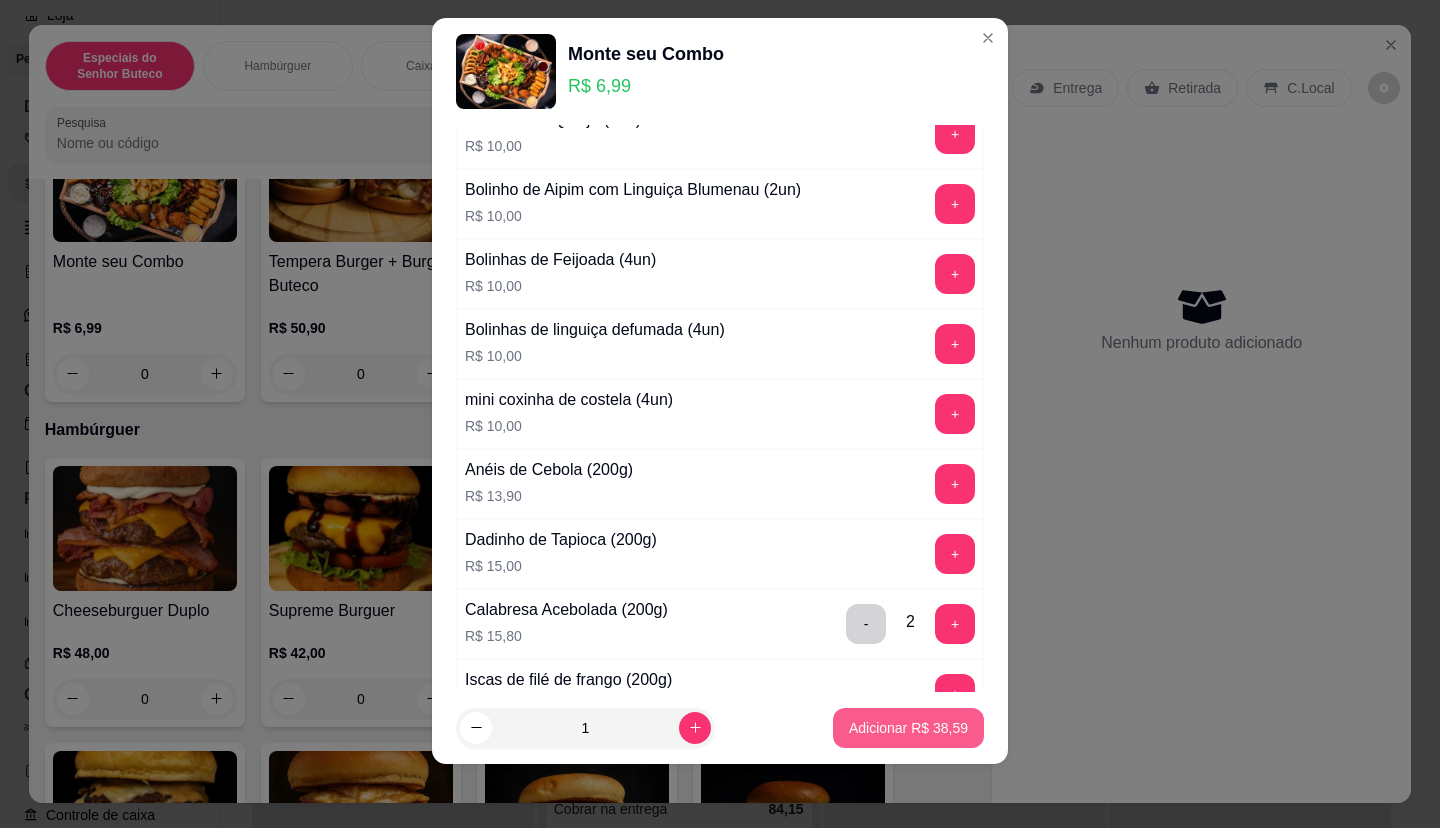 click on "Adicionar   R$ 38,59" at bounding box center (908, 728) 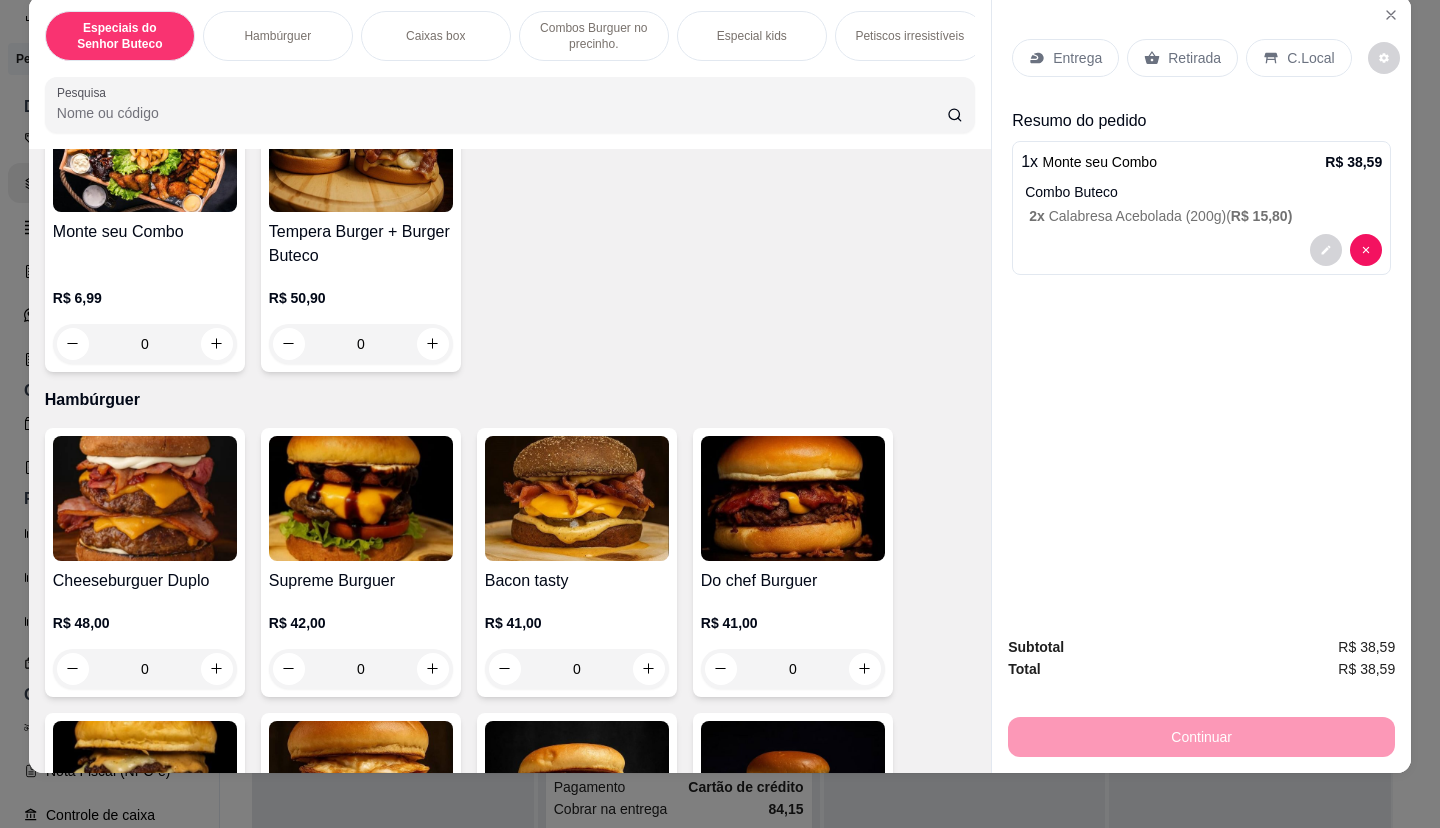 scroll, scrollTop: 47, scrollLeft: 0, axis: vertical 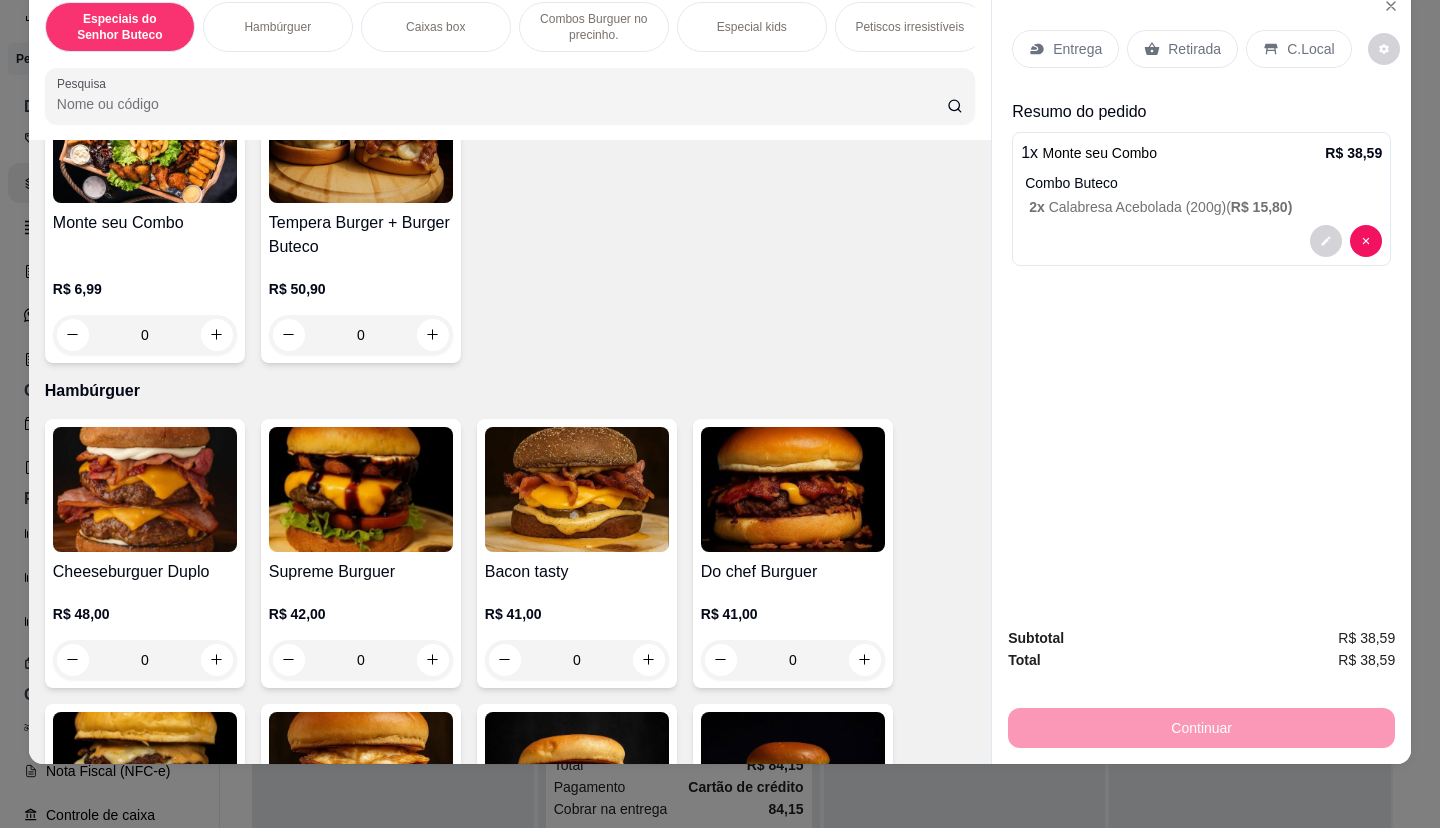 click on "2 x   Calabresa Acebolada (200g)  ( R$ 15,80 )" at bounding box center (1205, 207) 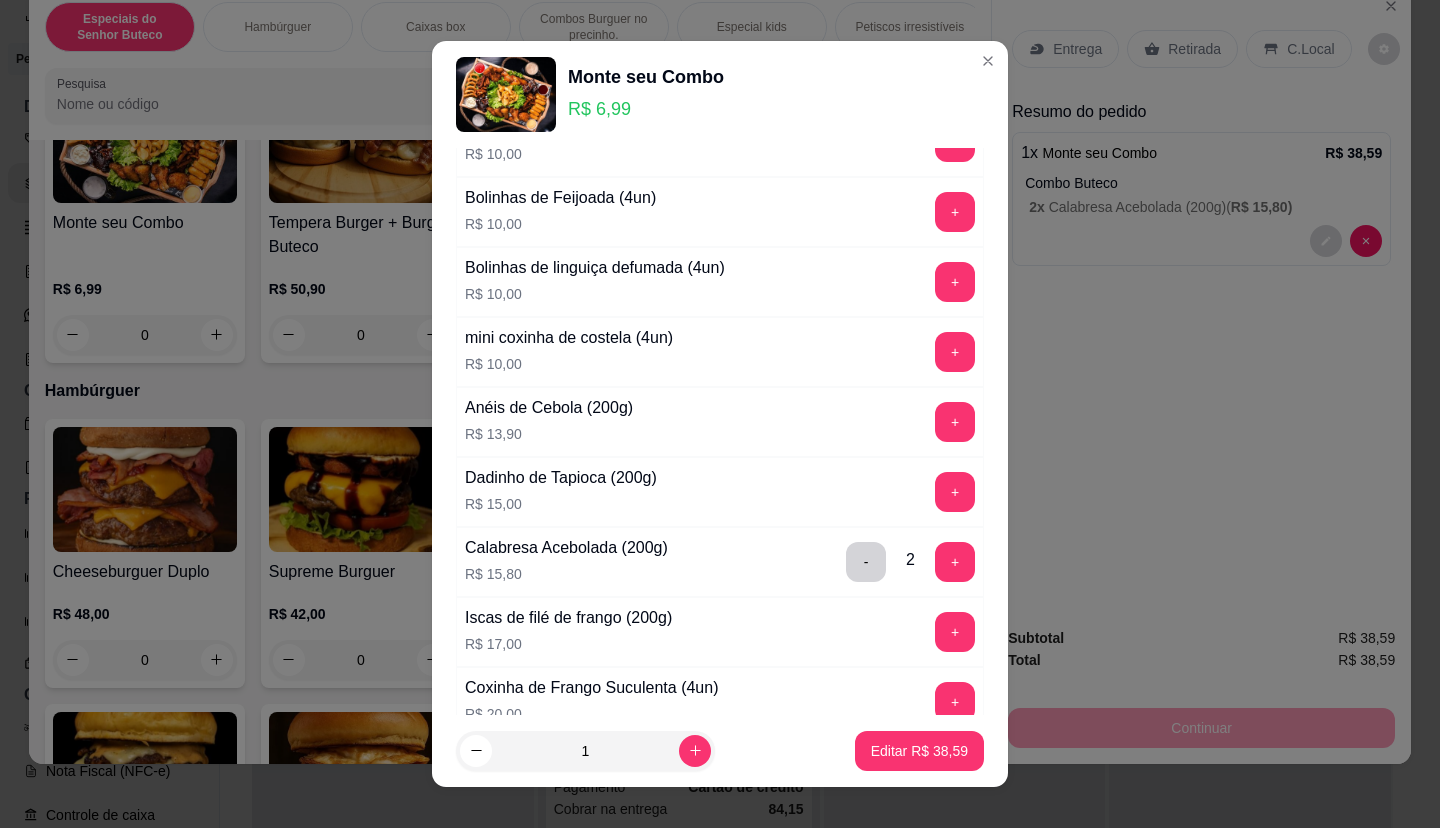 scroll, scrollTop: 200, scrollLeft: 0, axis: vertical 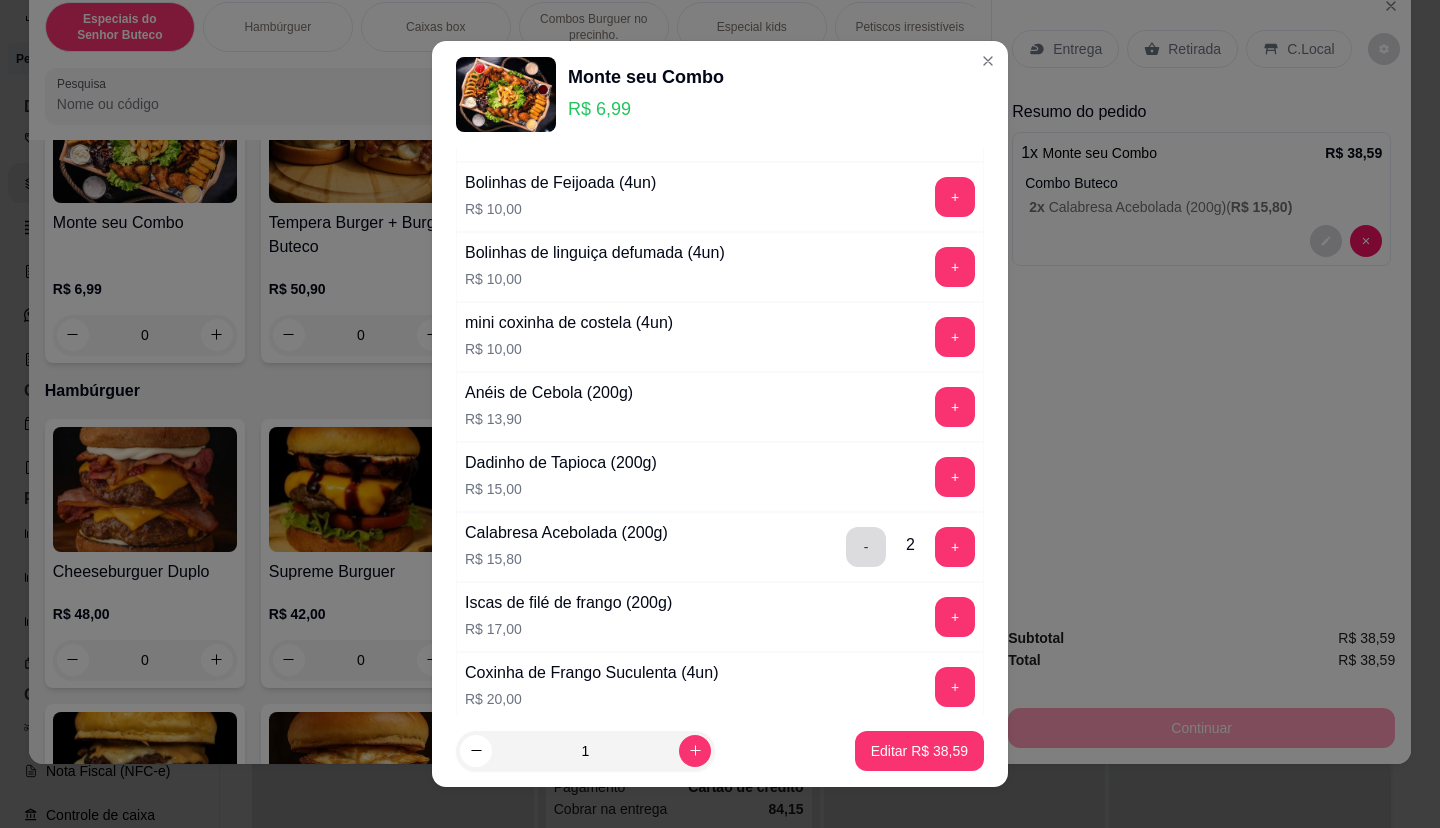 click on "-" at bounding box center [866, 547] 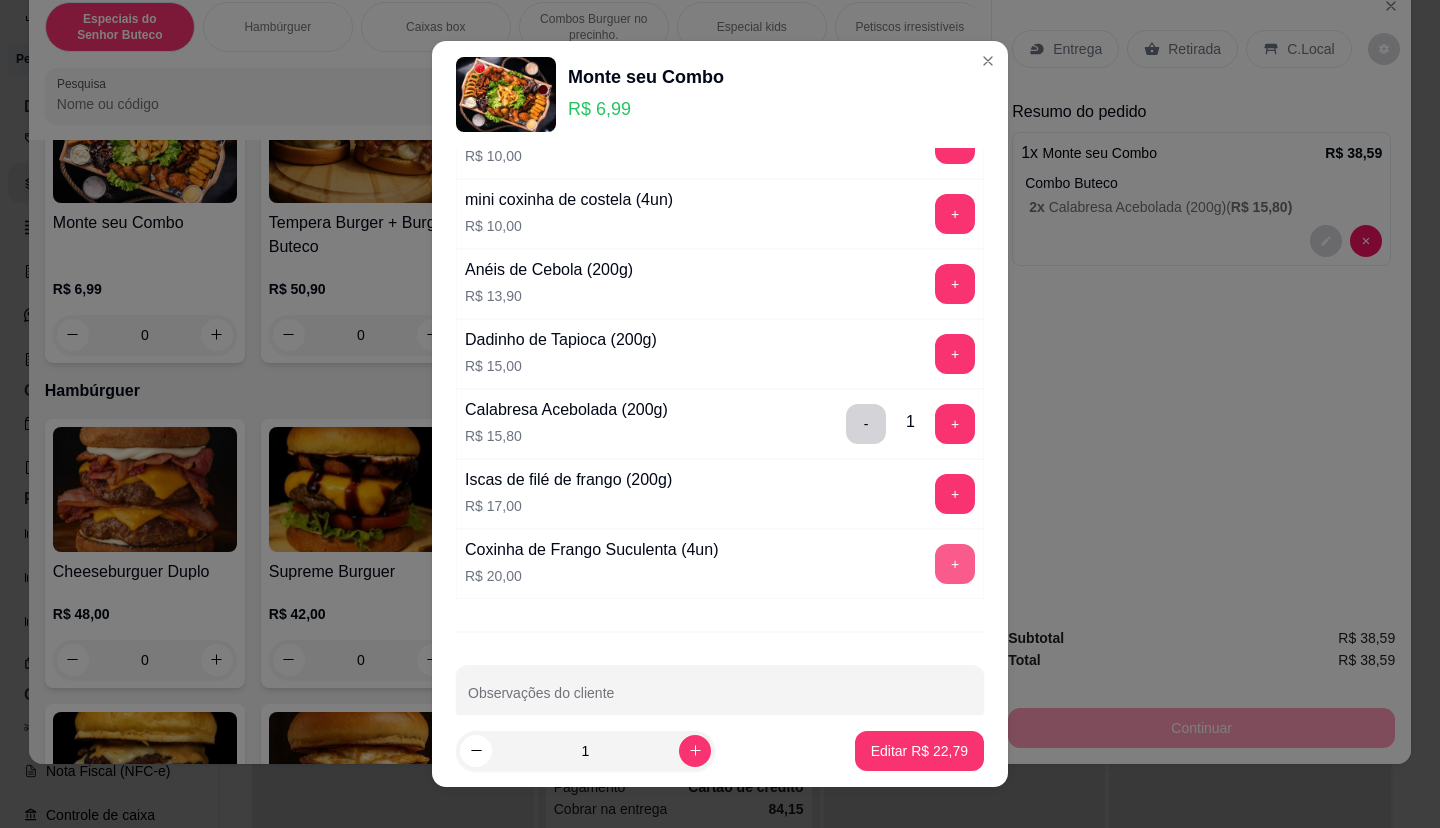 scroll, scrollTop: 357, scrollLeft: 0, axis: vertical 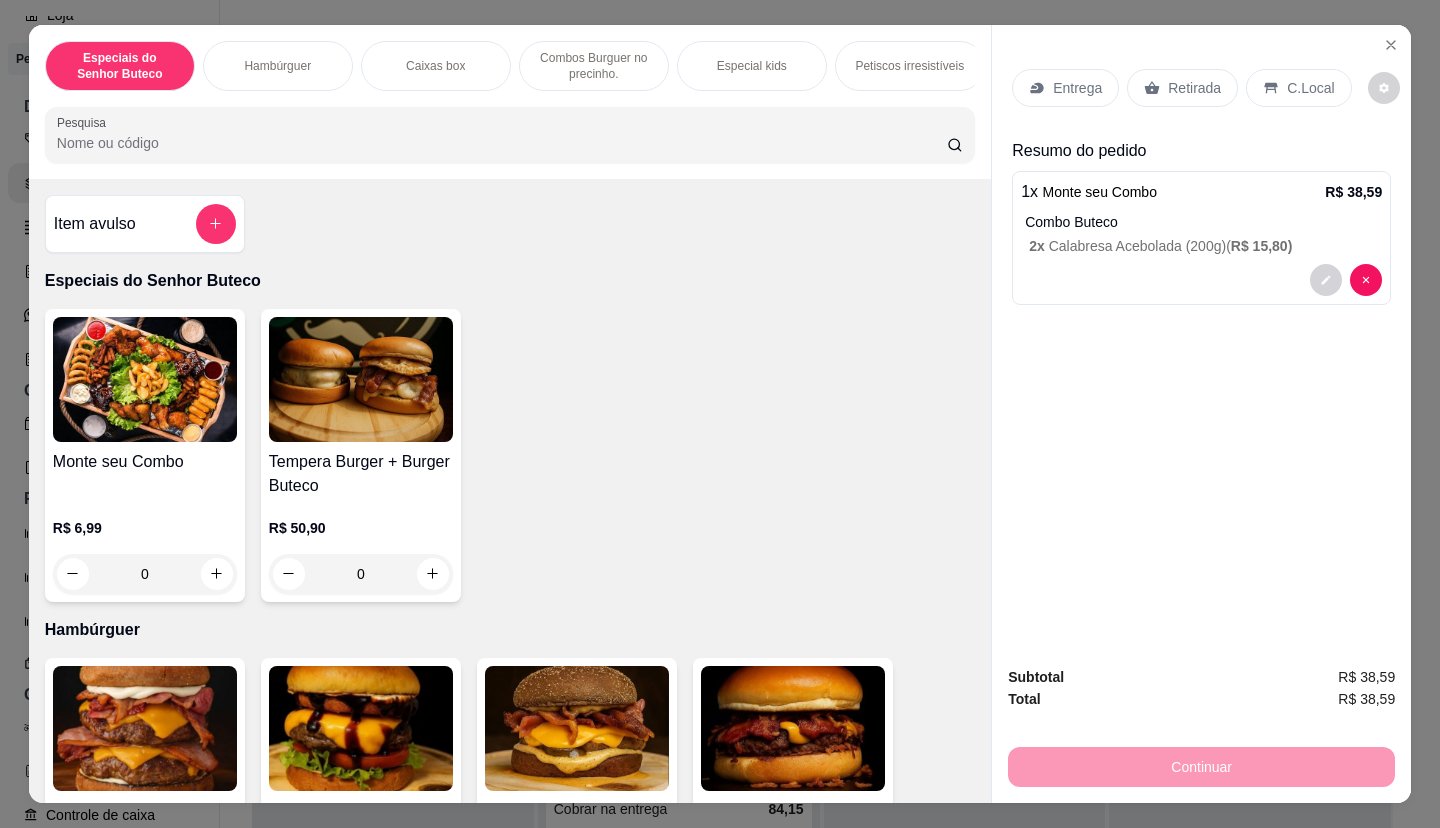 click on "Entrega" at bounding box center (1077, 88) 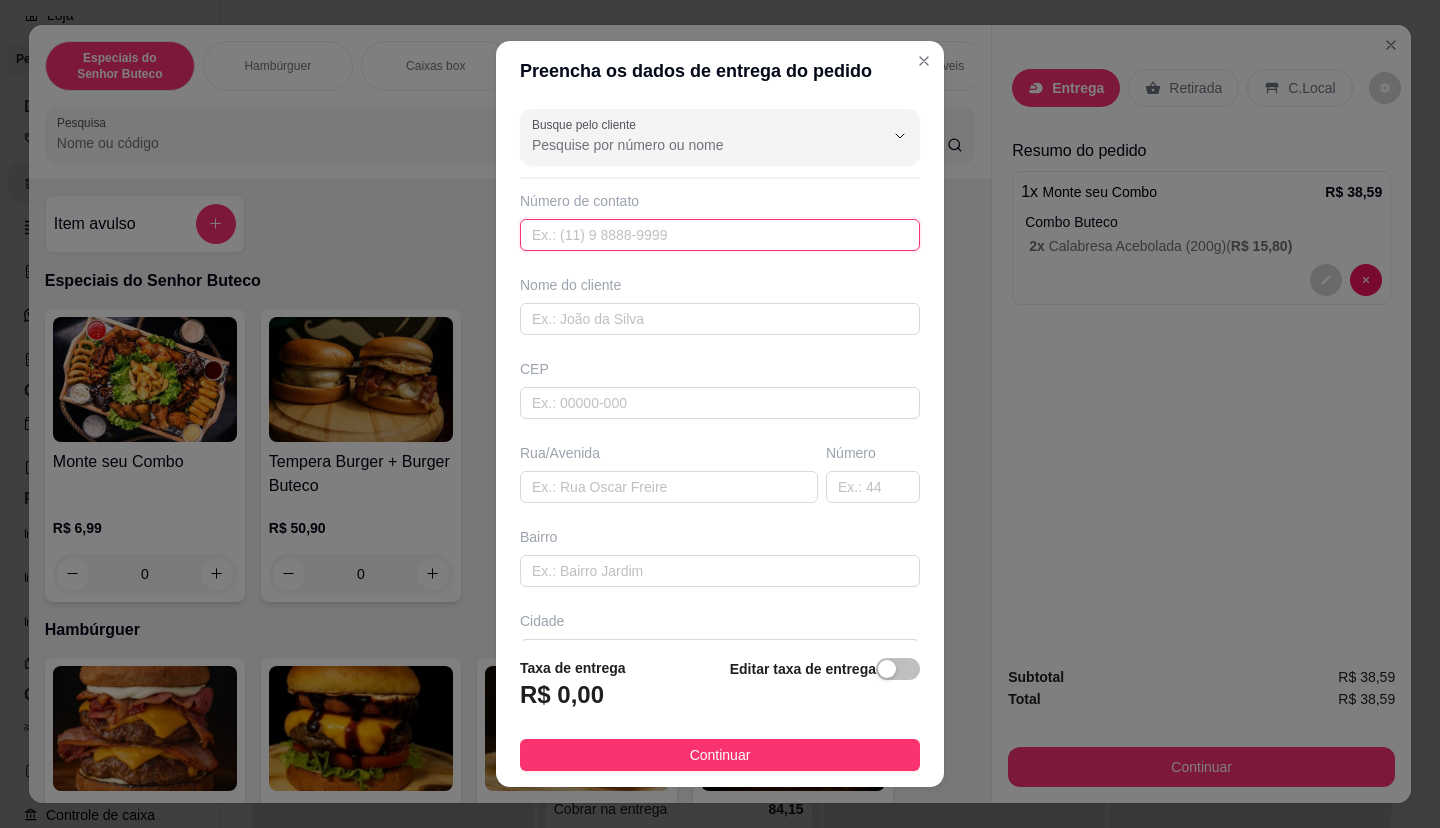 click at bounding box center (720, 235) 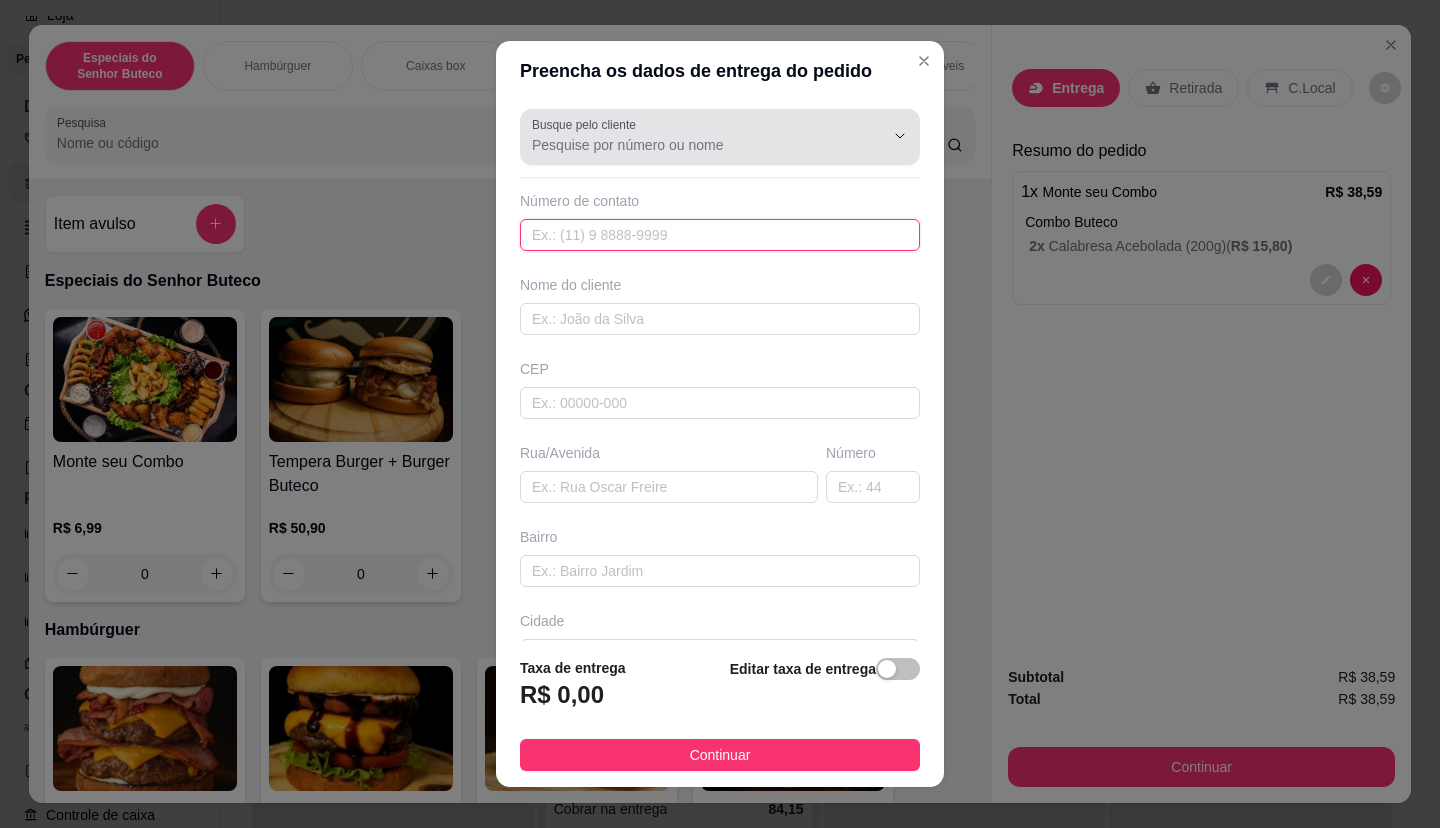paste on "[PHONE]" 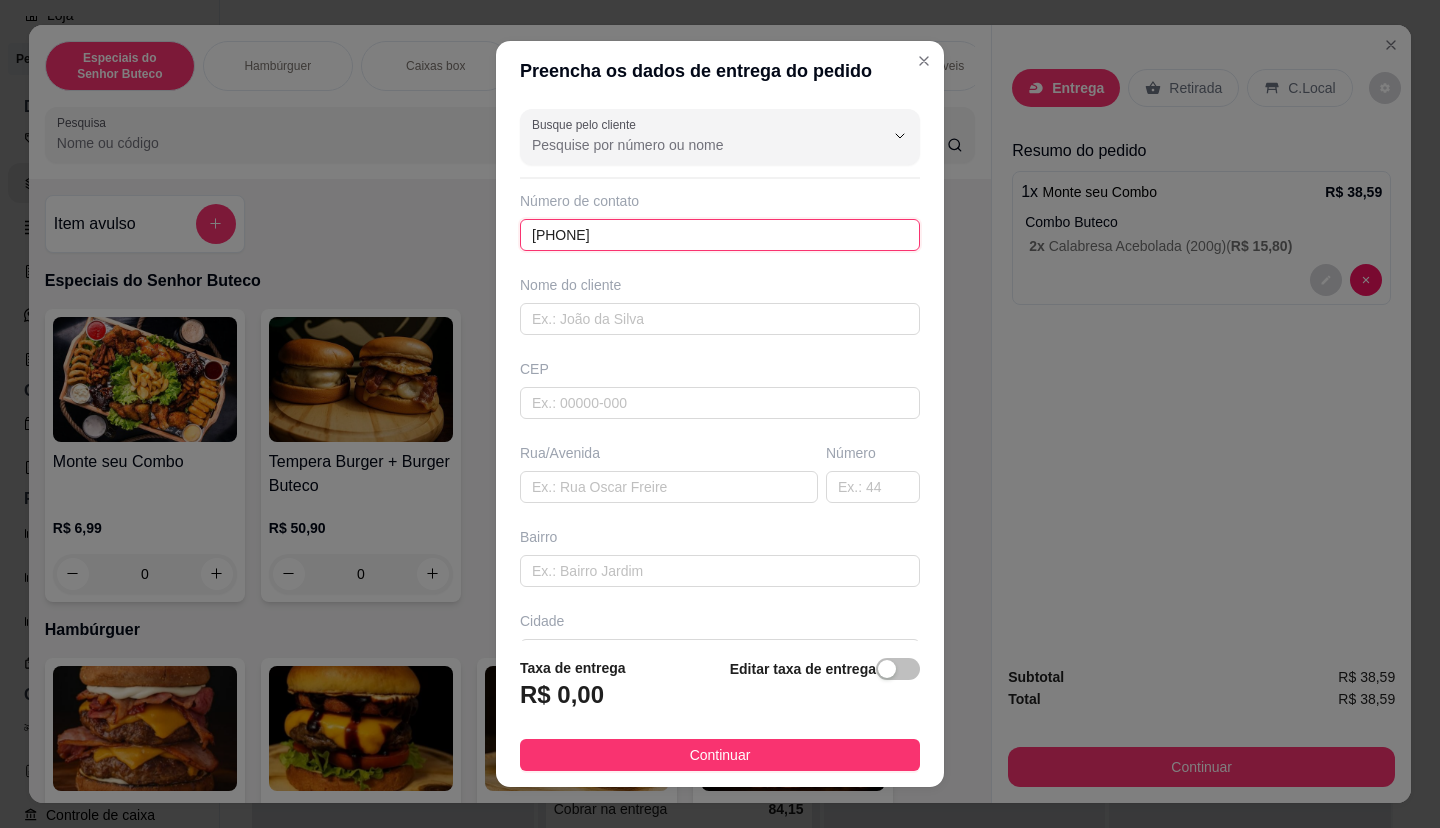 click on "[PHONE]" at bounding box center [720, 235] 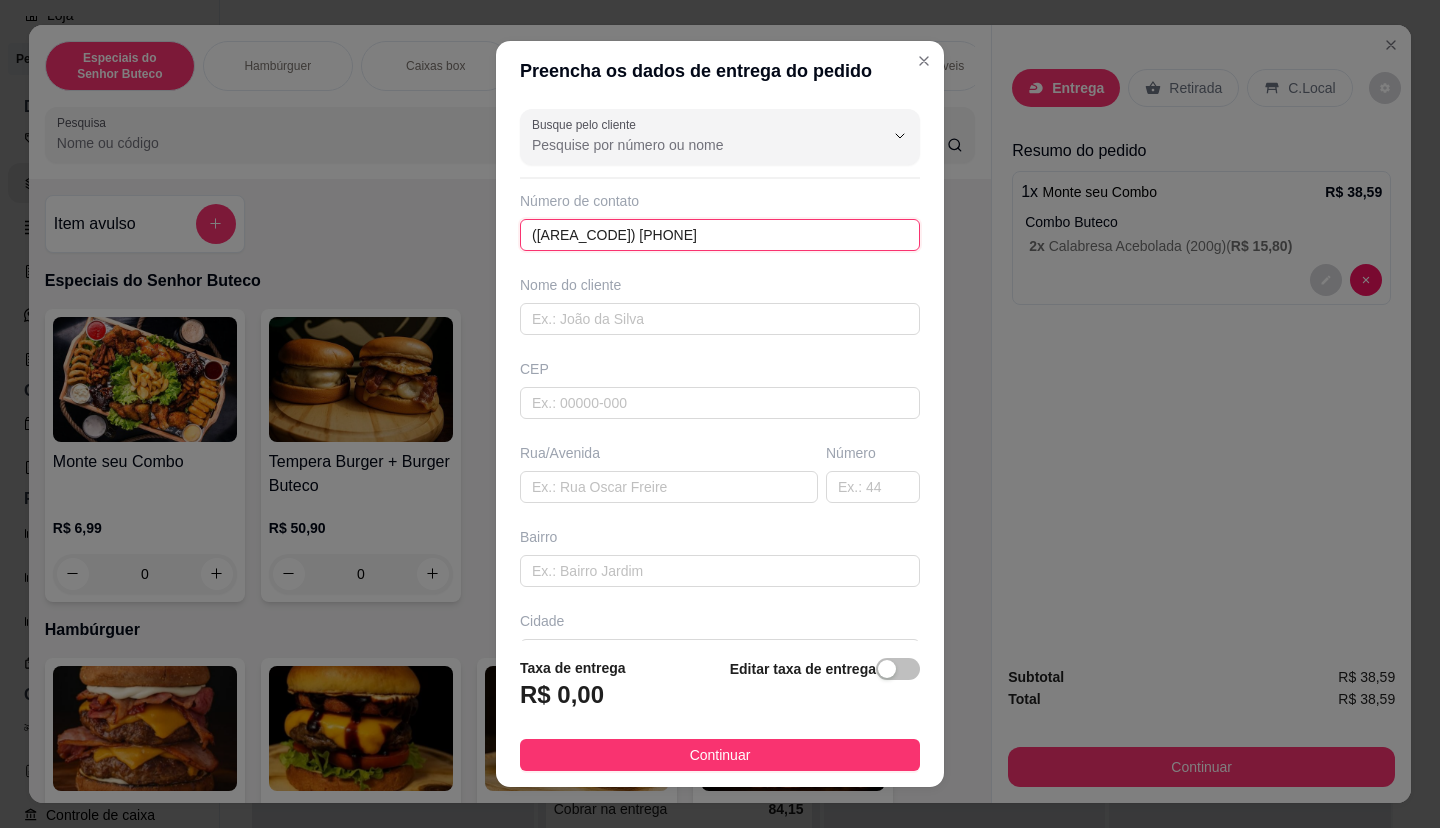click on "([AREA_CODE]) [PHONE]" at bounding box center [720, 235] 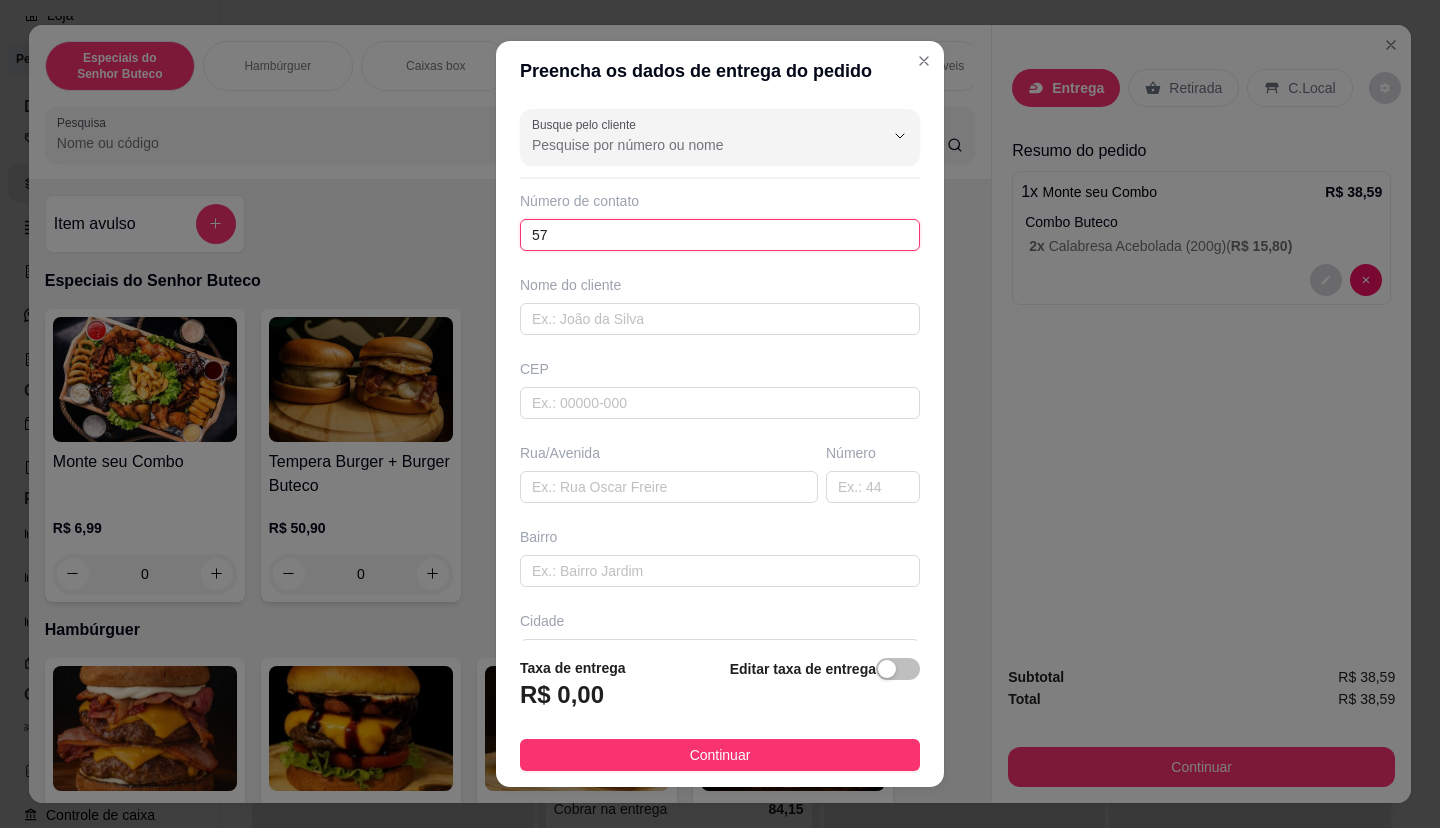 type on "5" 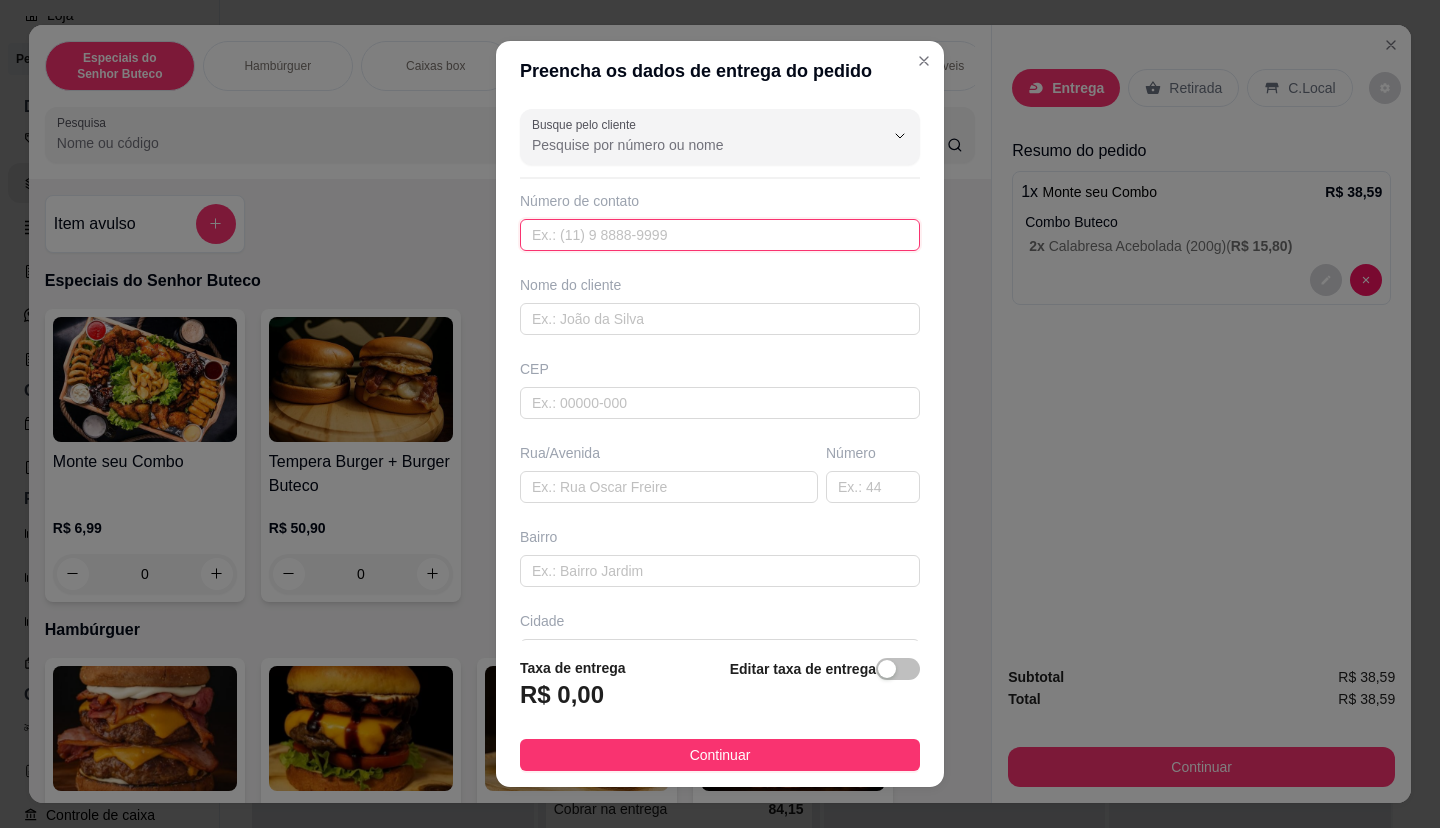 paste on "([AREA_CODE]) [PHONE]" 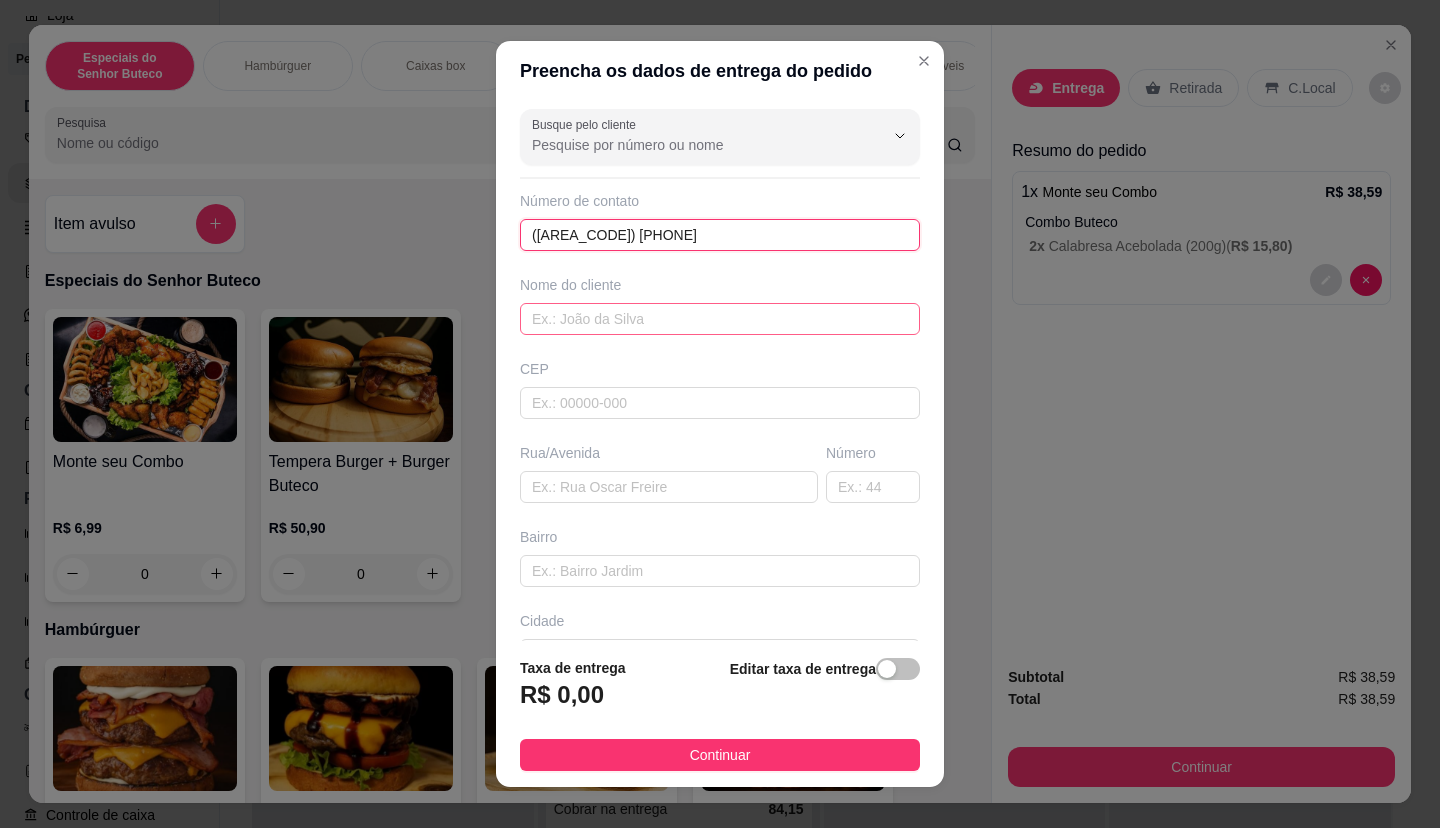 type on "([AREA_CODE]) [PHONE]" 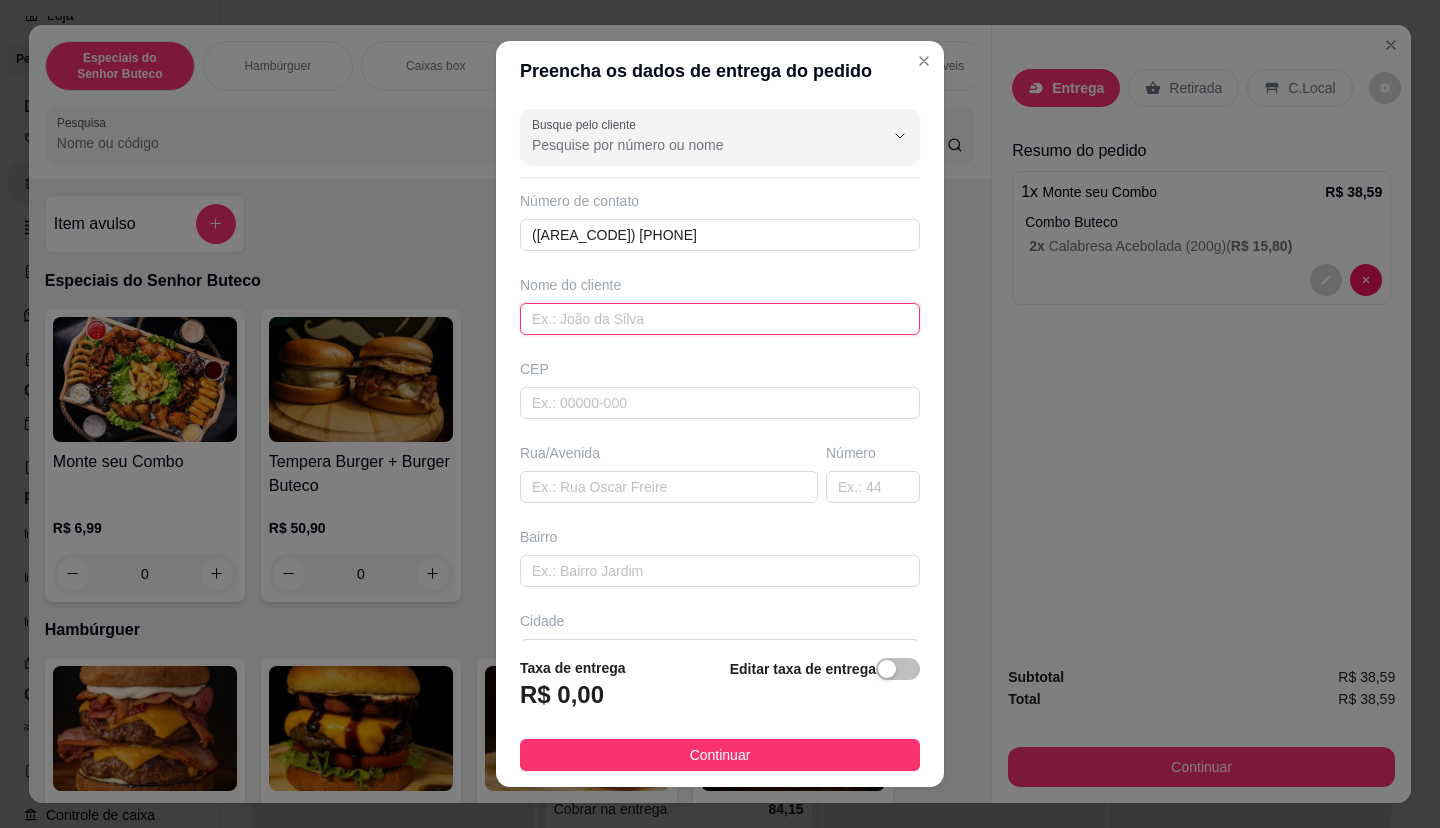 click at bounding box center (720, 319) 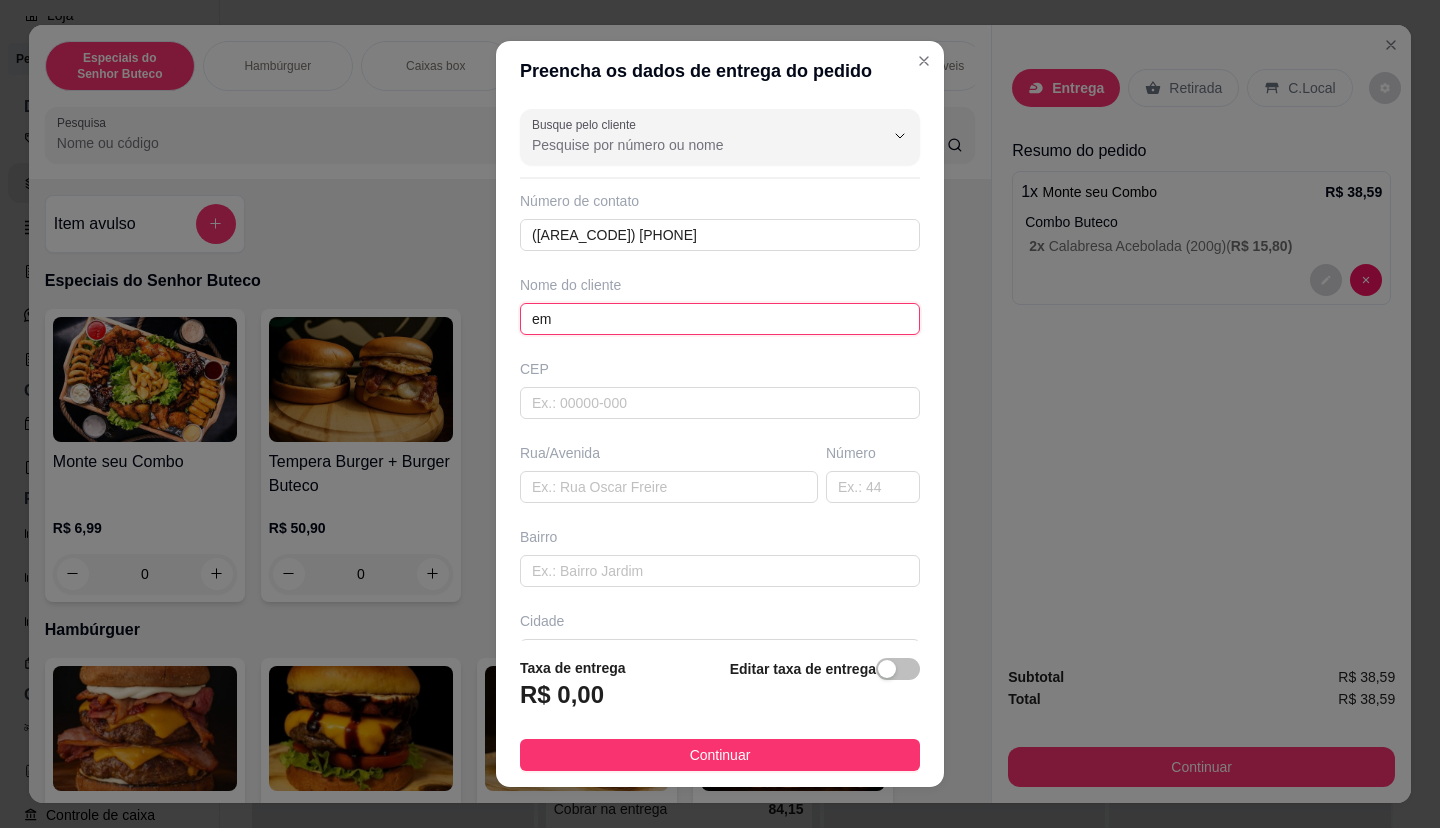 type on "e" 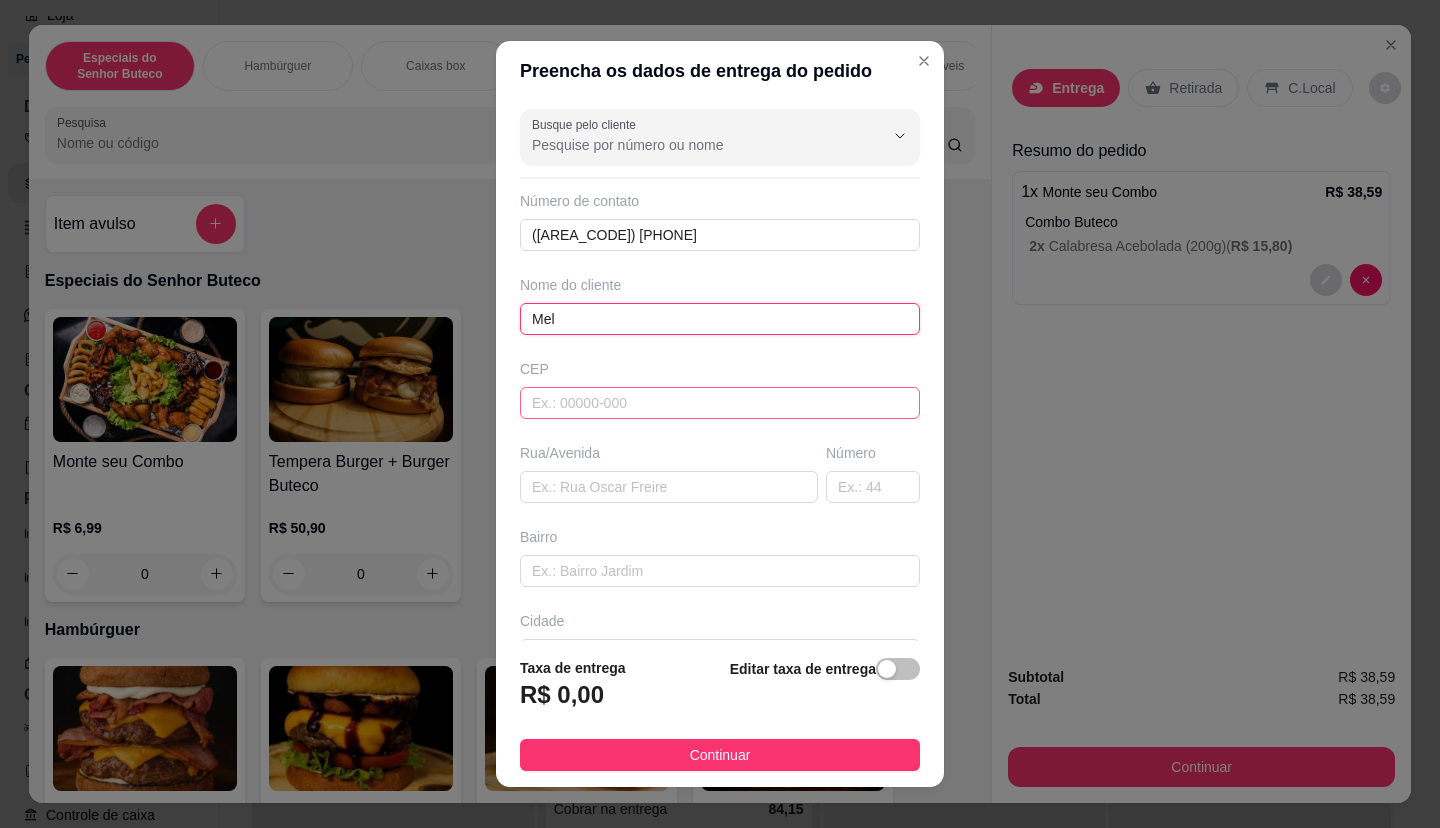 type on "Mel" 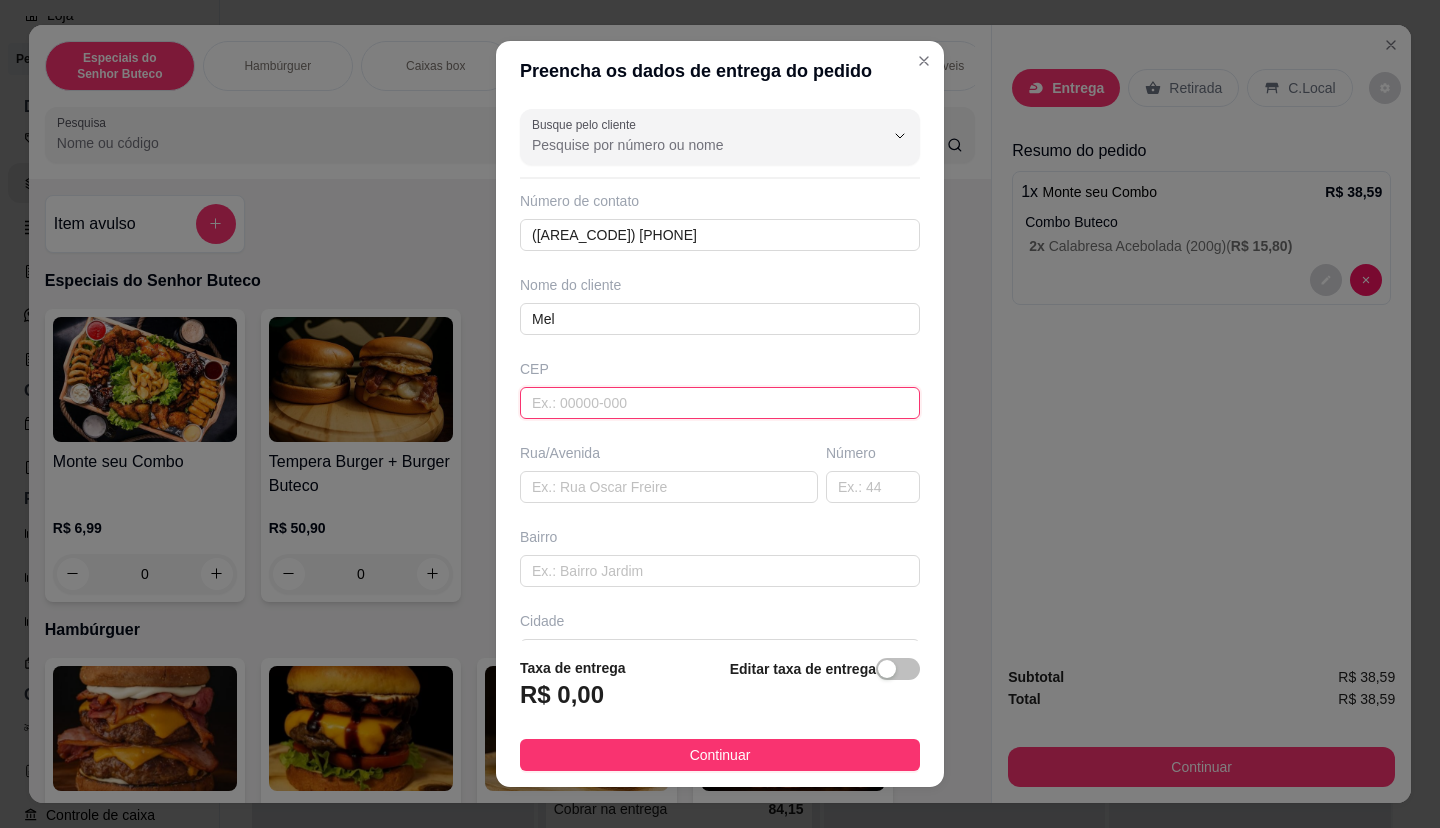 click at bounding box center [720, 403] 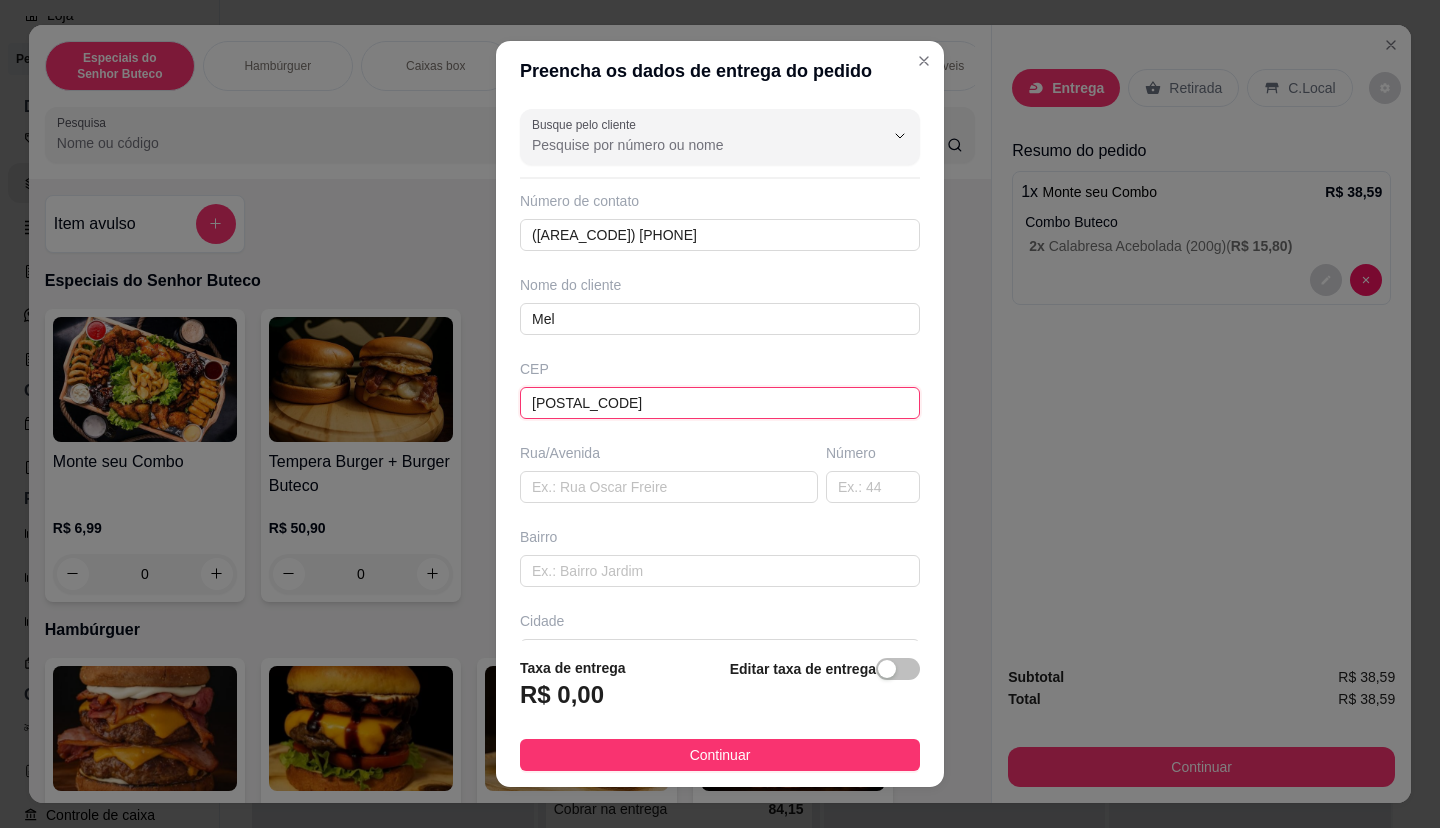 type on "89107000" 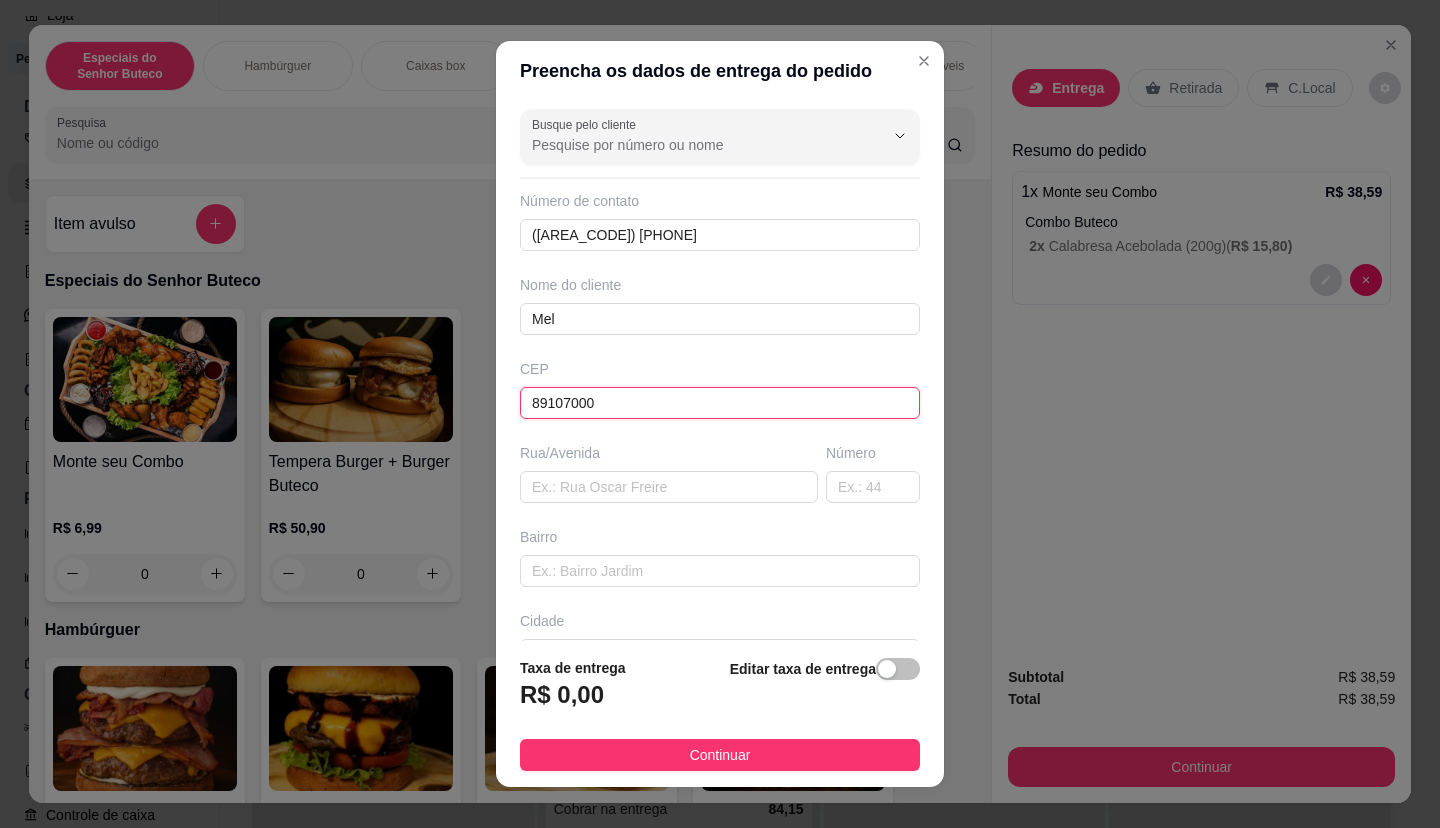 type on "Pomerode" 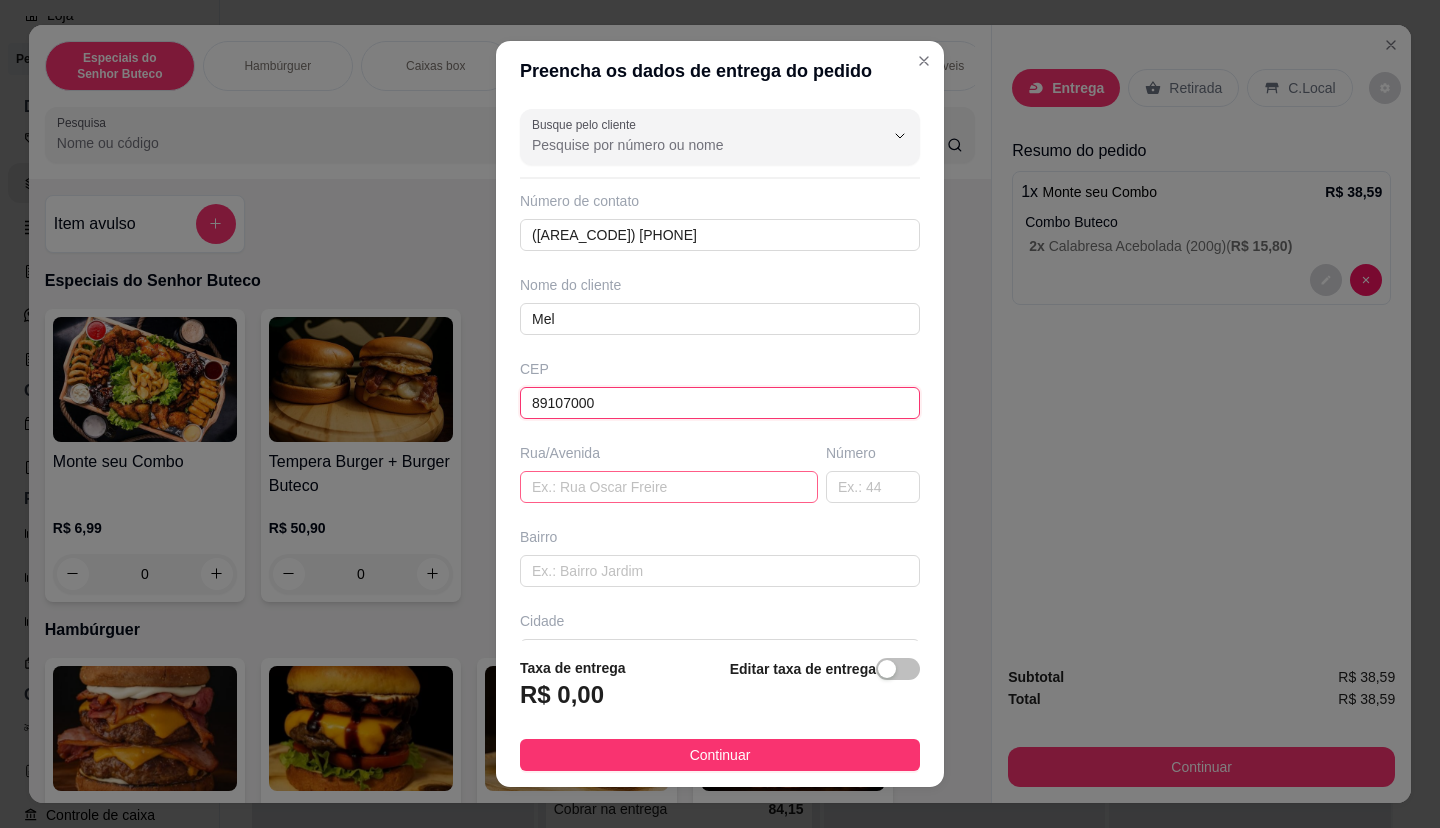 type on "89107000" 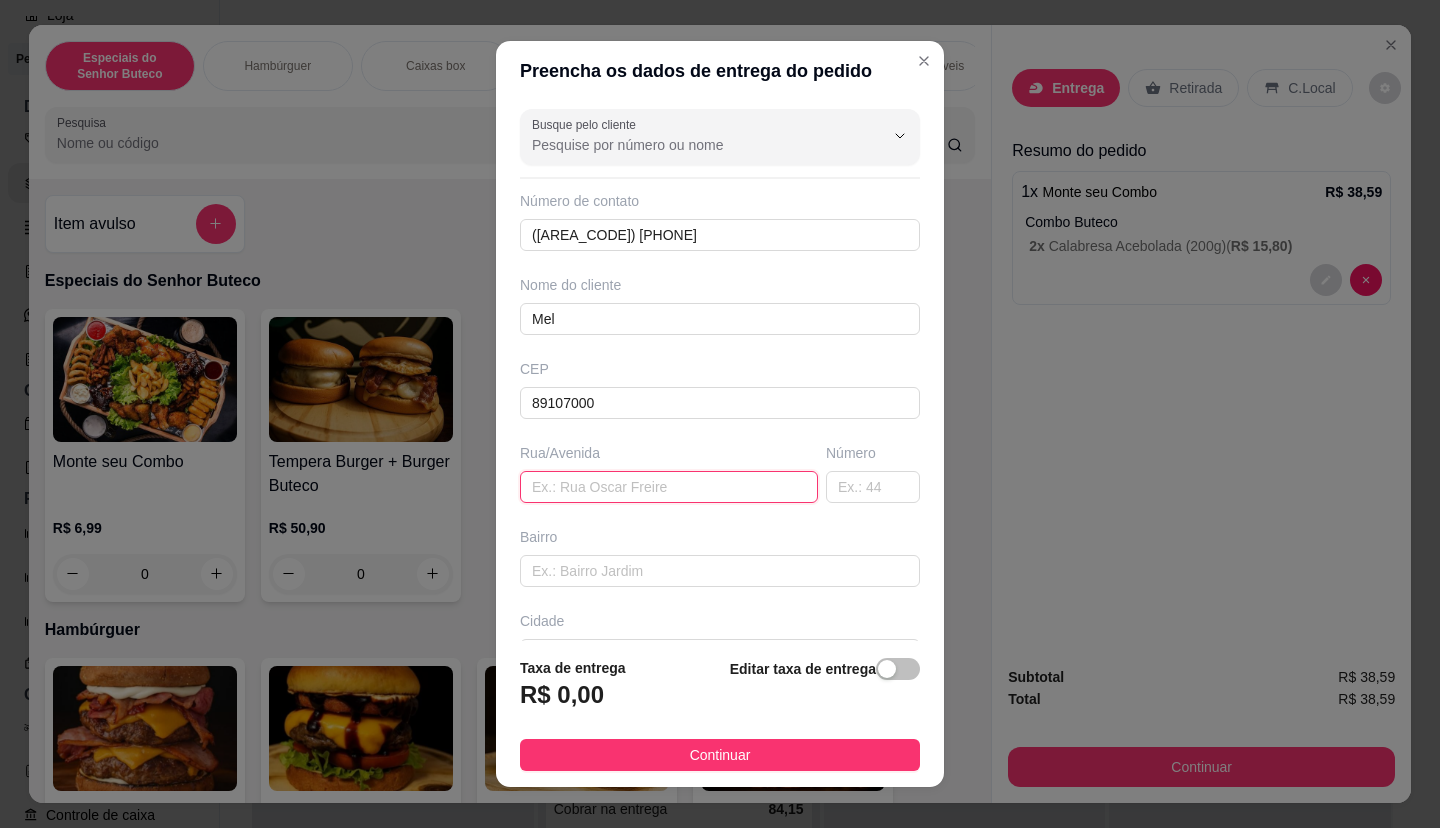 click at bounding box center (669, 487) 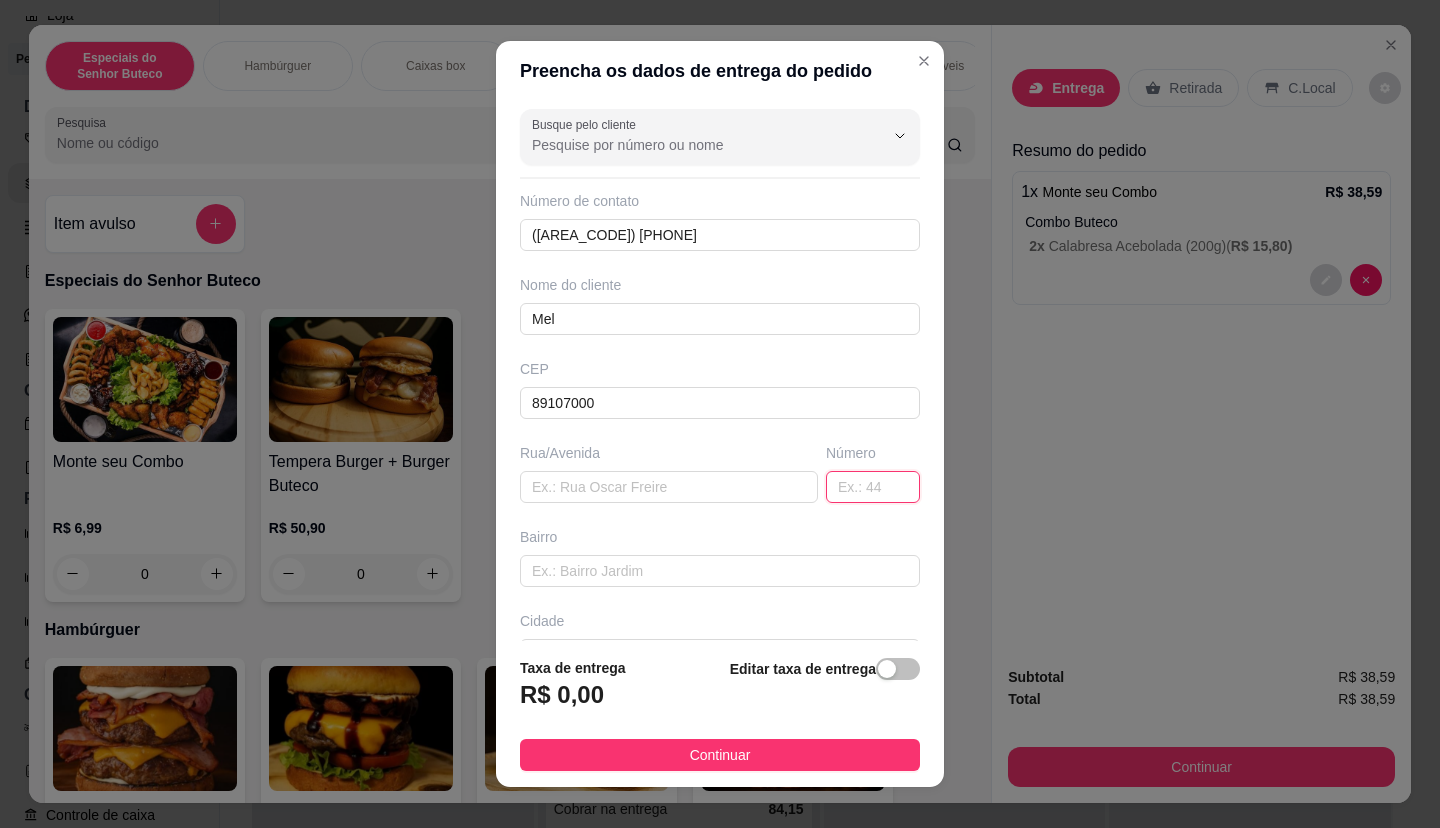 click at bounding box center (873, 487) 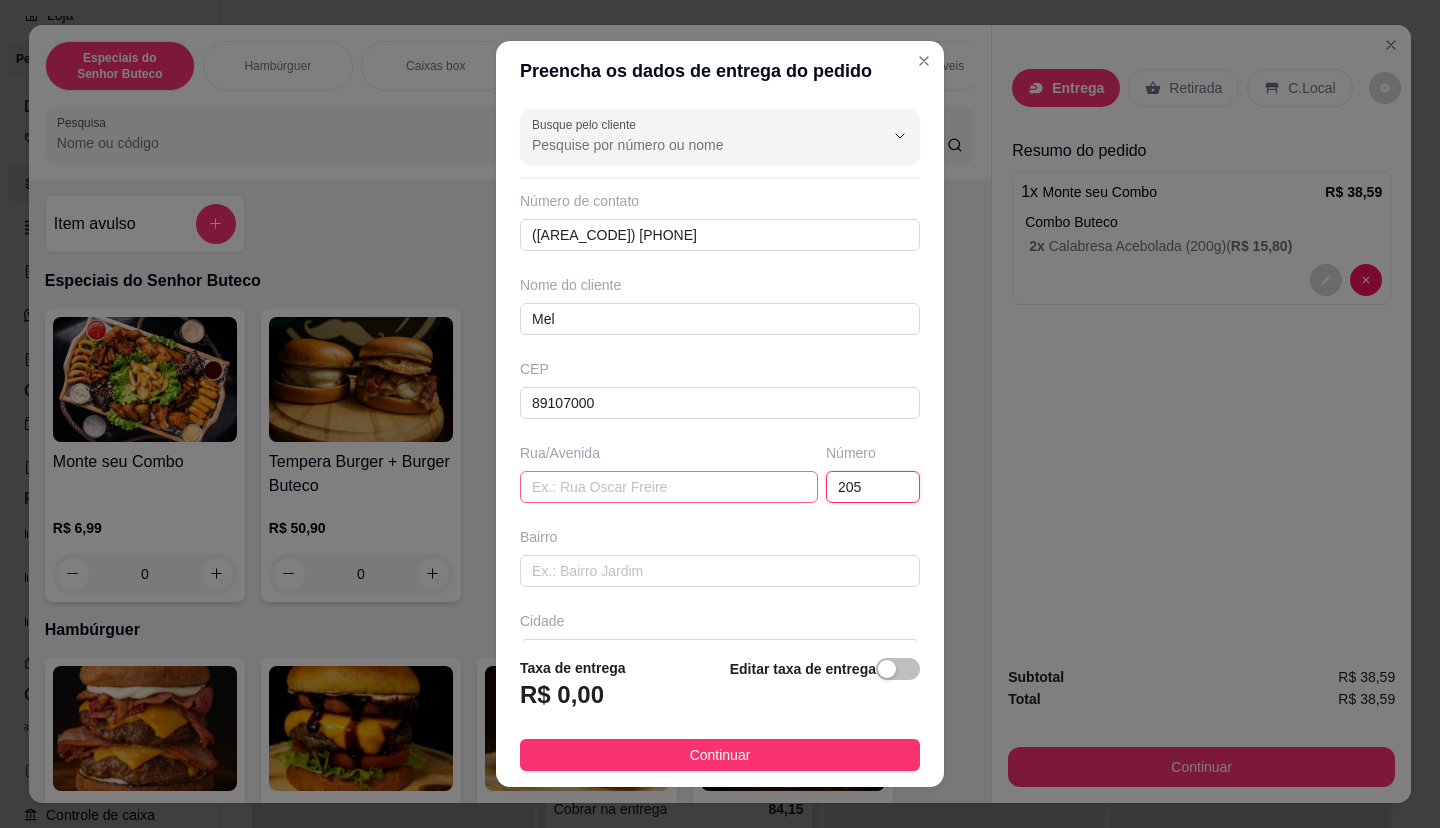 type on "205" 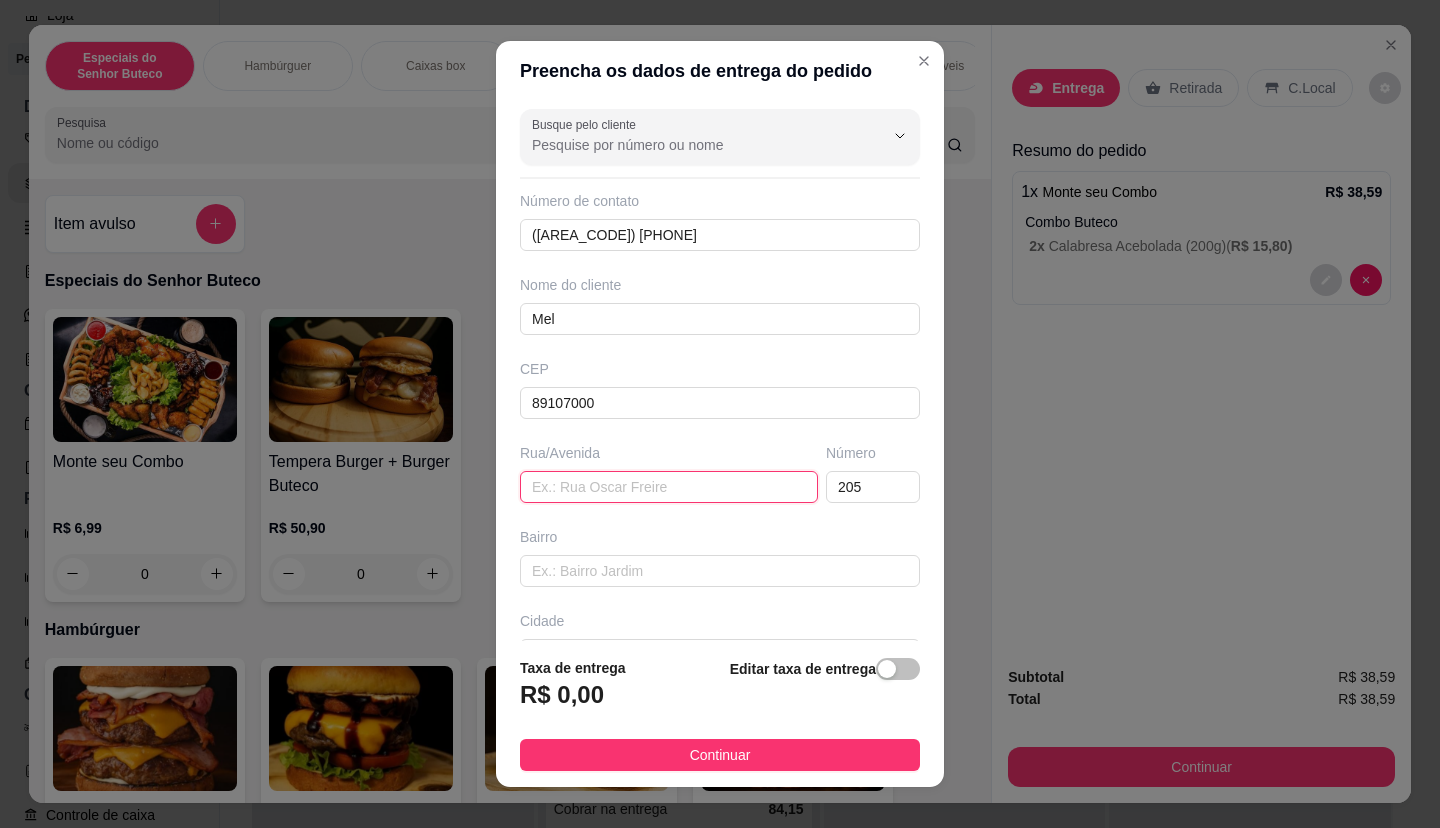 click at bounding box center [669, 487] 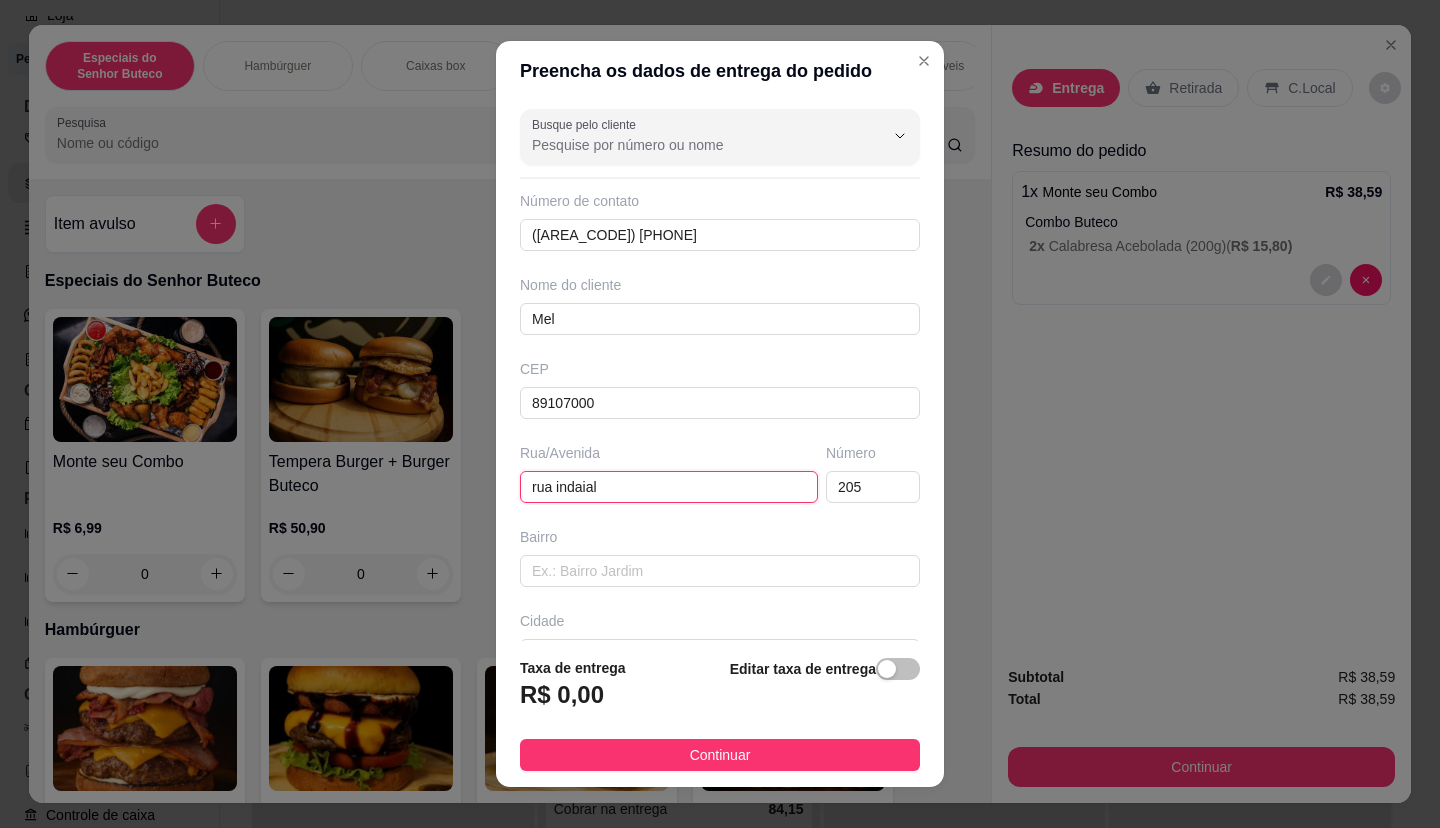 click on "rua indaial" at bounding box center [669, 487] 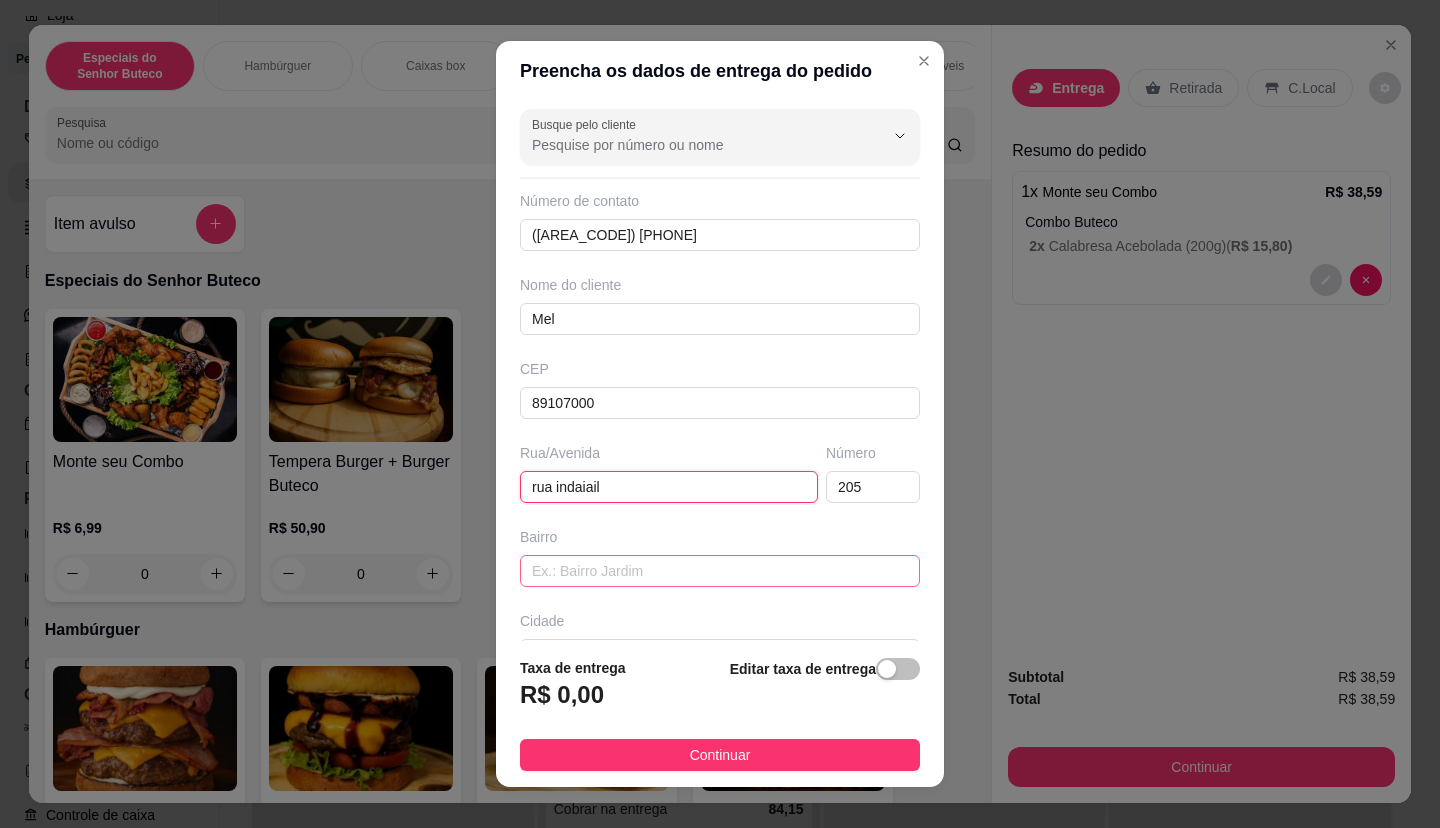 type on "rua indaiail" 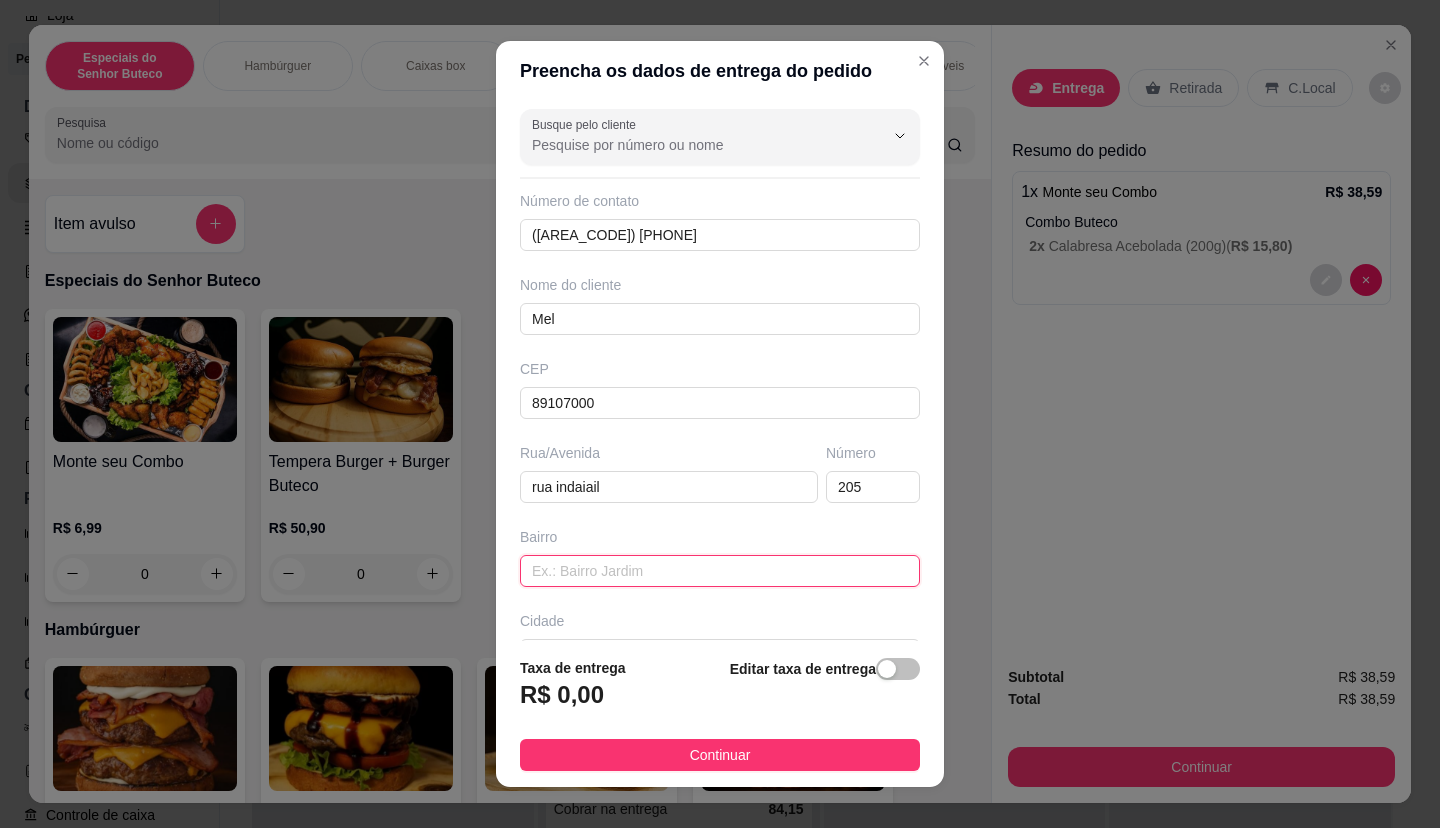 click at bounding box center [720, 571] 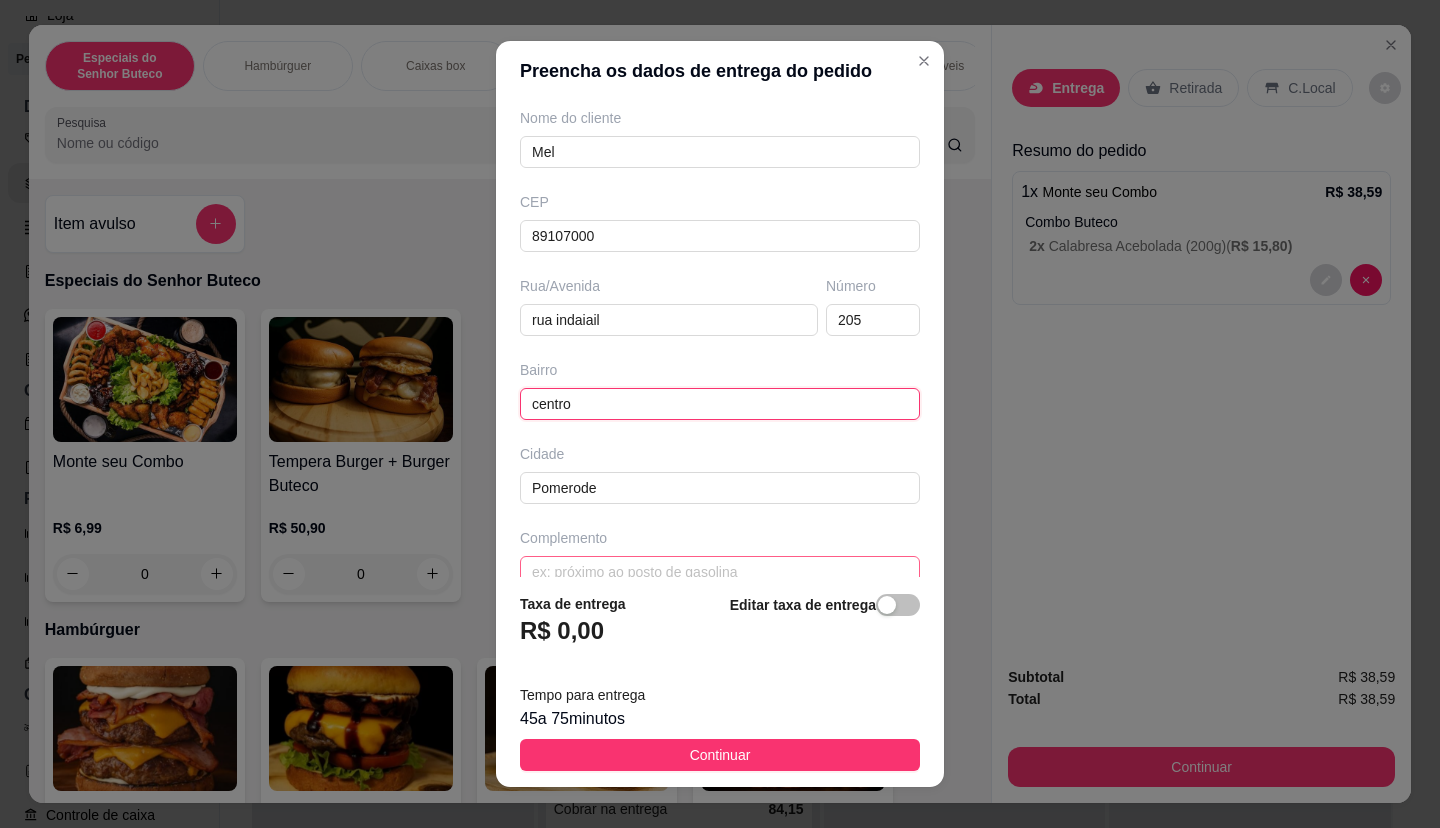 scroll, scrollTop: 198, scrollLeft: 0, axis: vertical 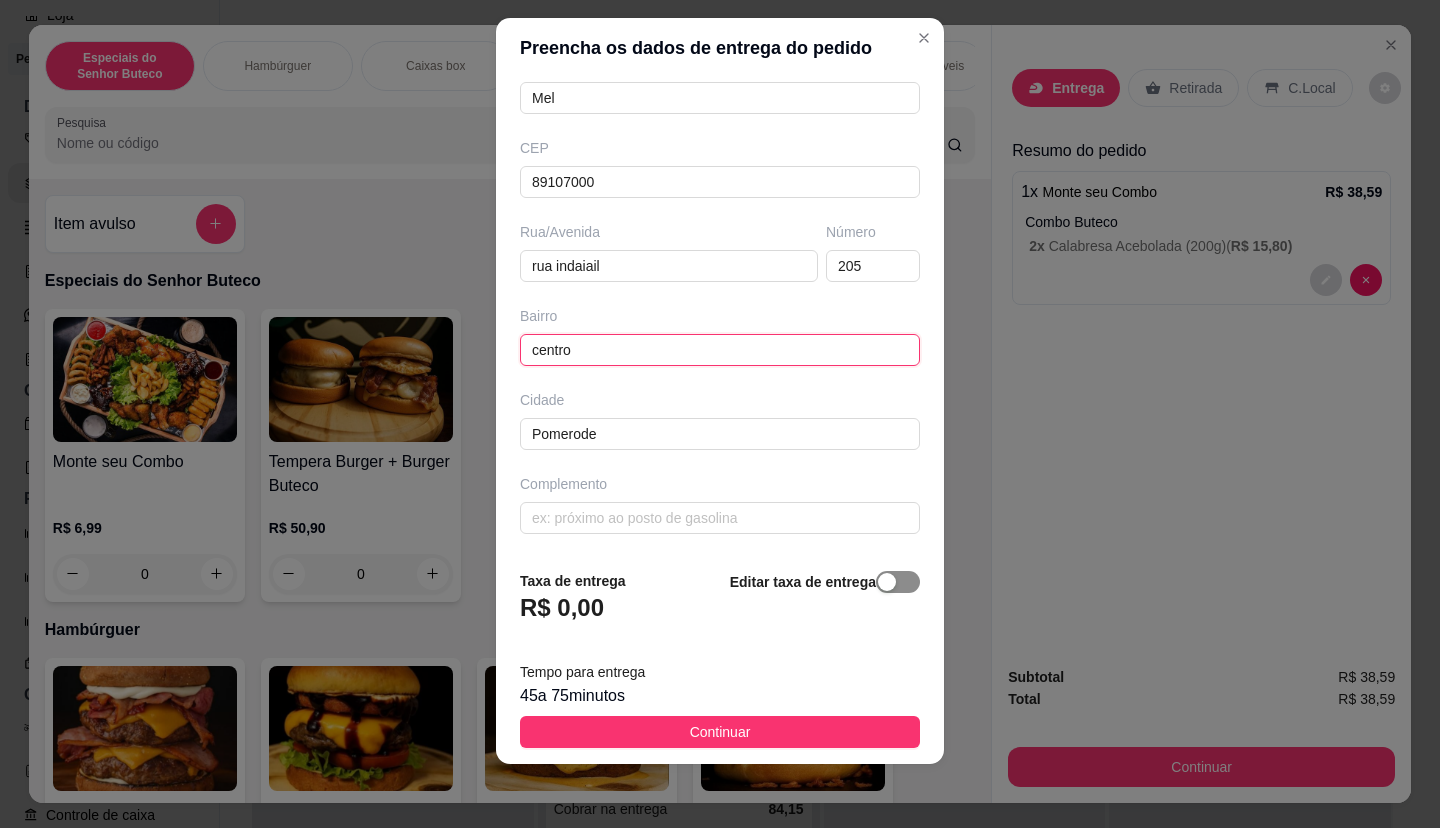 type on "centro" 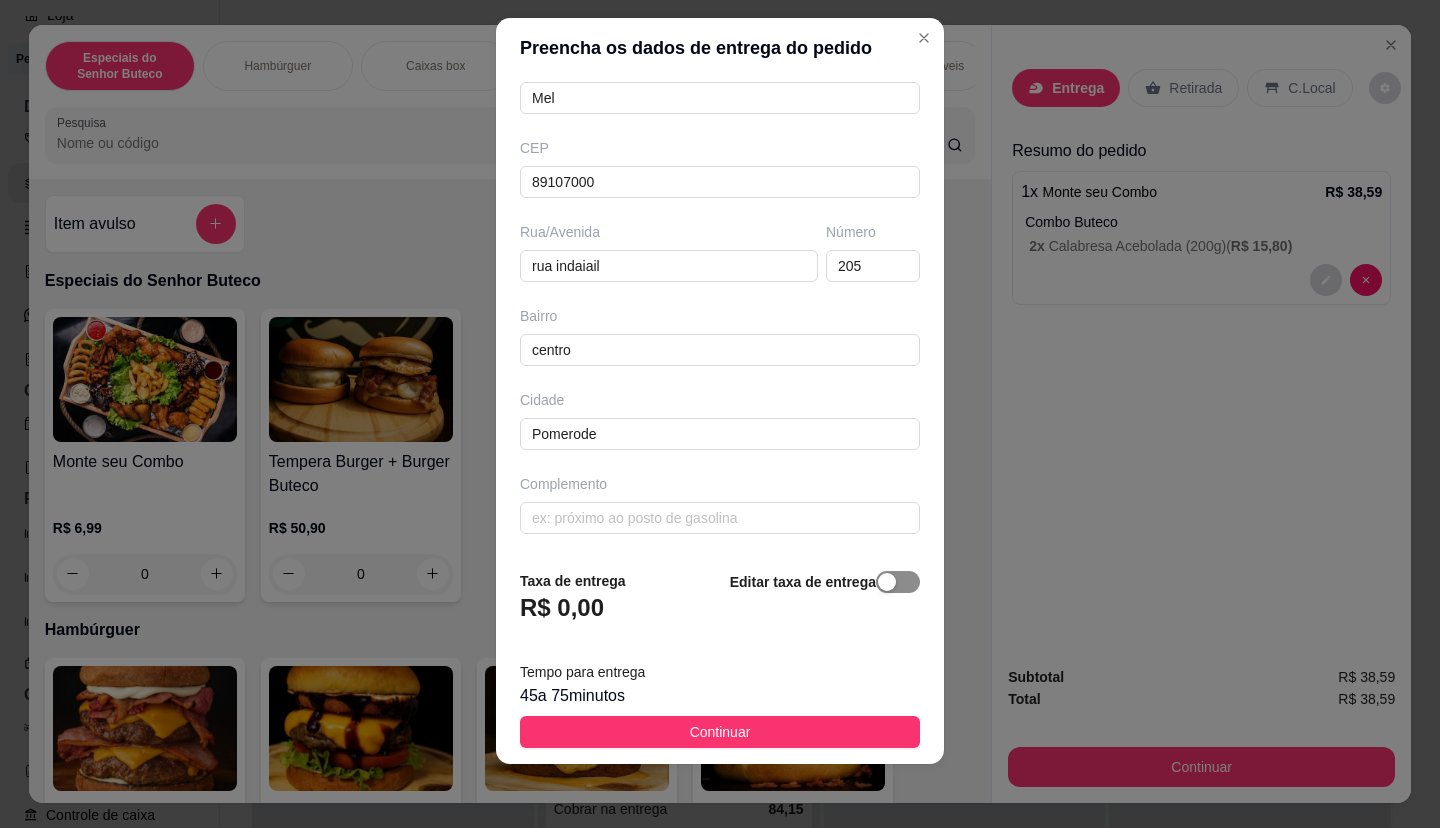 click at bounding box center [898, 582] 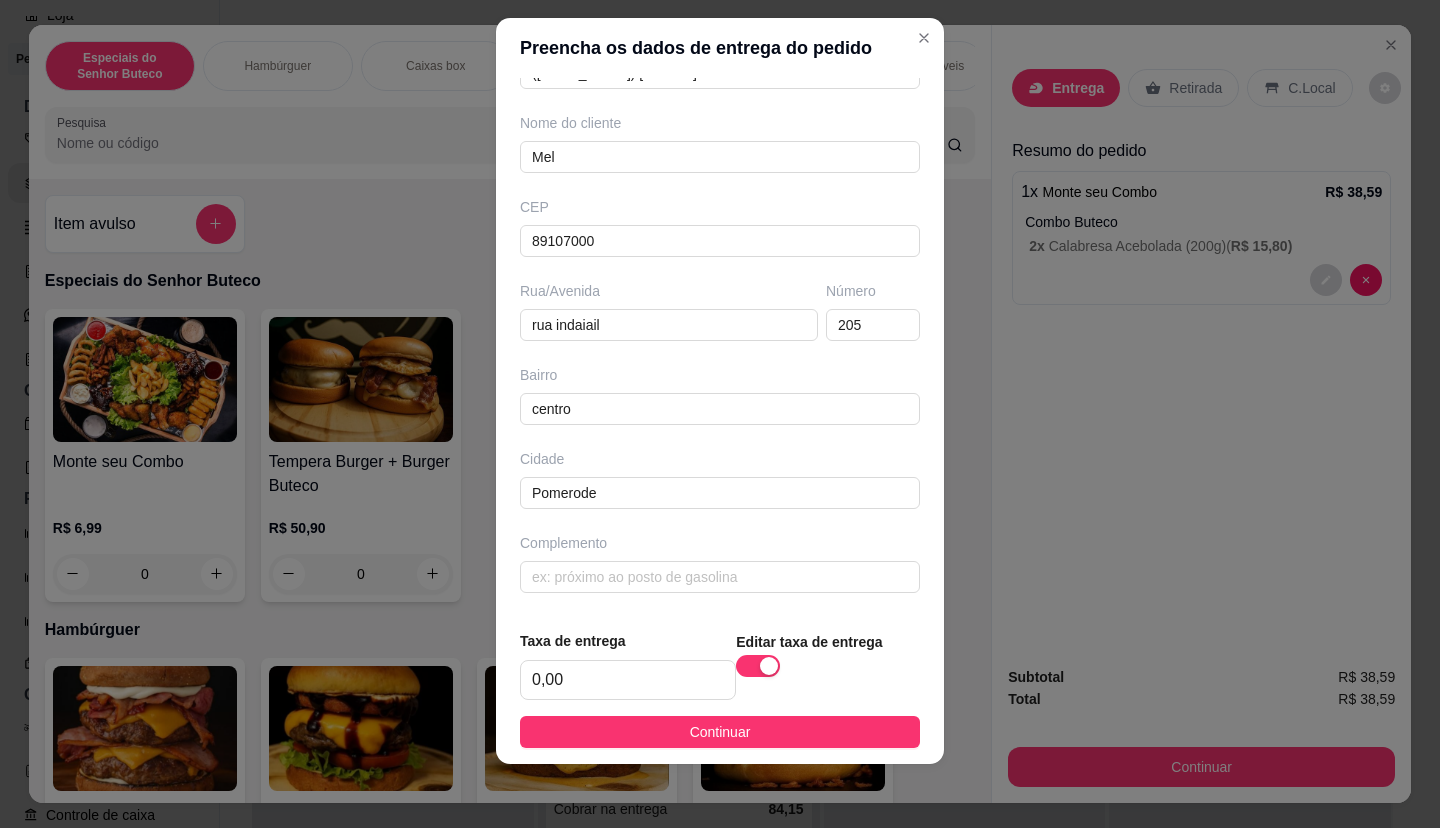 scroll, scrollTop: 138, scrollLeft: 0, axis: vertical 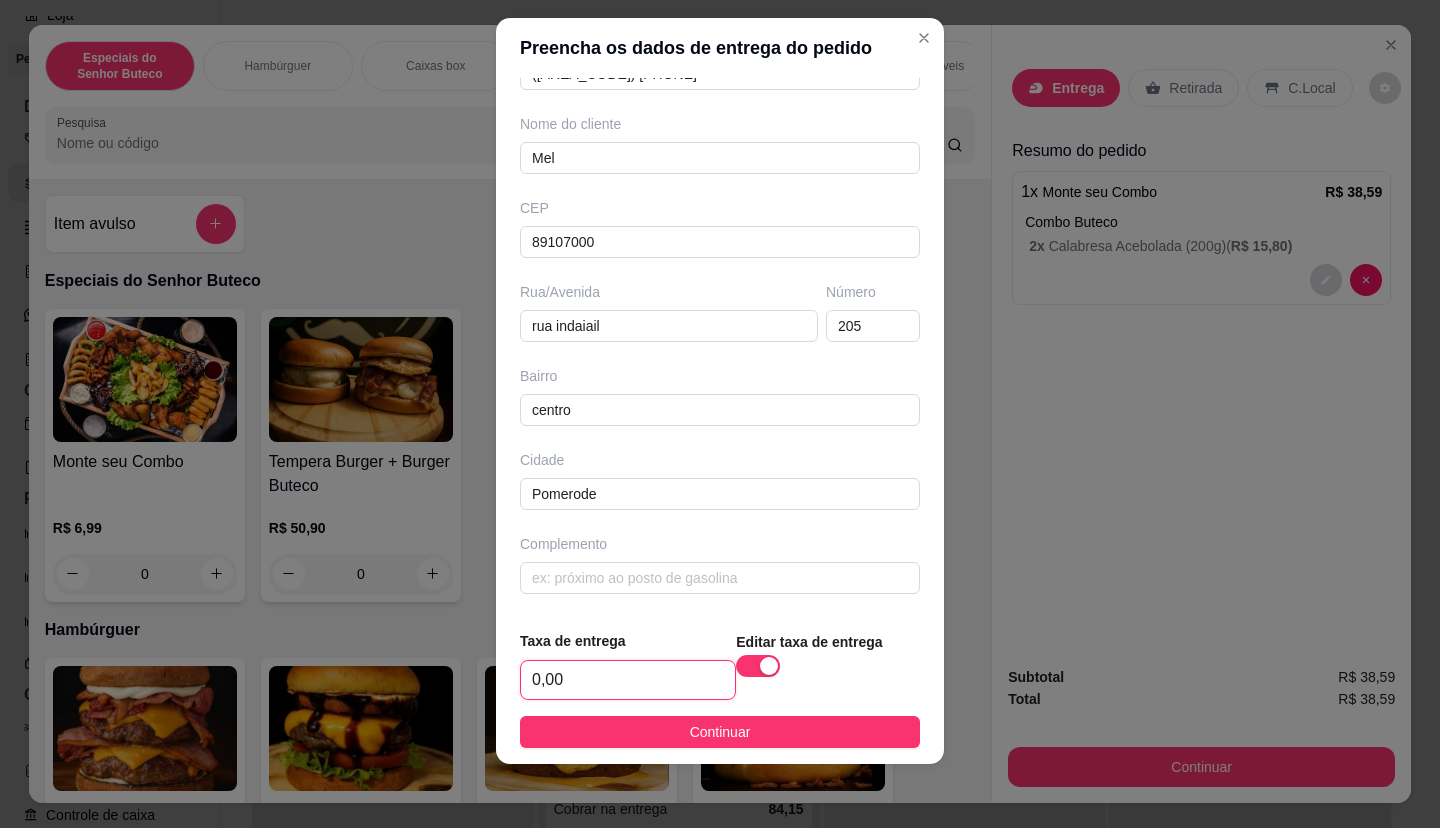 click on "0,00" at bounding box center (628, 680) 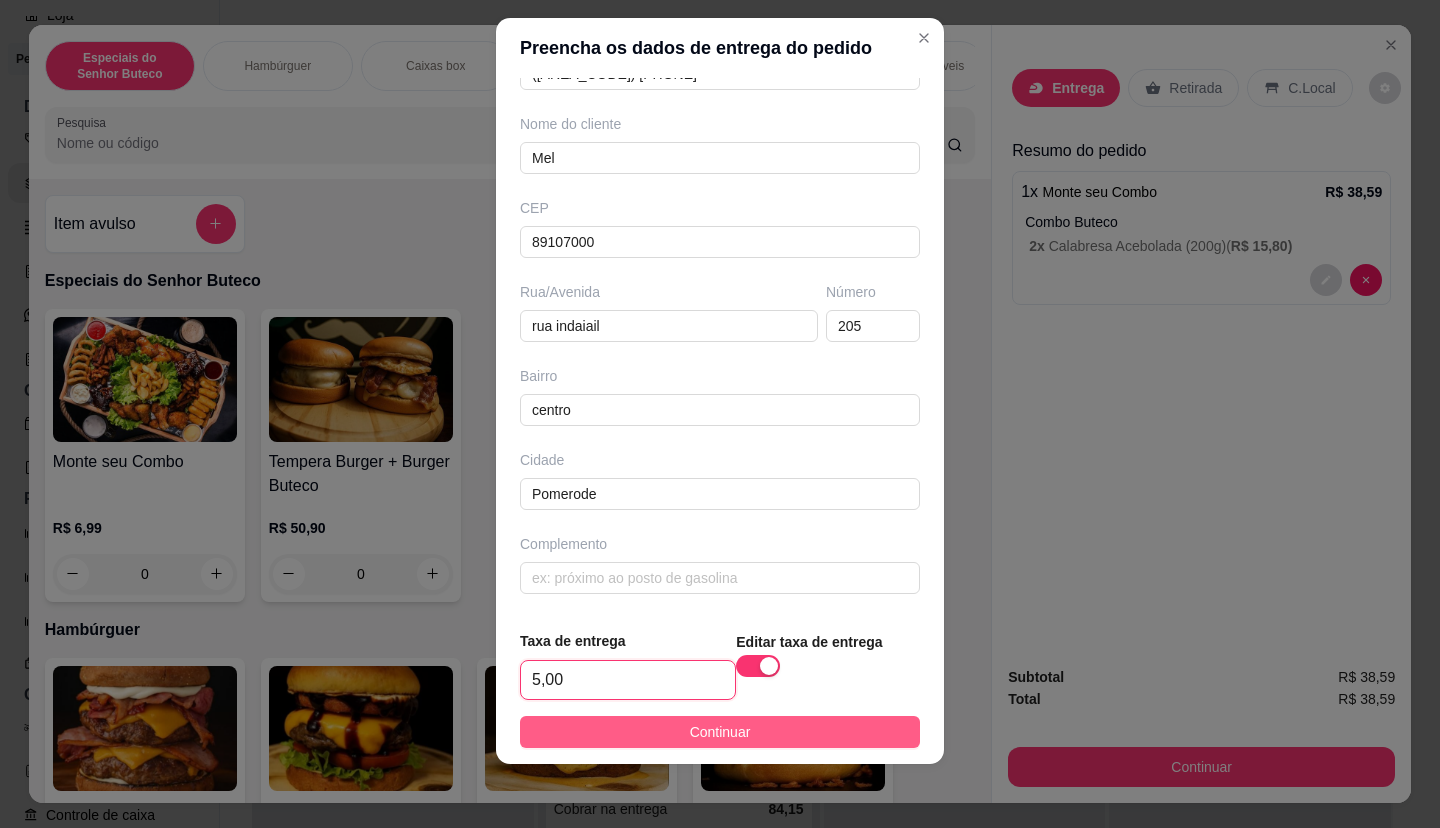 type on "5,00" 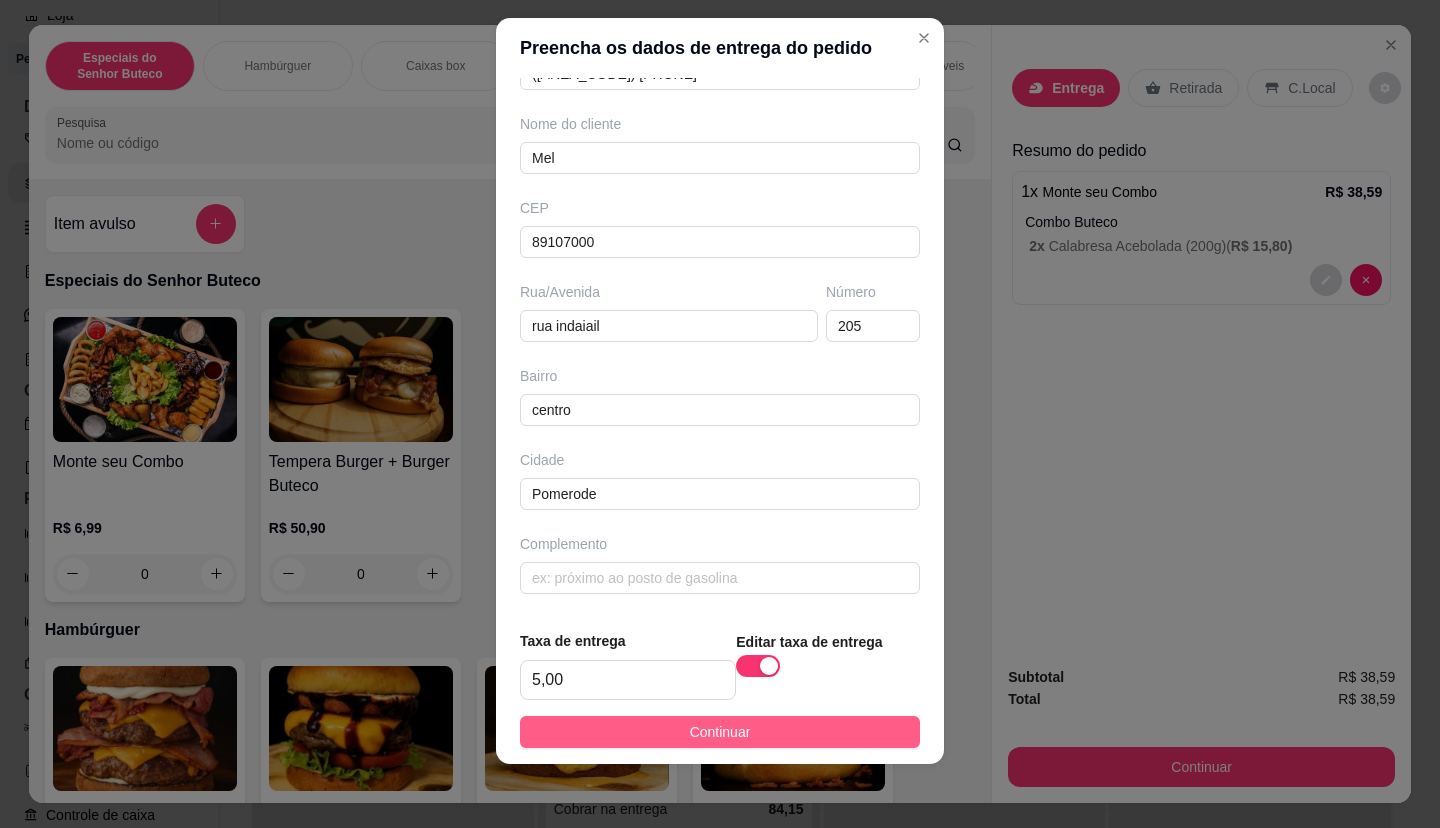 click on "Continuar" at bounding box center [720, 732] 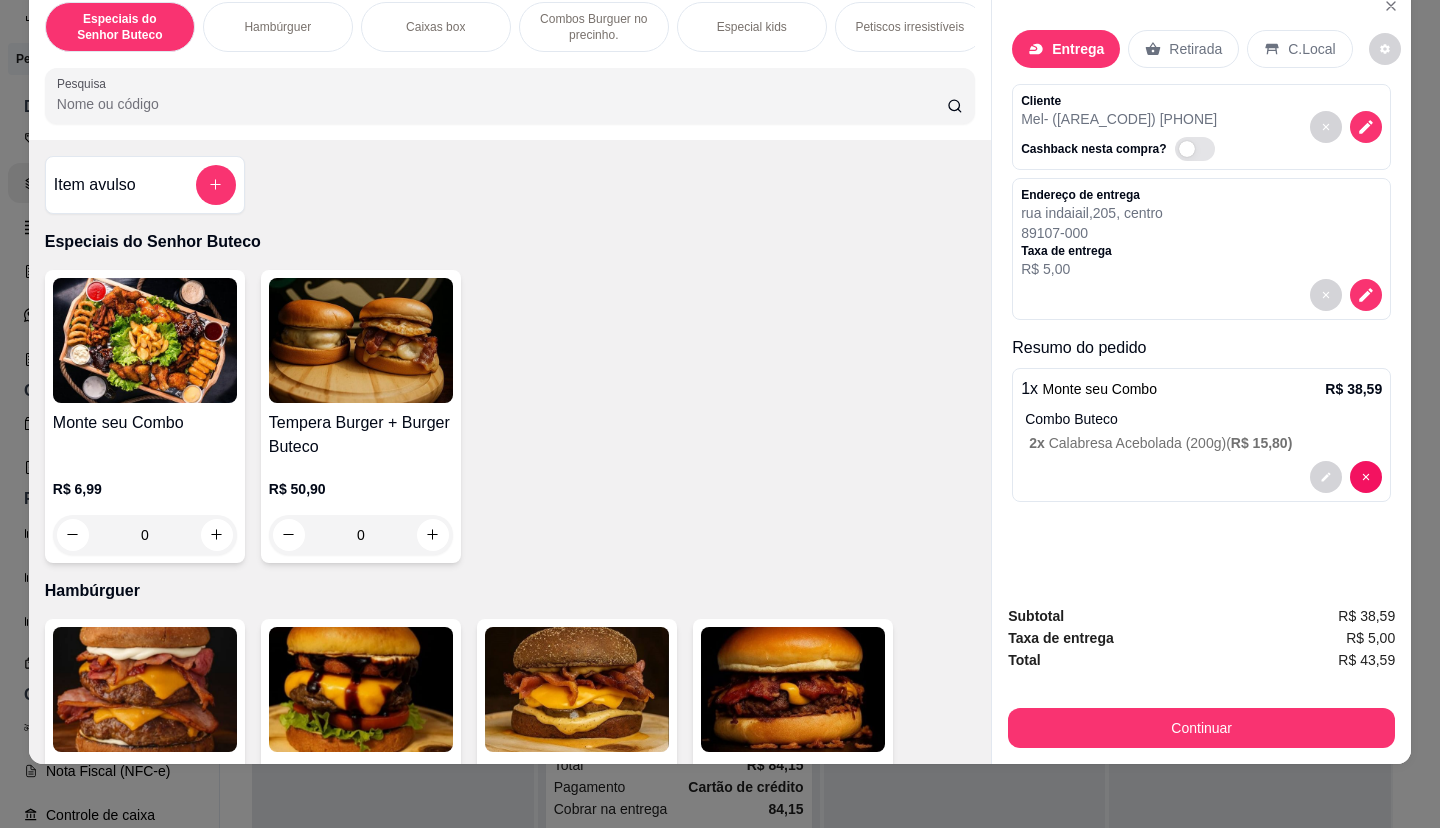 scroll, scrollTop: 0, scrollLeft: 0, axis: both 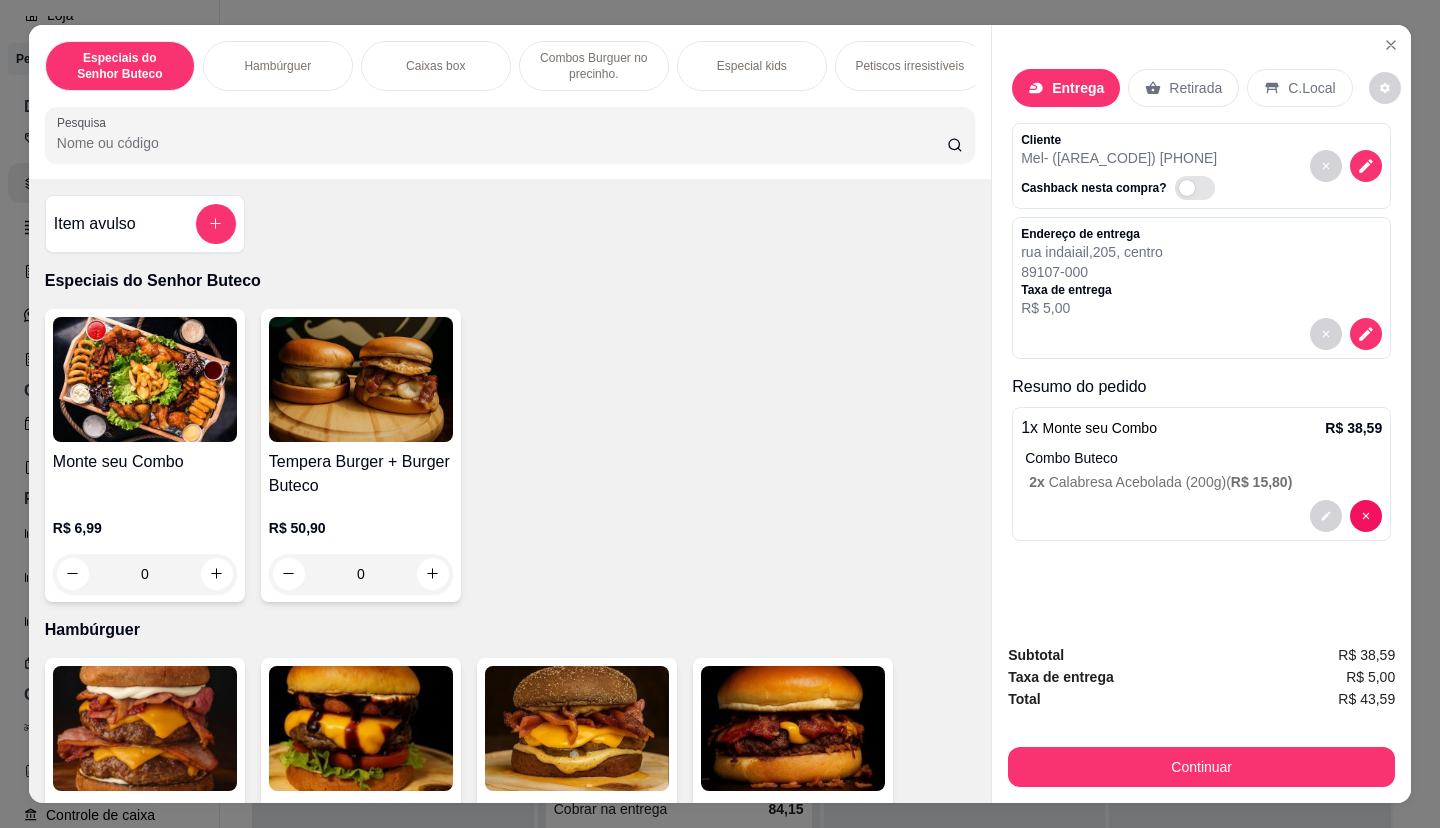 click on "Taxa de entrega R$ 5,00" at bounding box center [1201, 677] 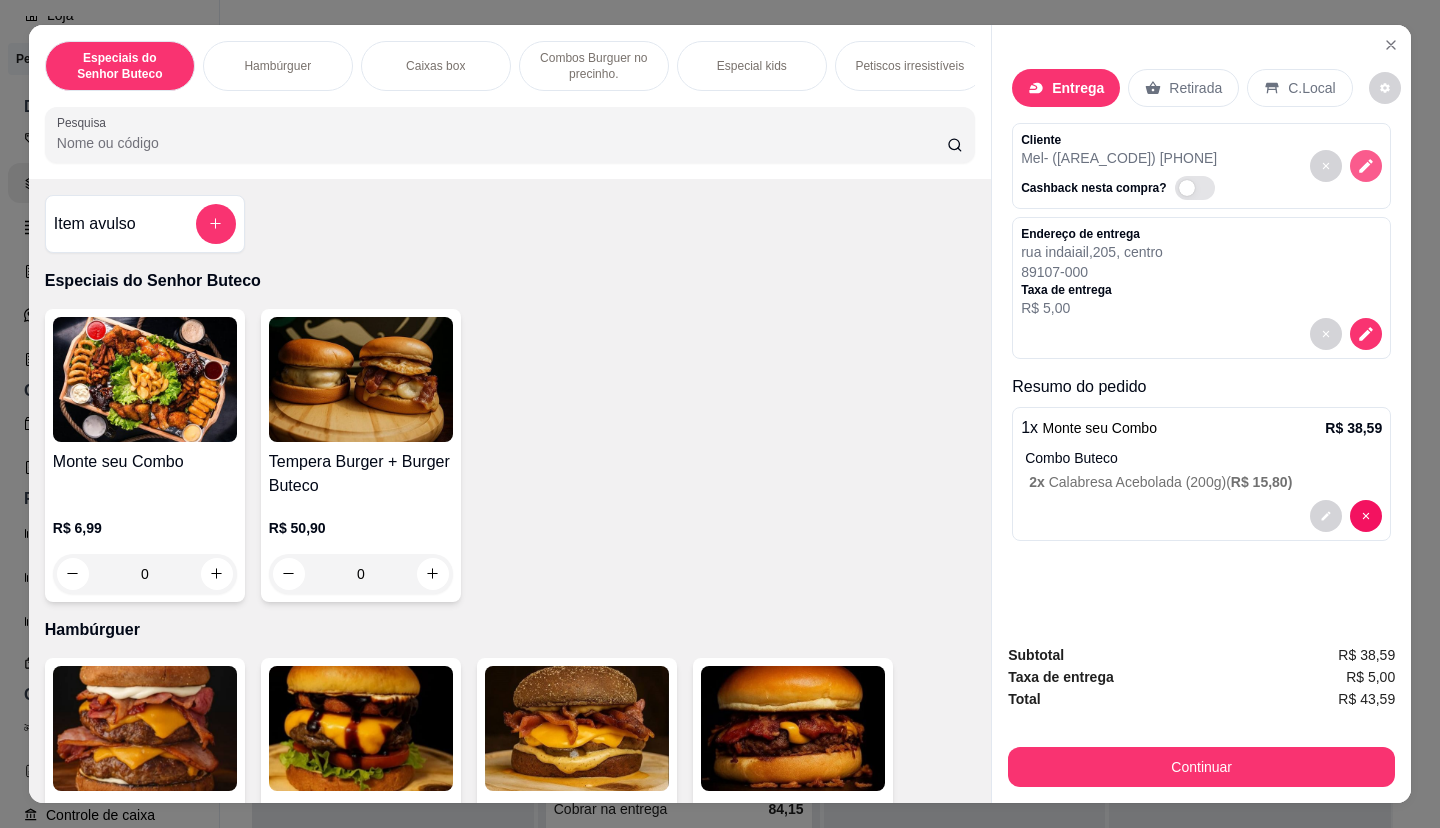 click 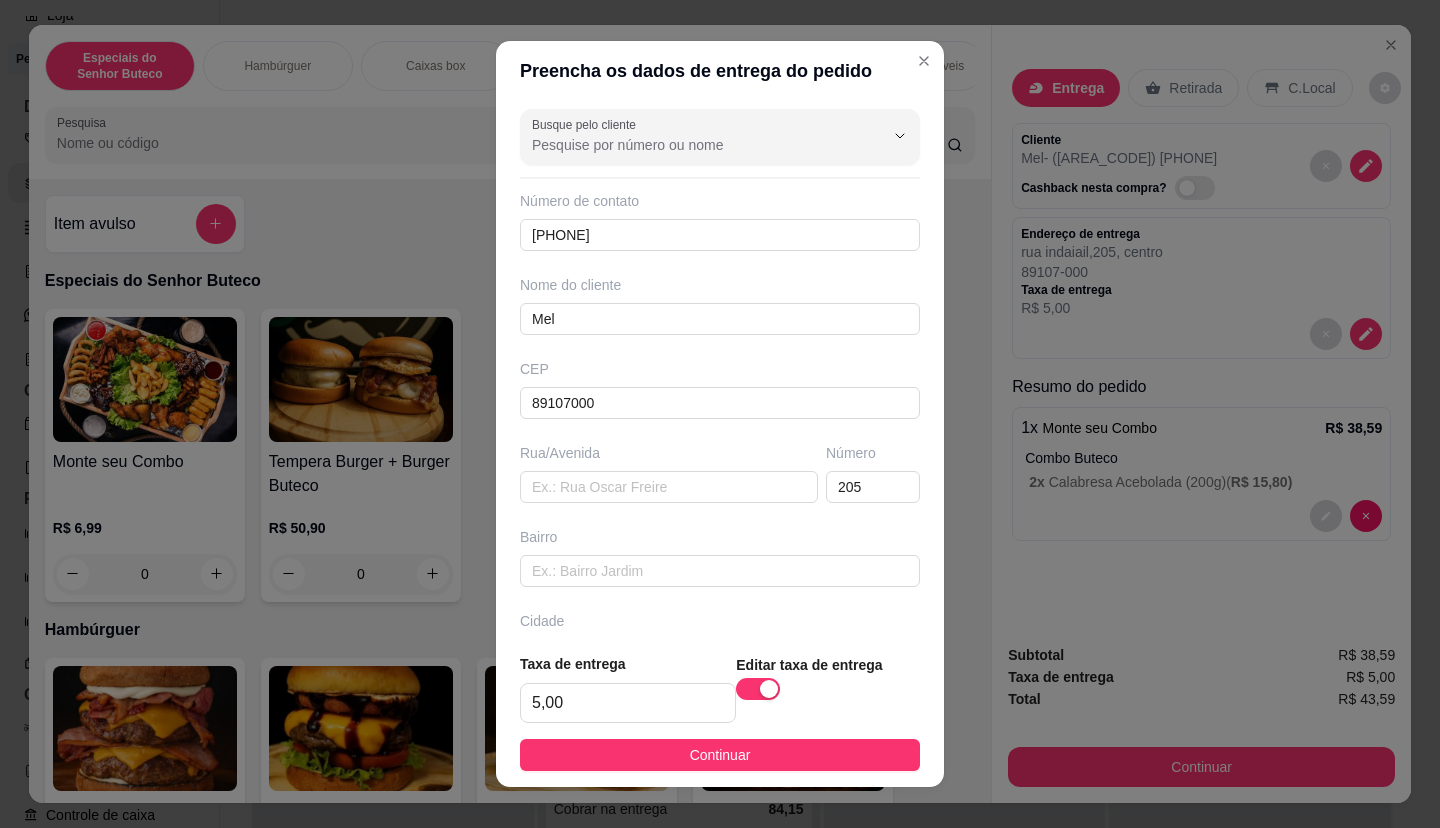 scroll, scrollTop: 138, scrollLeft: 0, axis: vertical 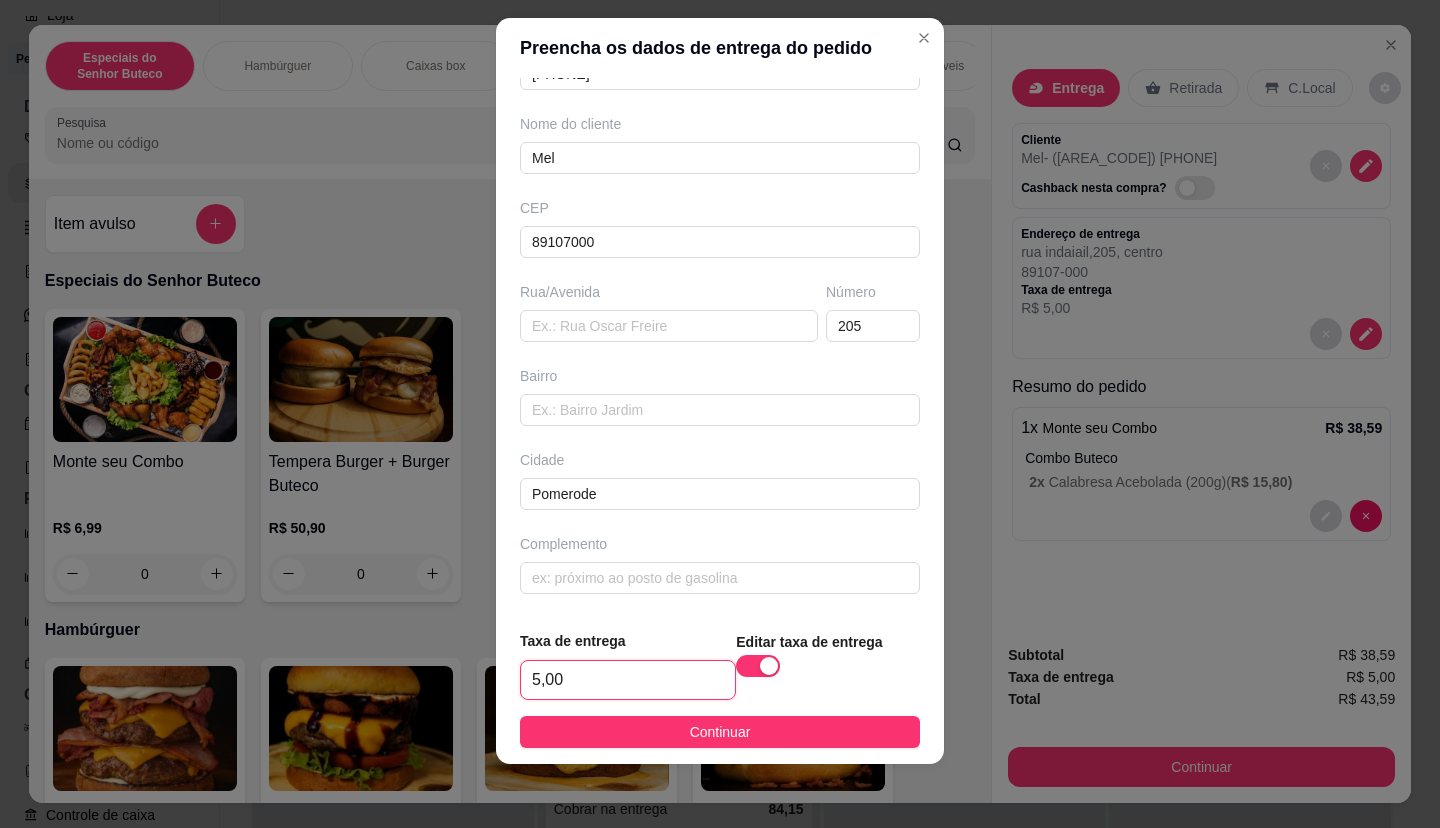 click on "5,00" at bounding box center [628, 680] 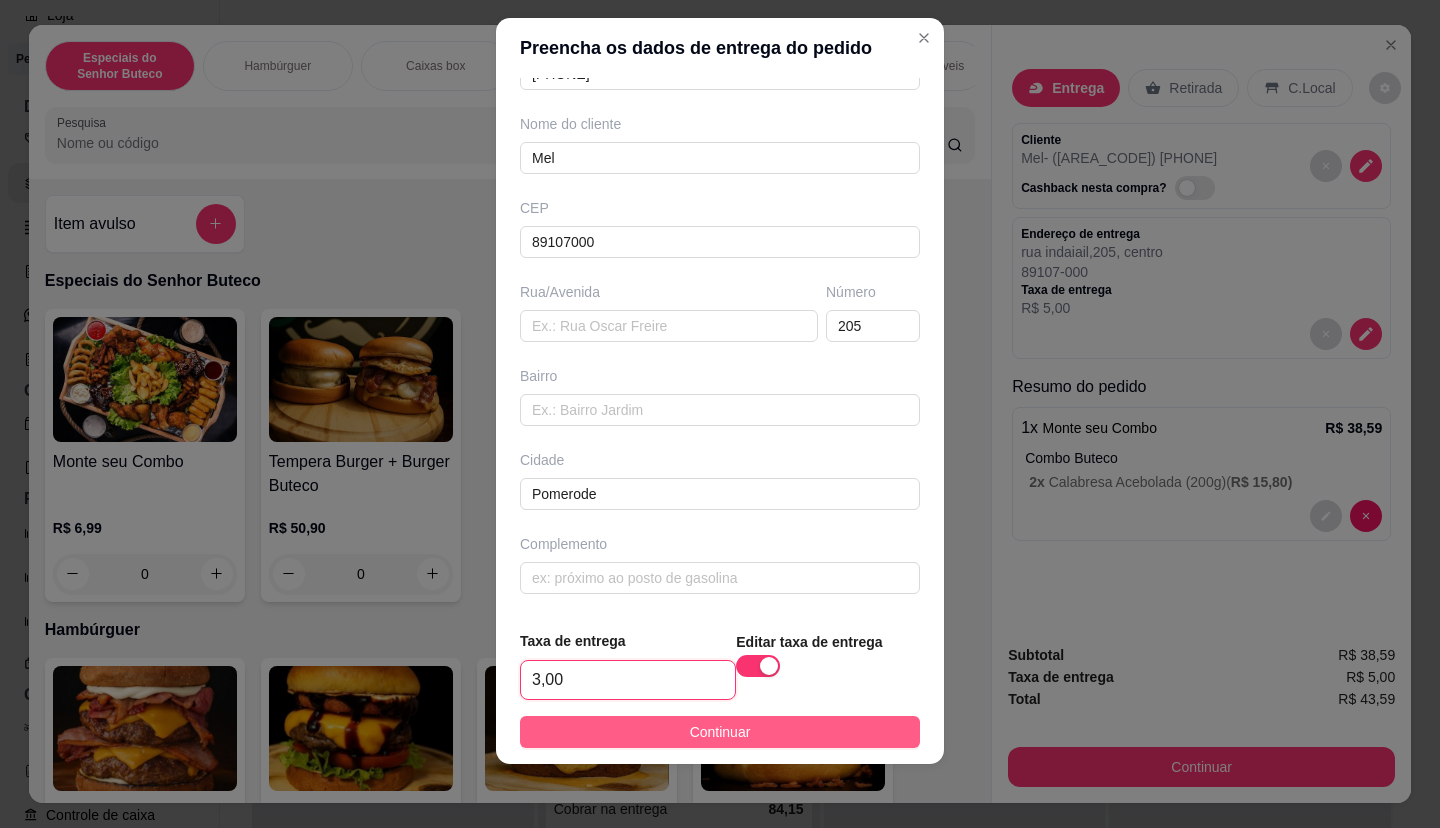 type on "3,00" 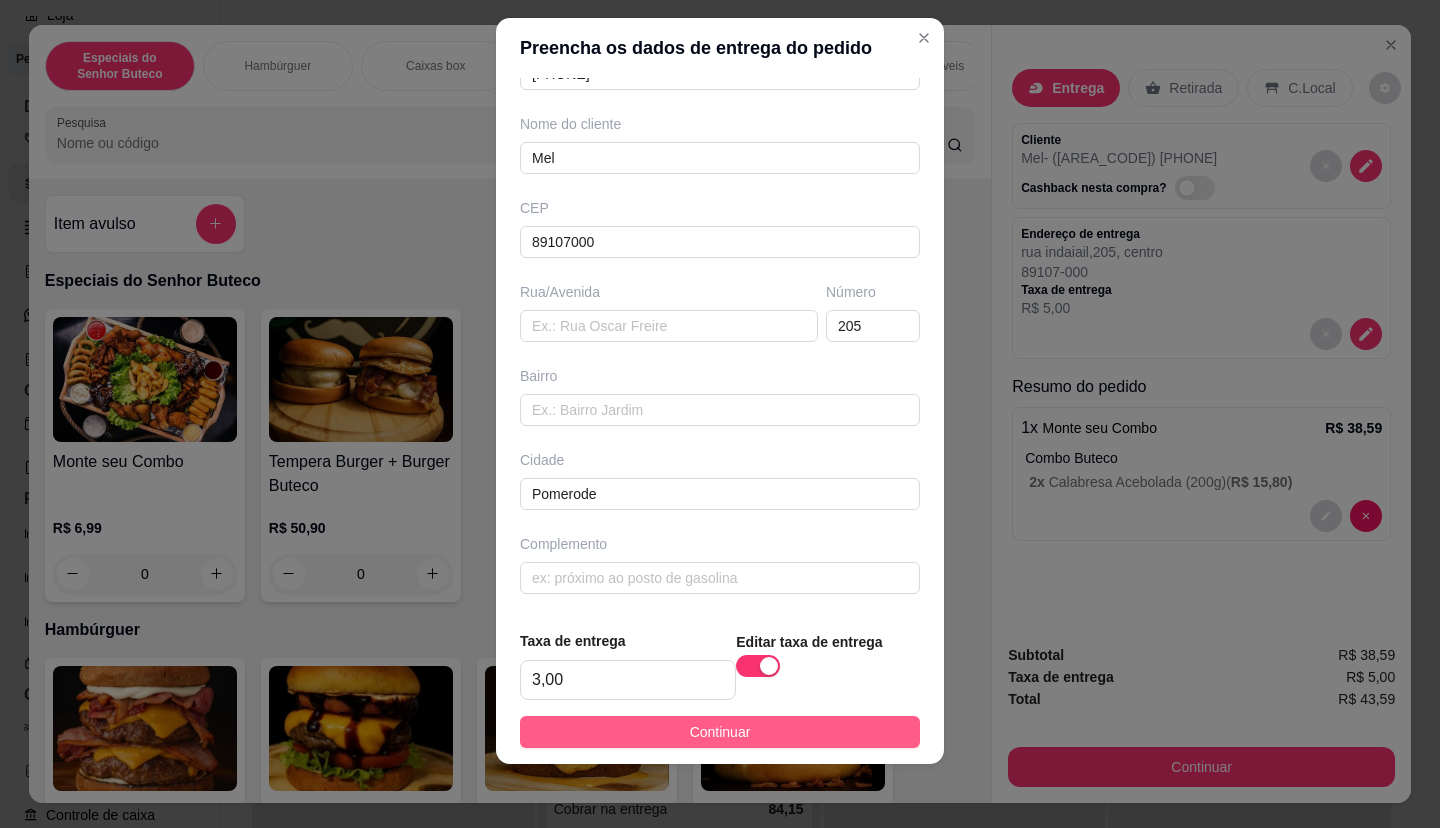 click on "Continuar" at bounding box center [720, 732] 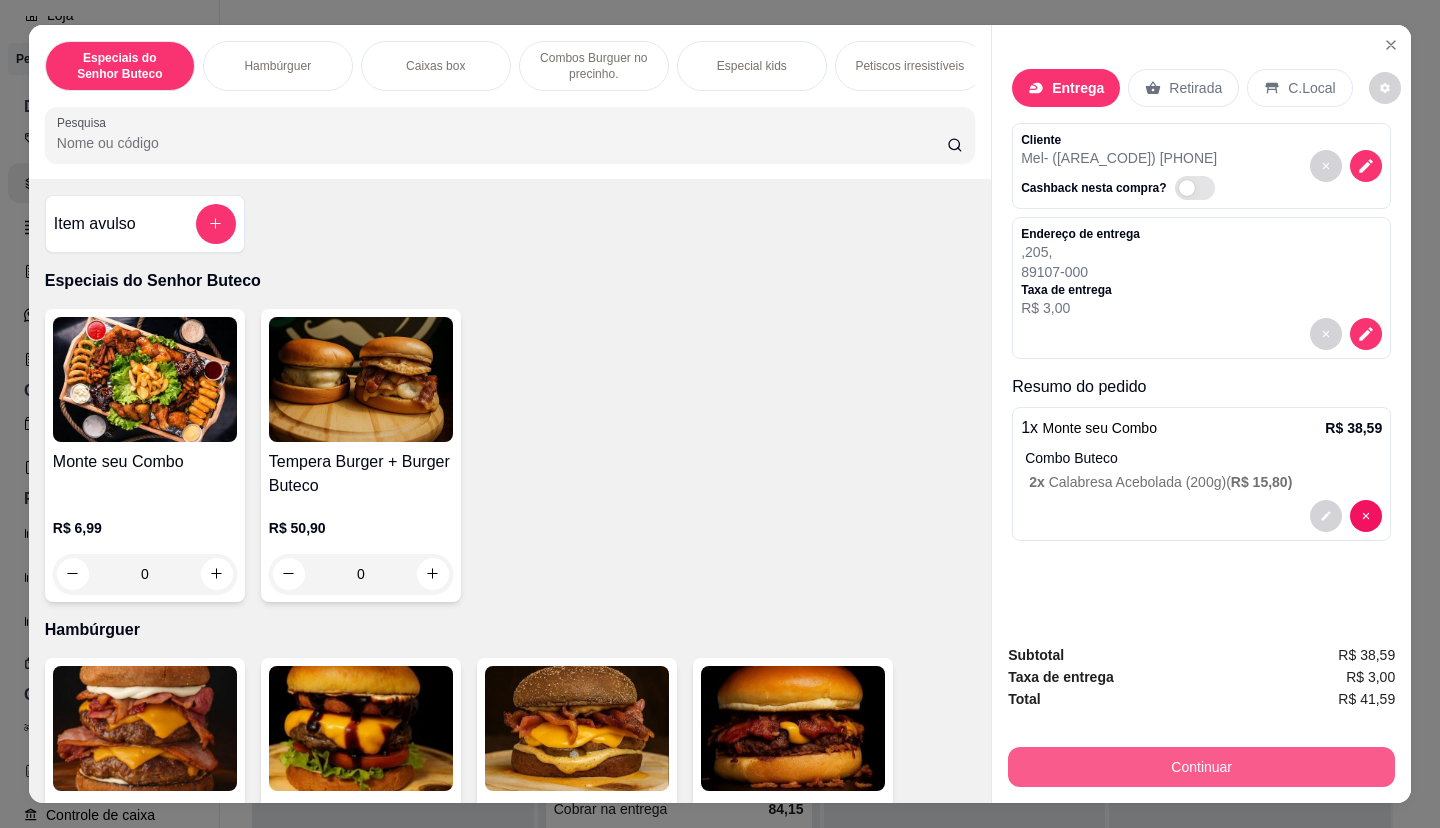 click on "Continuar" at bounding box center [1201, 767] 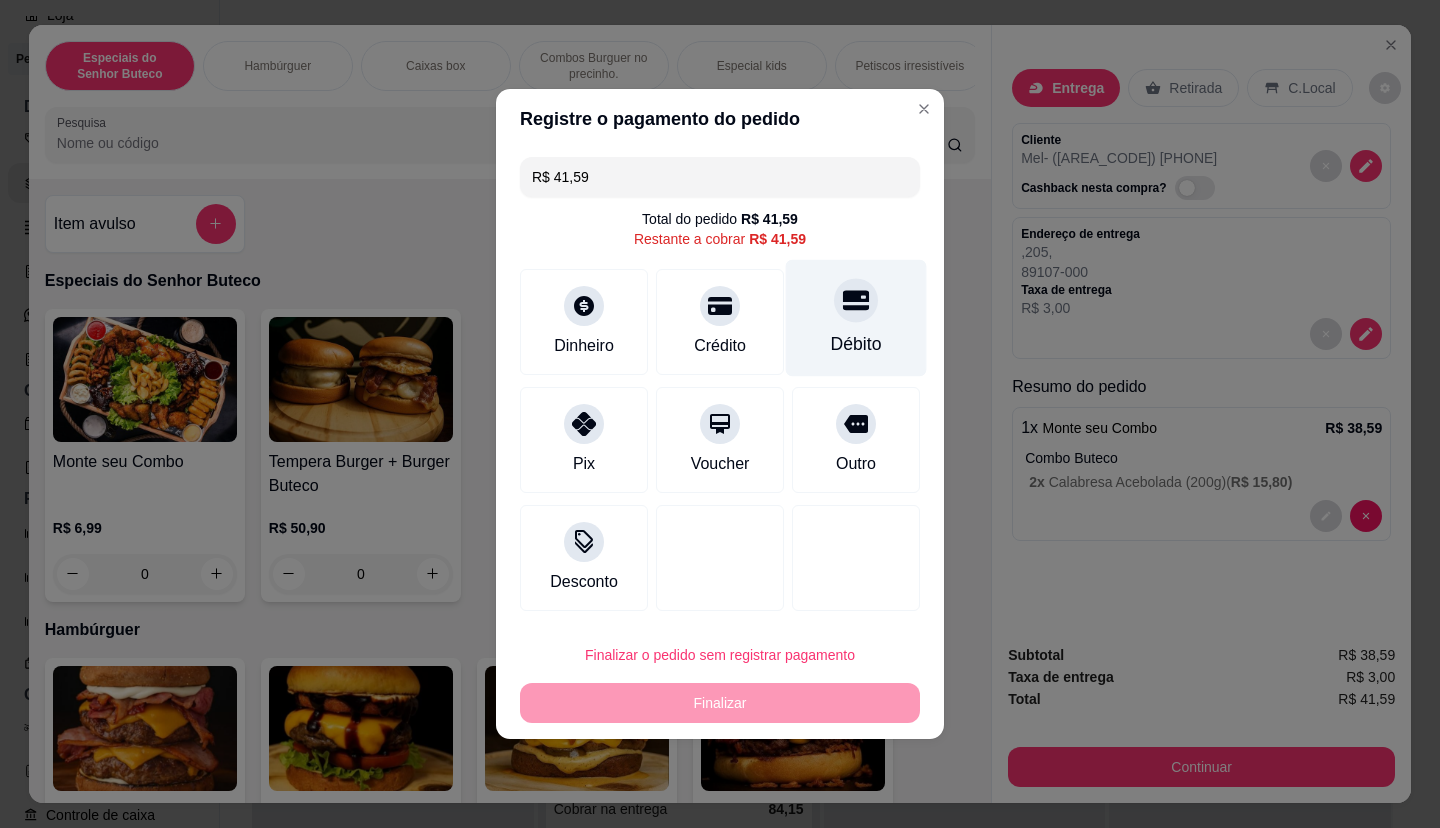 click on "Débito" at bounding box center (856, 318) 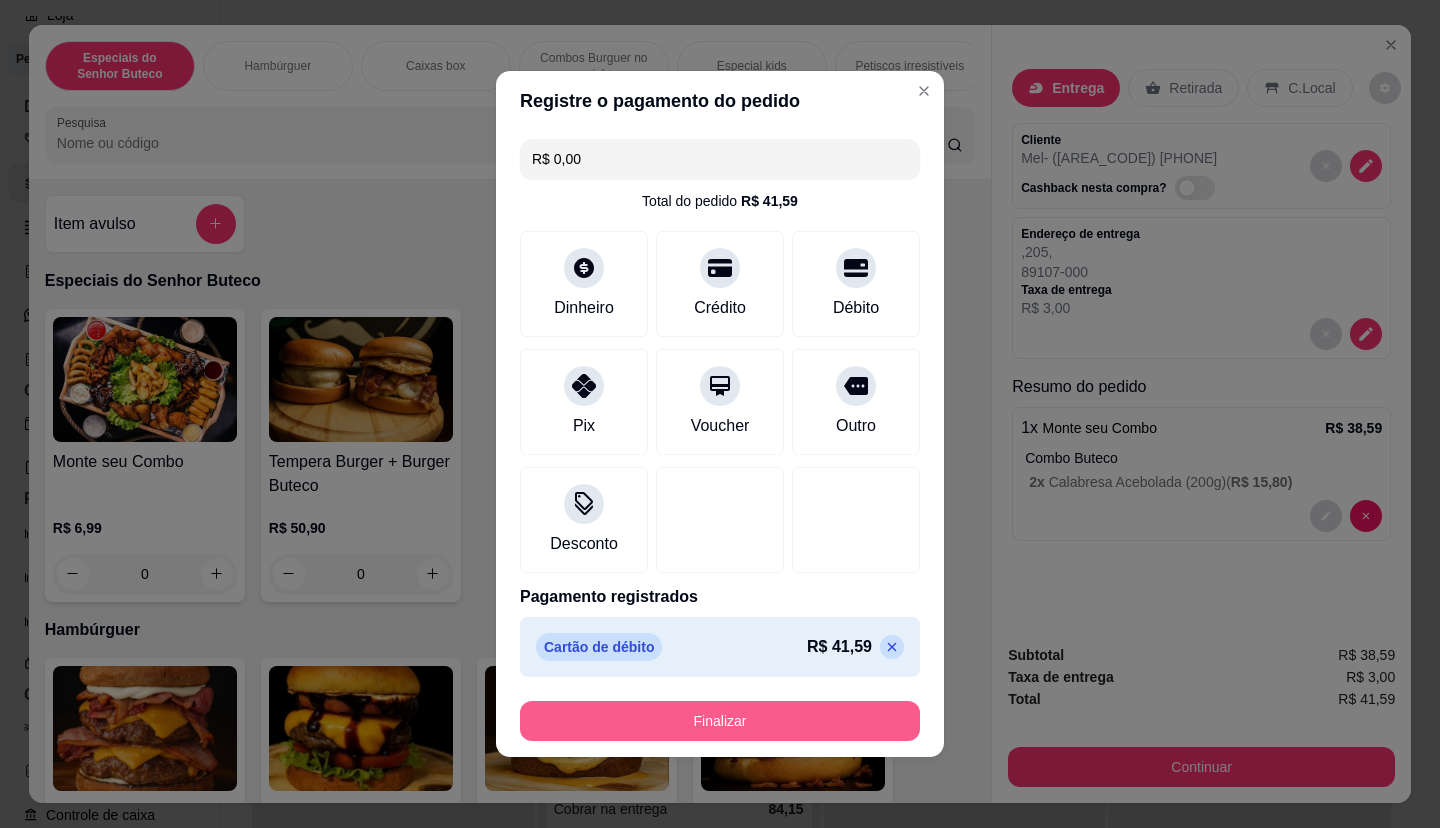 click on "Finalizar" at bounding box center (720, 721) 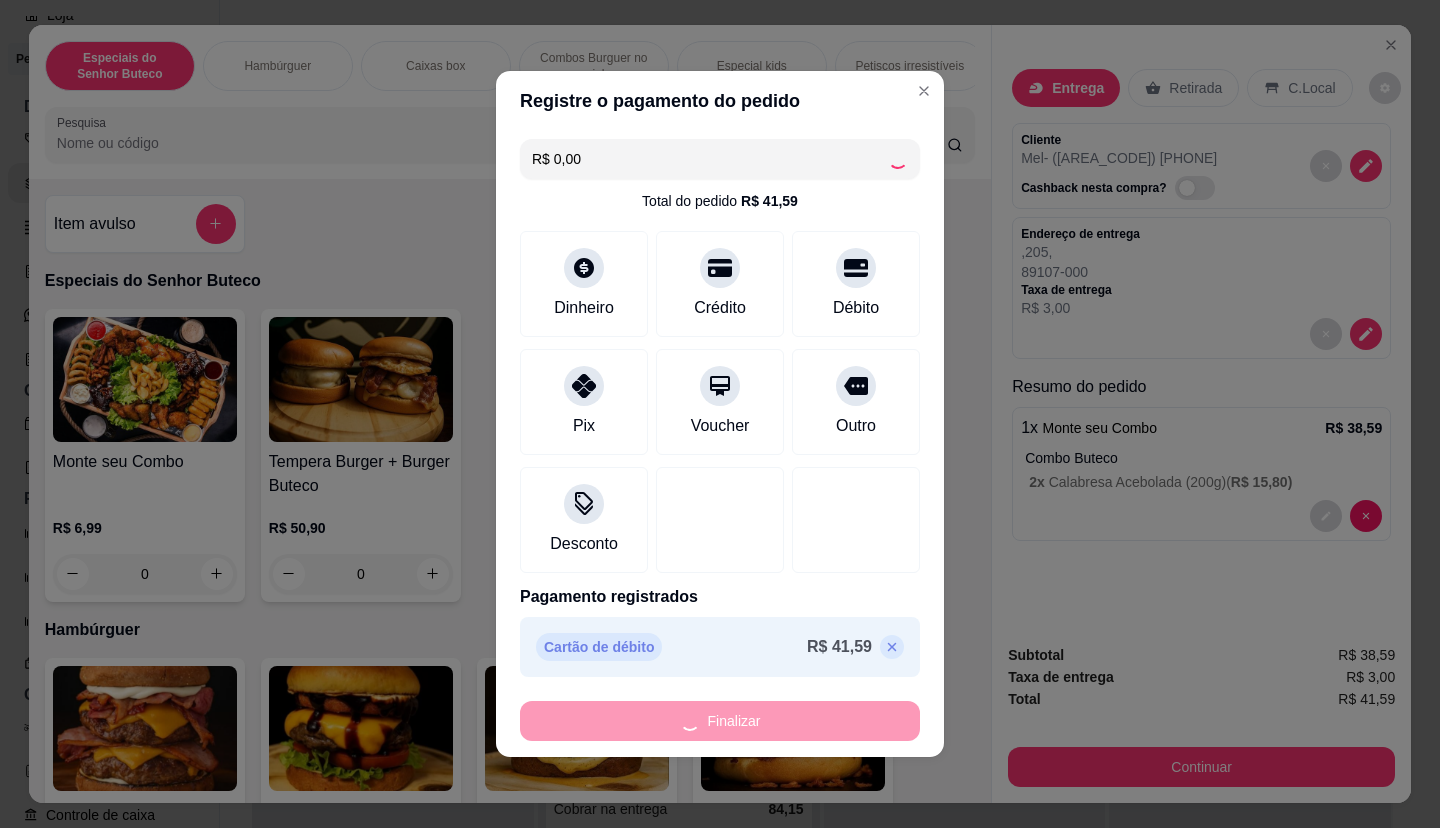 type on "-R$ 41,59" 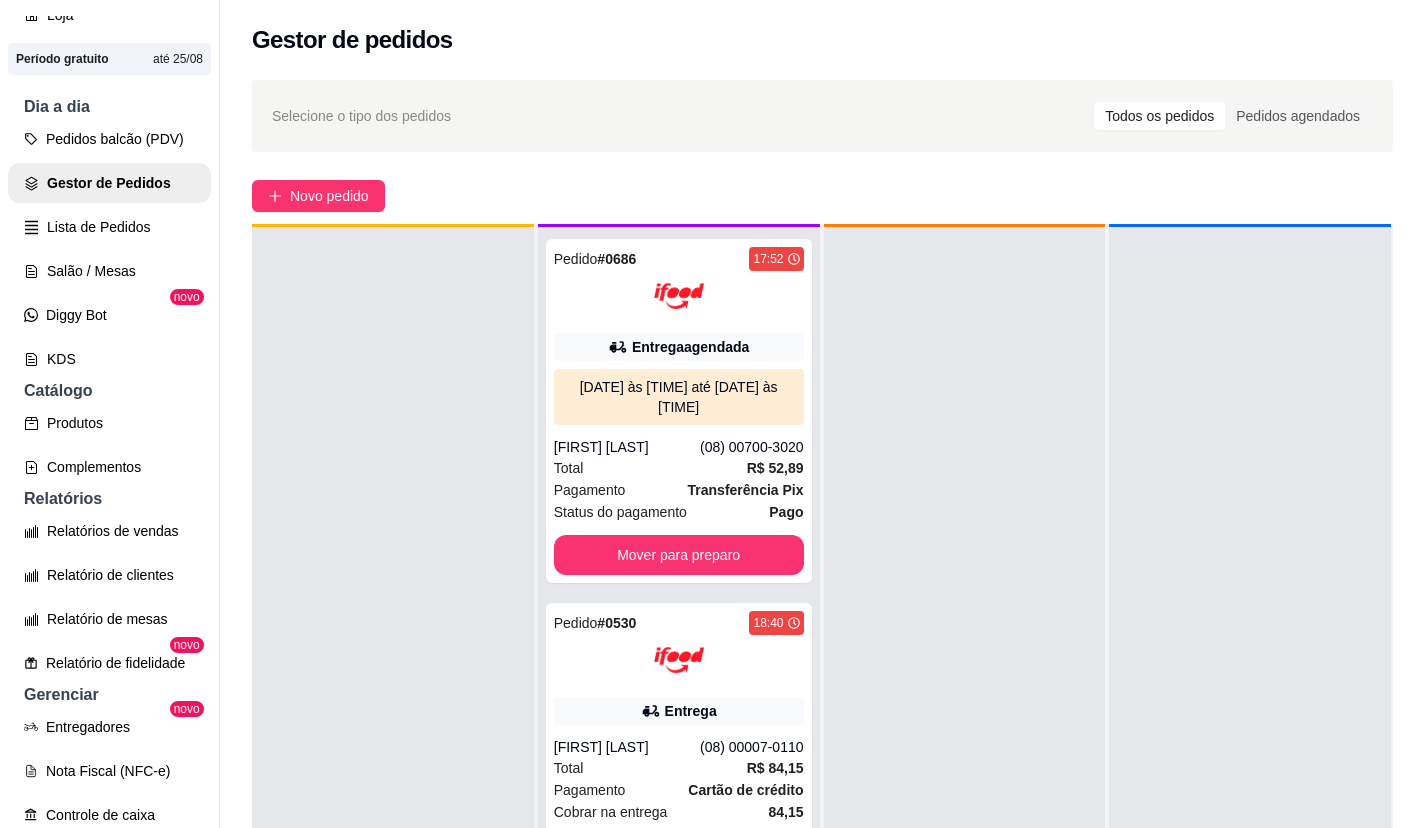 scroll, scrollTop: 56, scrollLeft: 0, axis: vertical 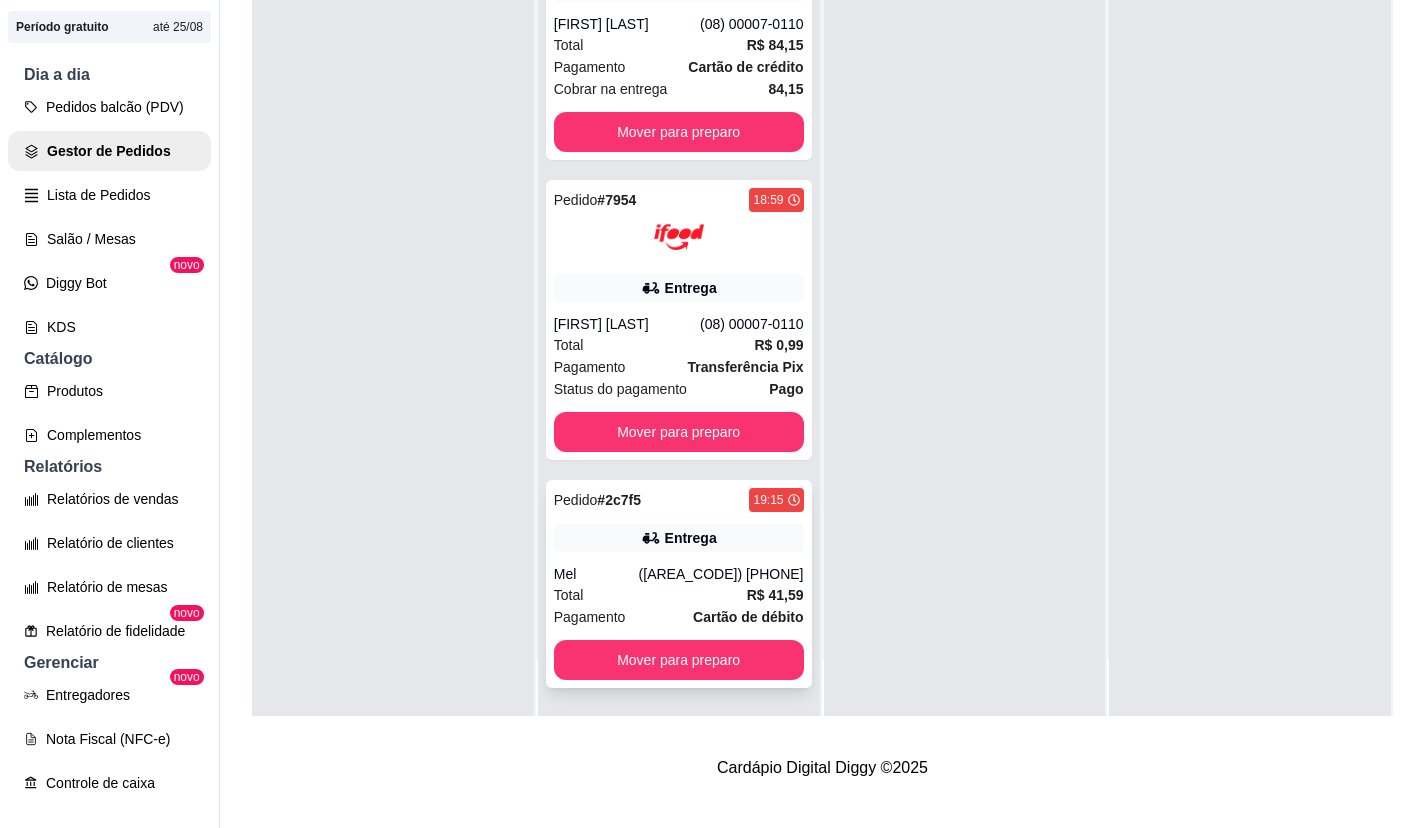 click on "Mel" at bounding box center [596, 574] 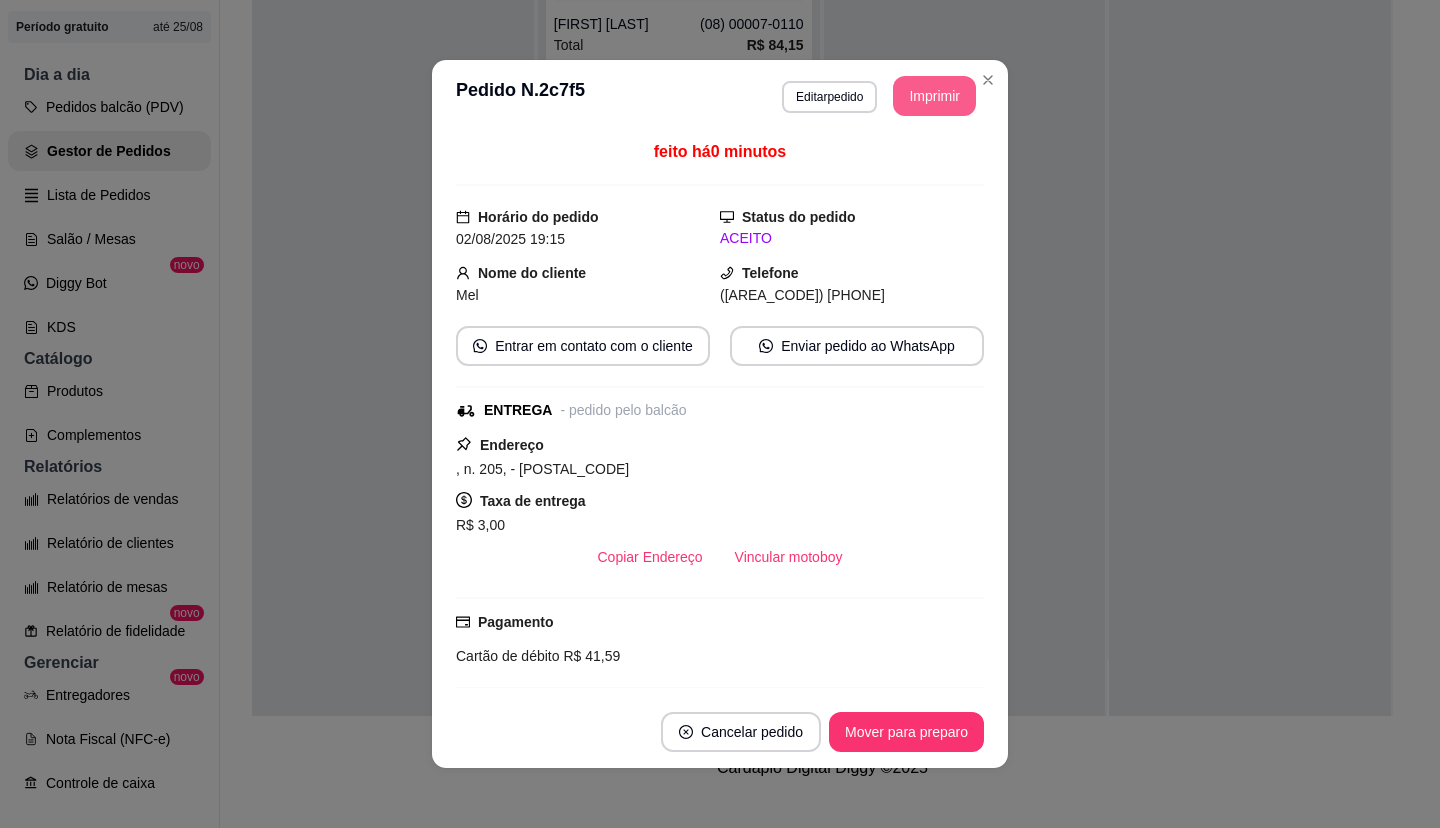 click on "Imprimir" at bounding box center (934, 96) 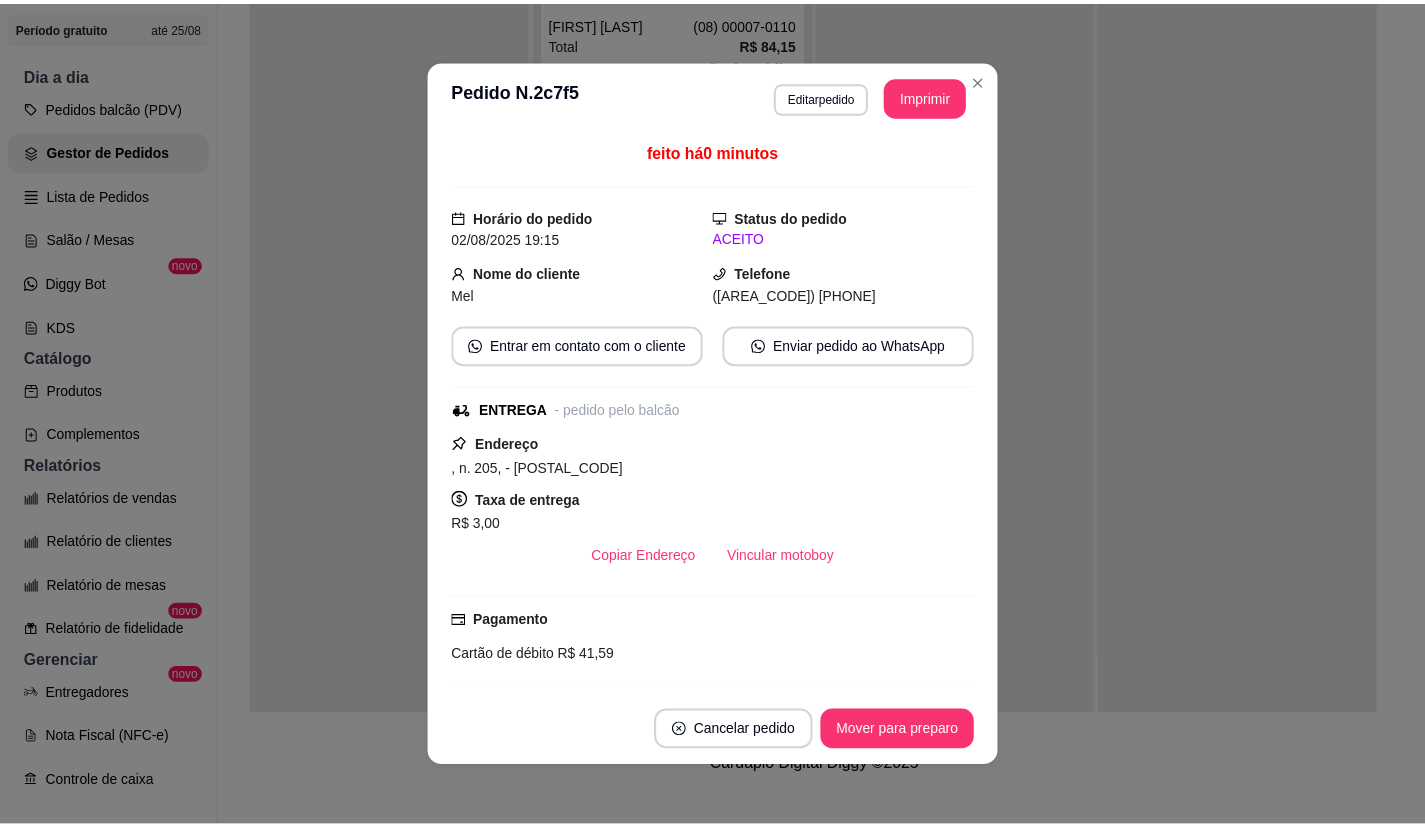 scroll, scrollTop: 0, scrollLeft: 0, axis: both 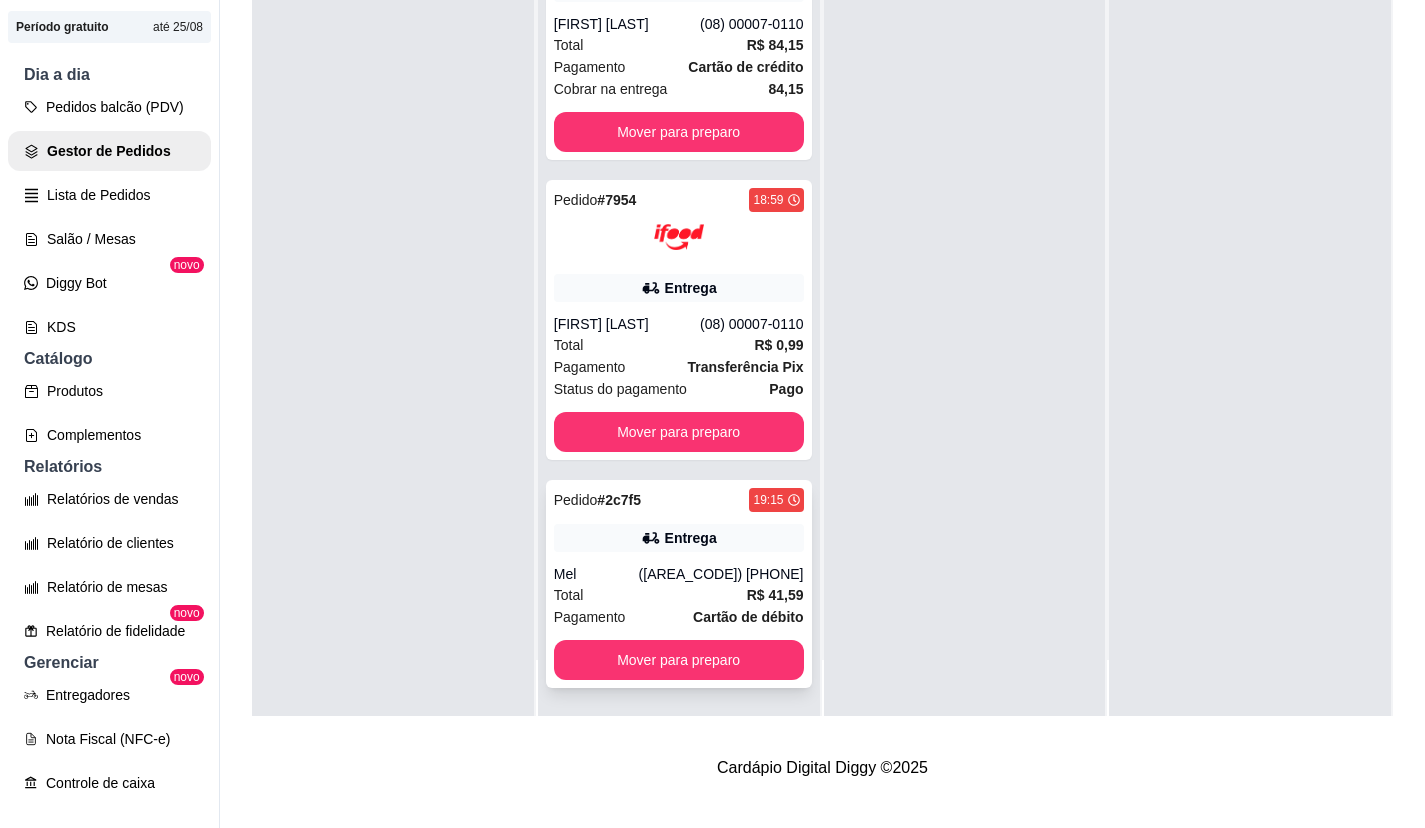click on "Total R$ 41,59" at bounding box center [679, 595] 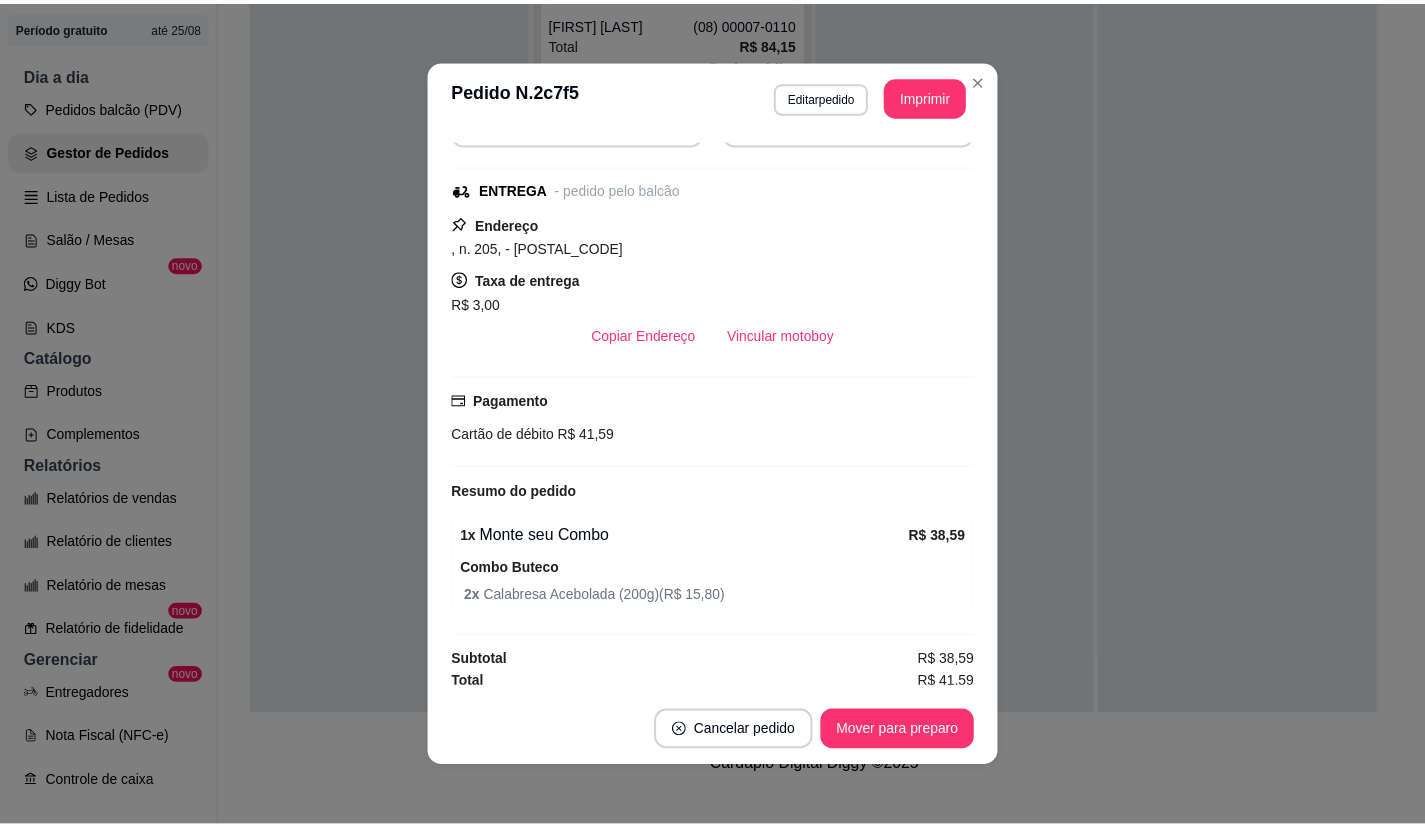 scroll, scrollTop: 227, scrollLeft: 0, axis: vertical 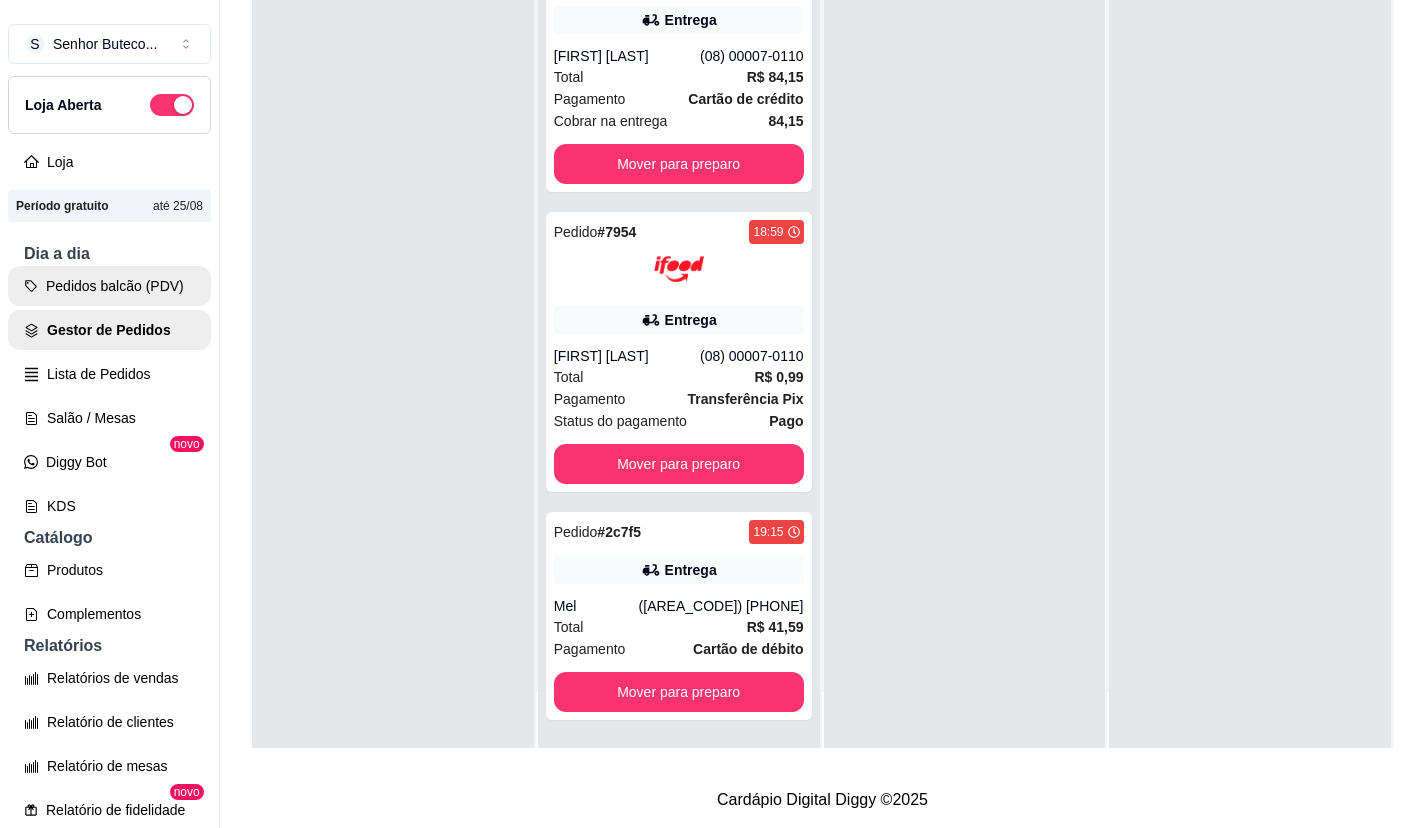 click on "Pedidos balcão (PDV)" at bounding box center [109, 286] 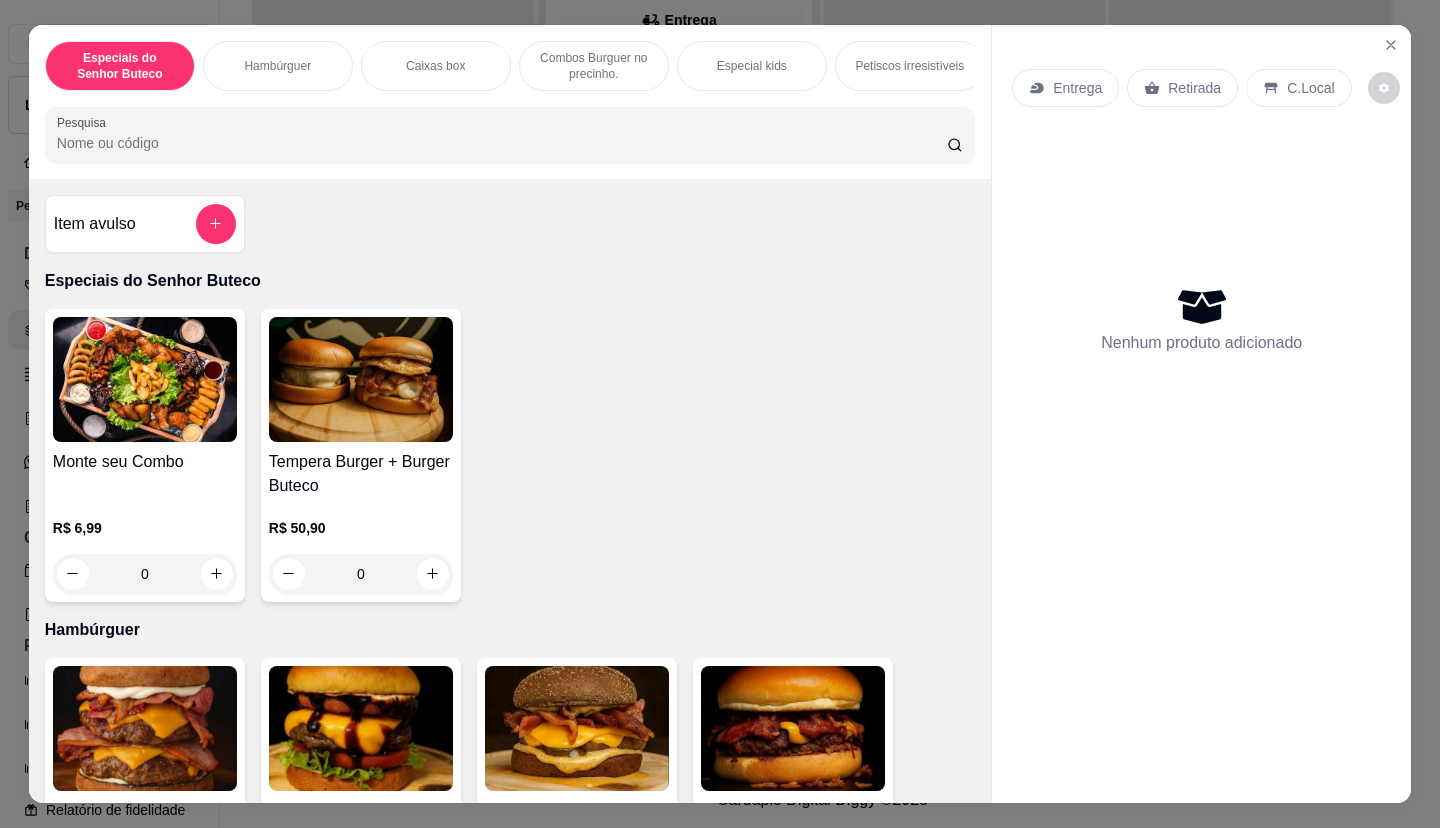 click on "Retirada" at bounding box center [1182, 88] 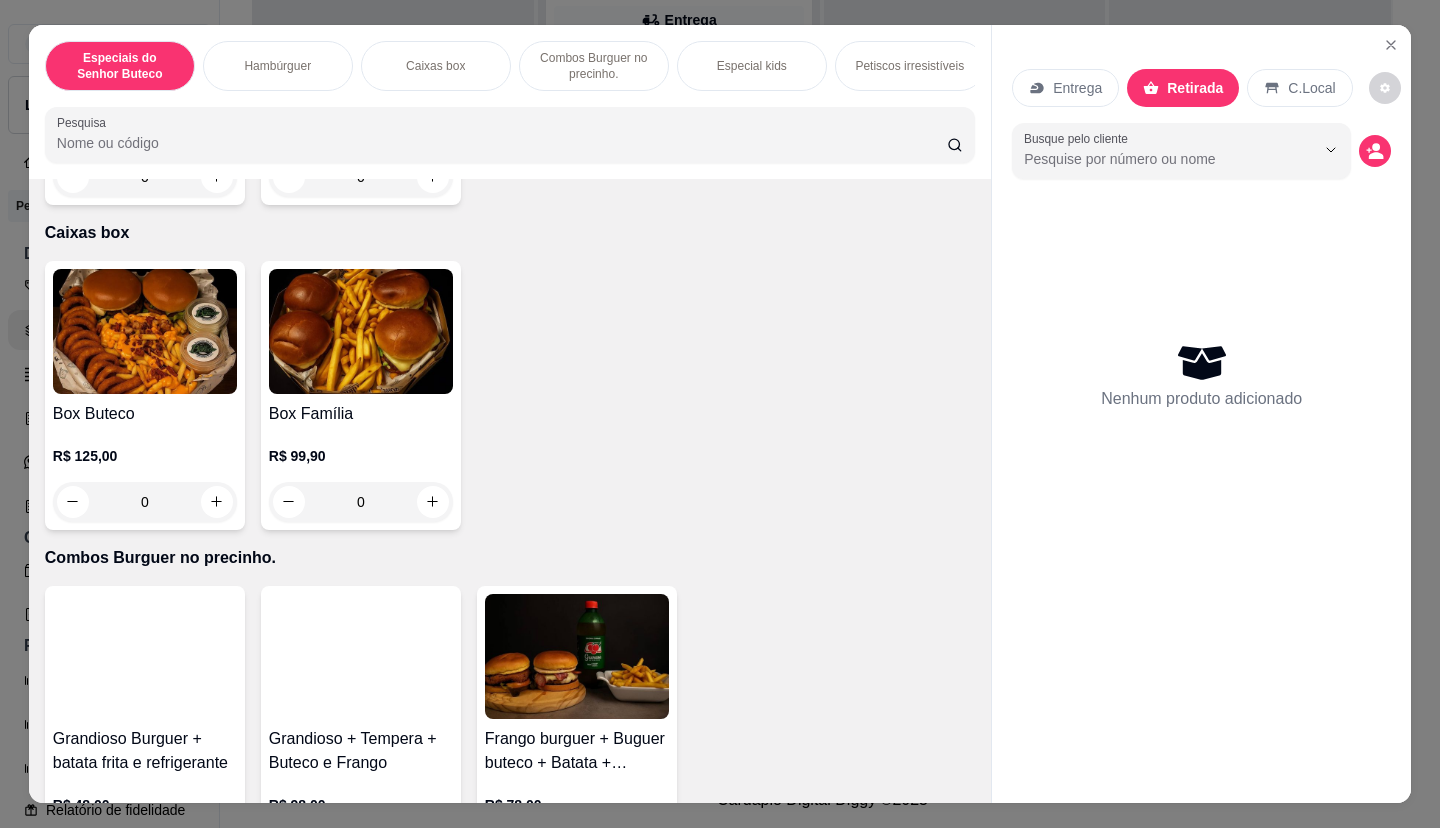 scroll, scrollTop: 1100, scrollLeft: 0, axis: vertical 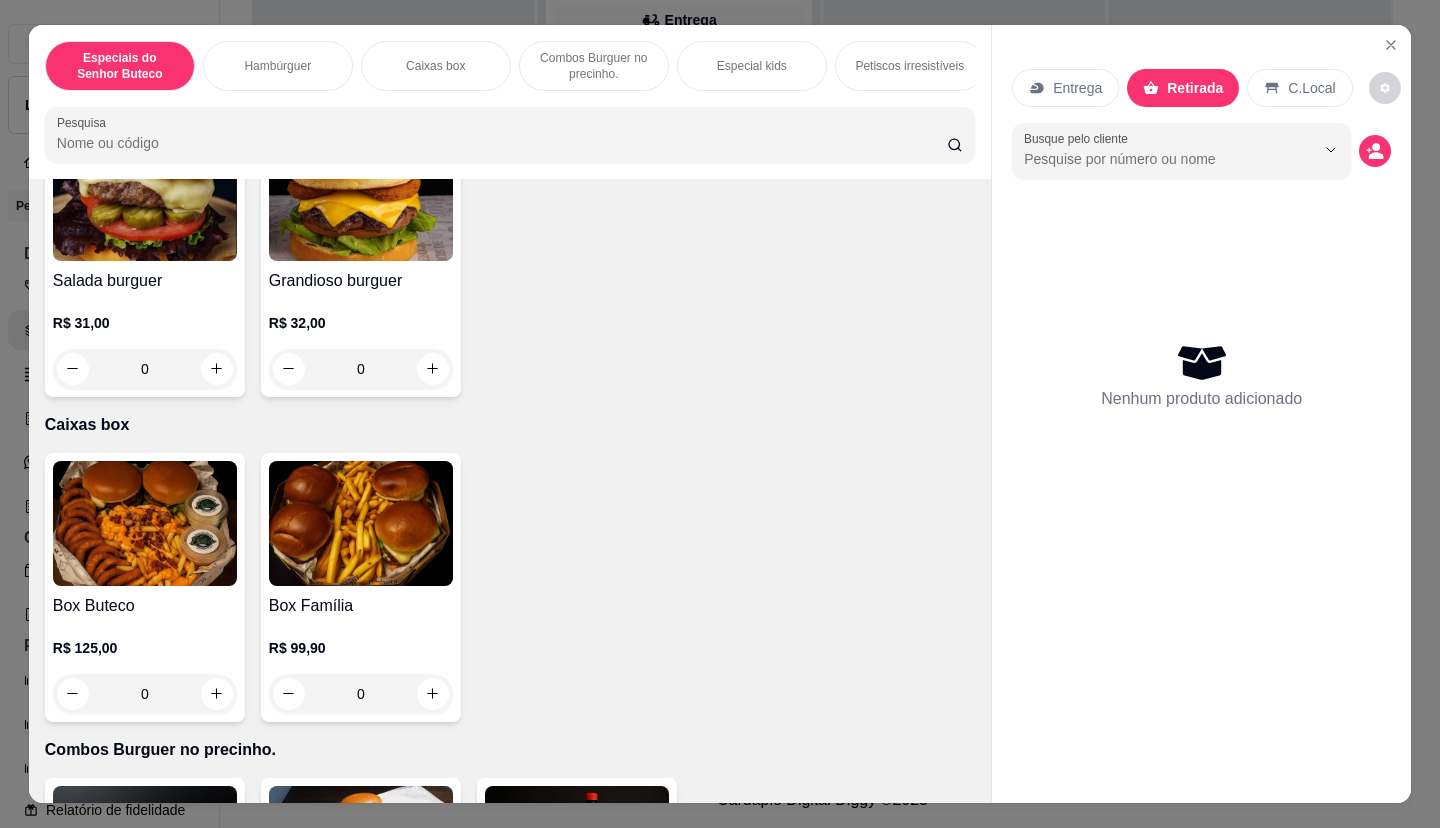 click at bounding box center [361, 523] 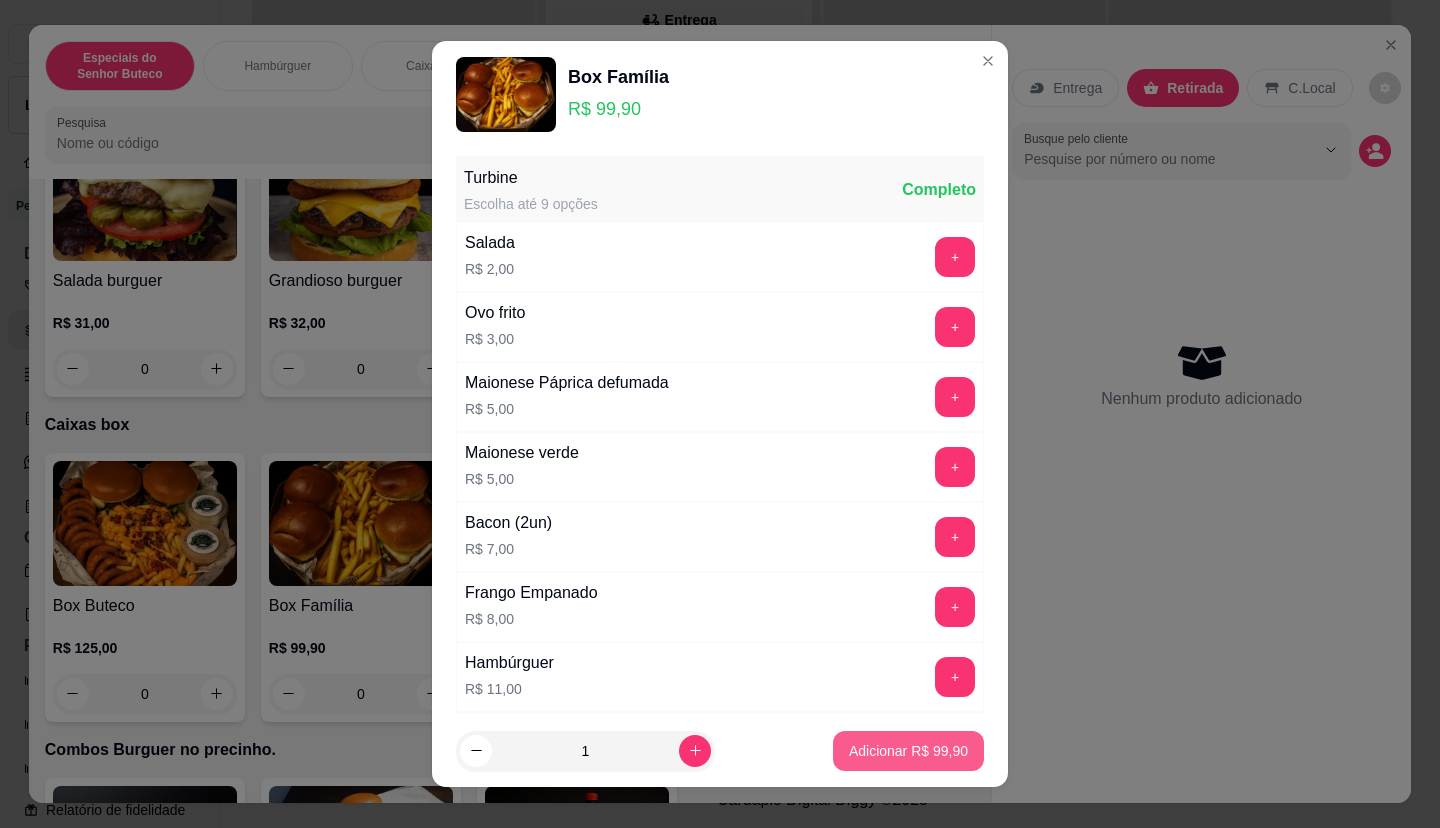 click on "Adicionar   R$ 99,90" at bounding box center [908, 751] 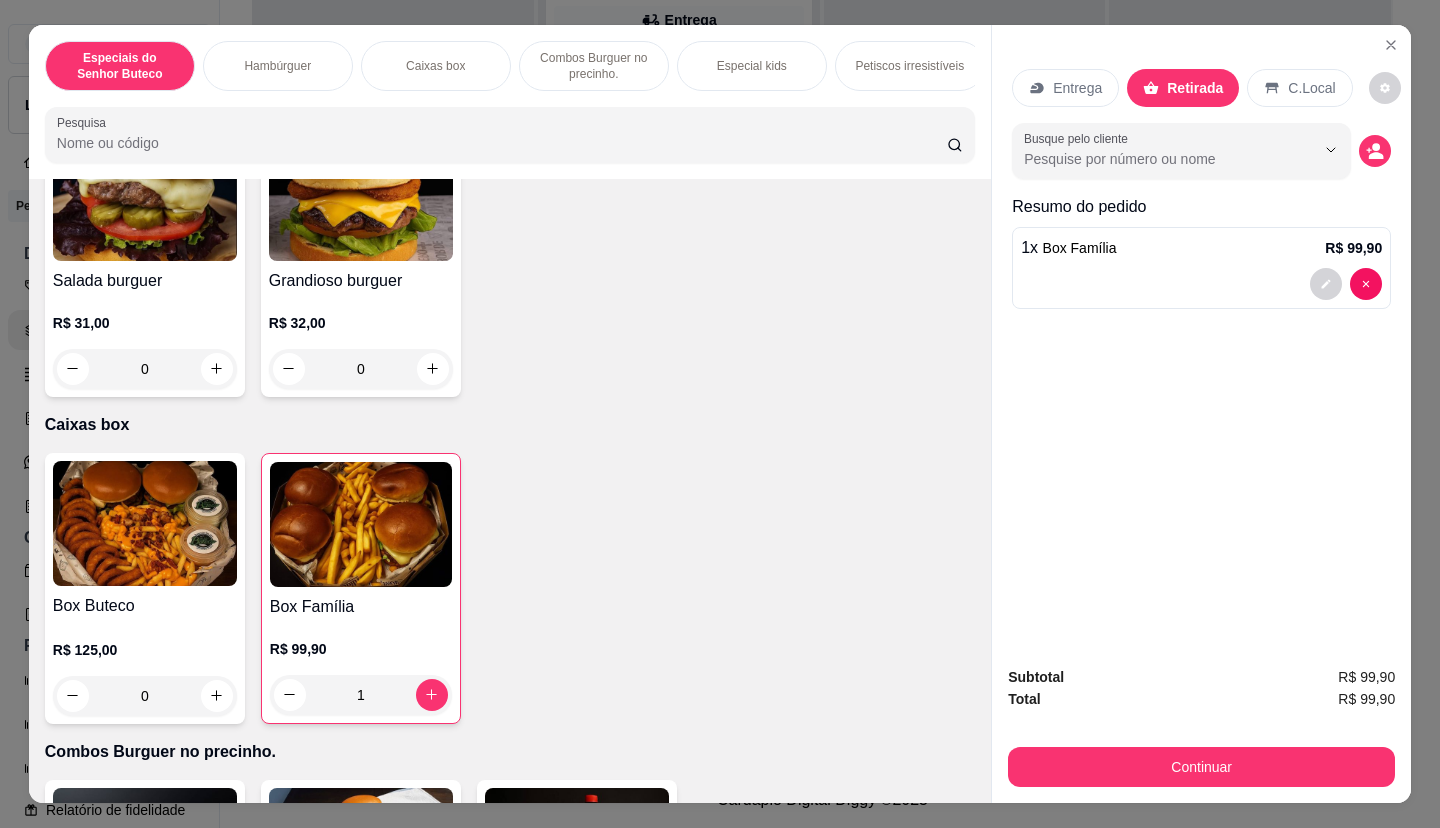 click on "1 x   Box Família R$ 99,90" at bounding box center (1201, 248) 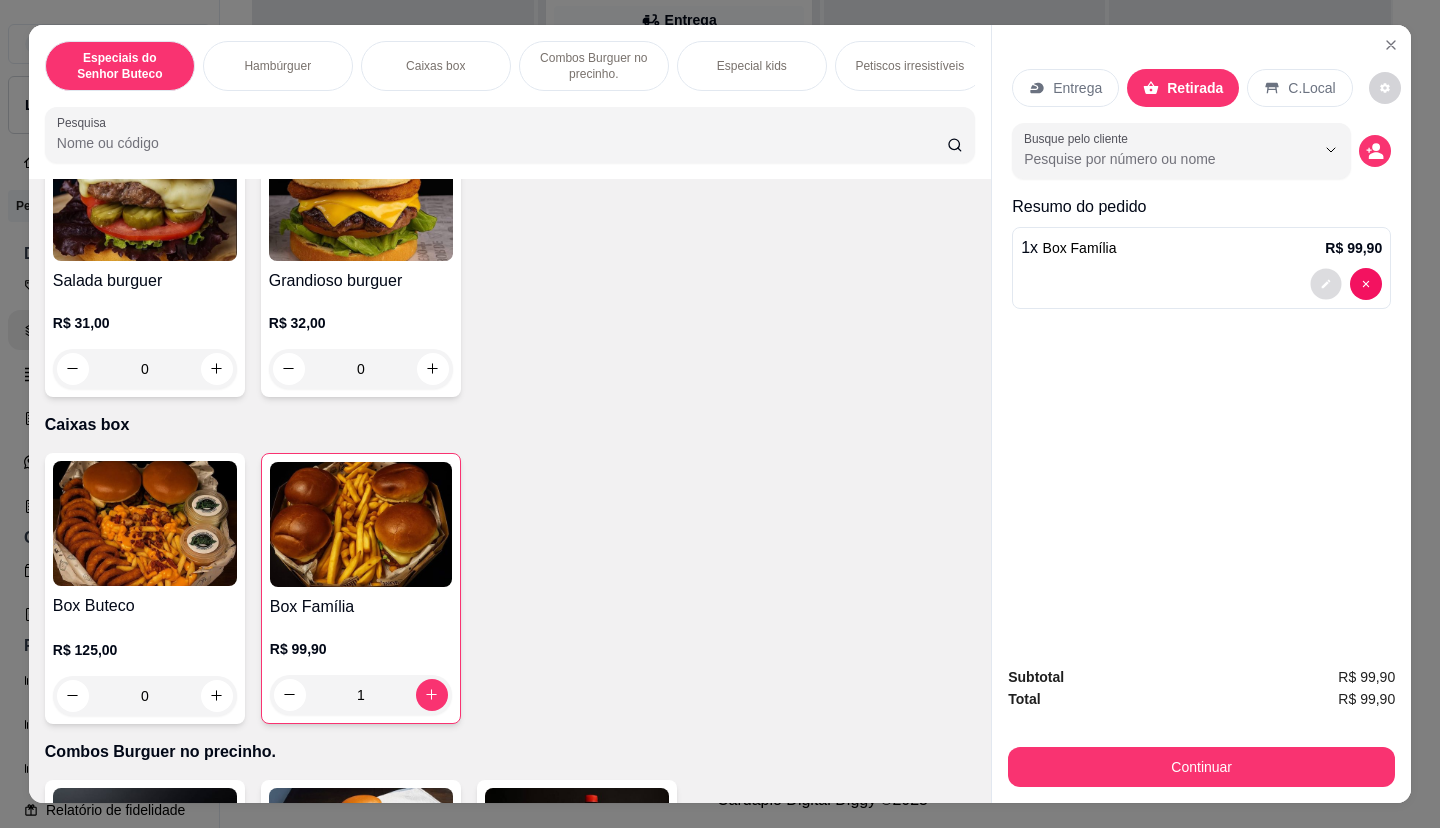 click 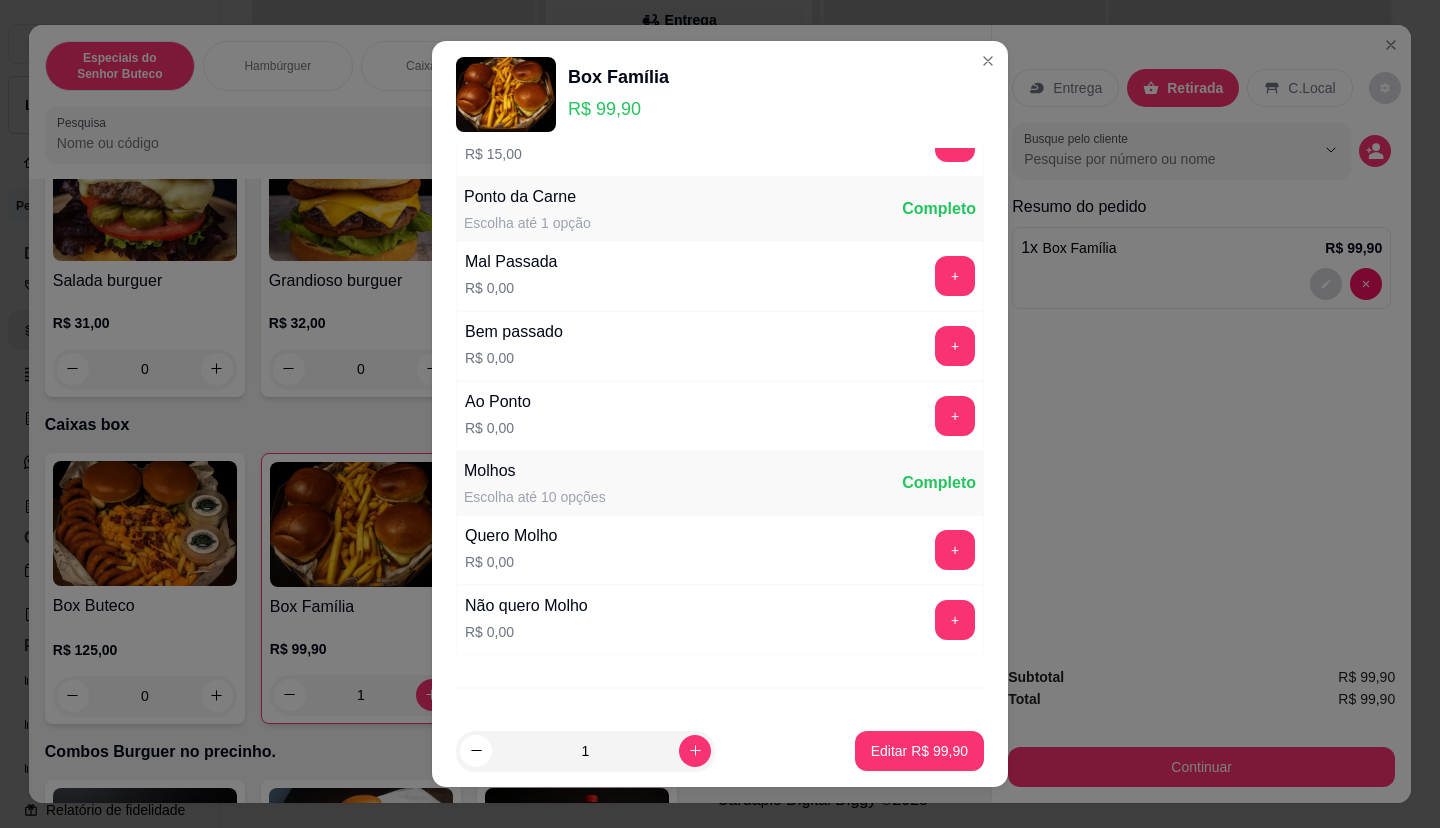 scroll, scrollTop: 695, scrollLeft: 0, axis: vertical 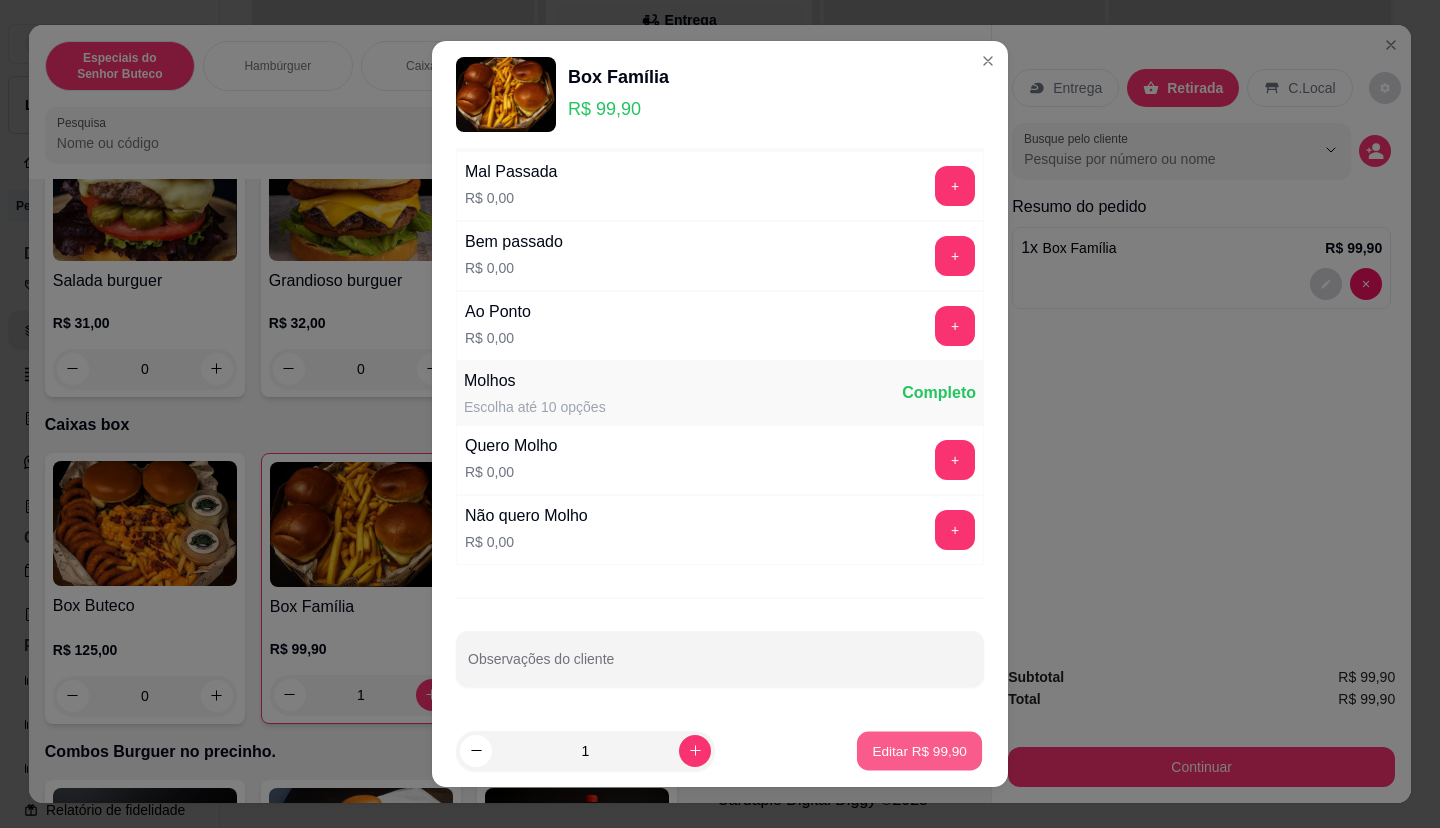click on "Editar   R$ 99,90" at bounding box center [919, 750] 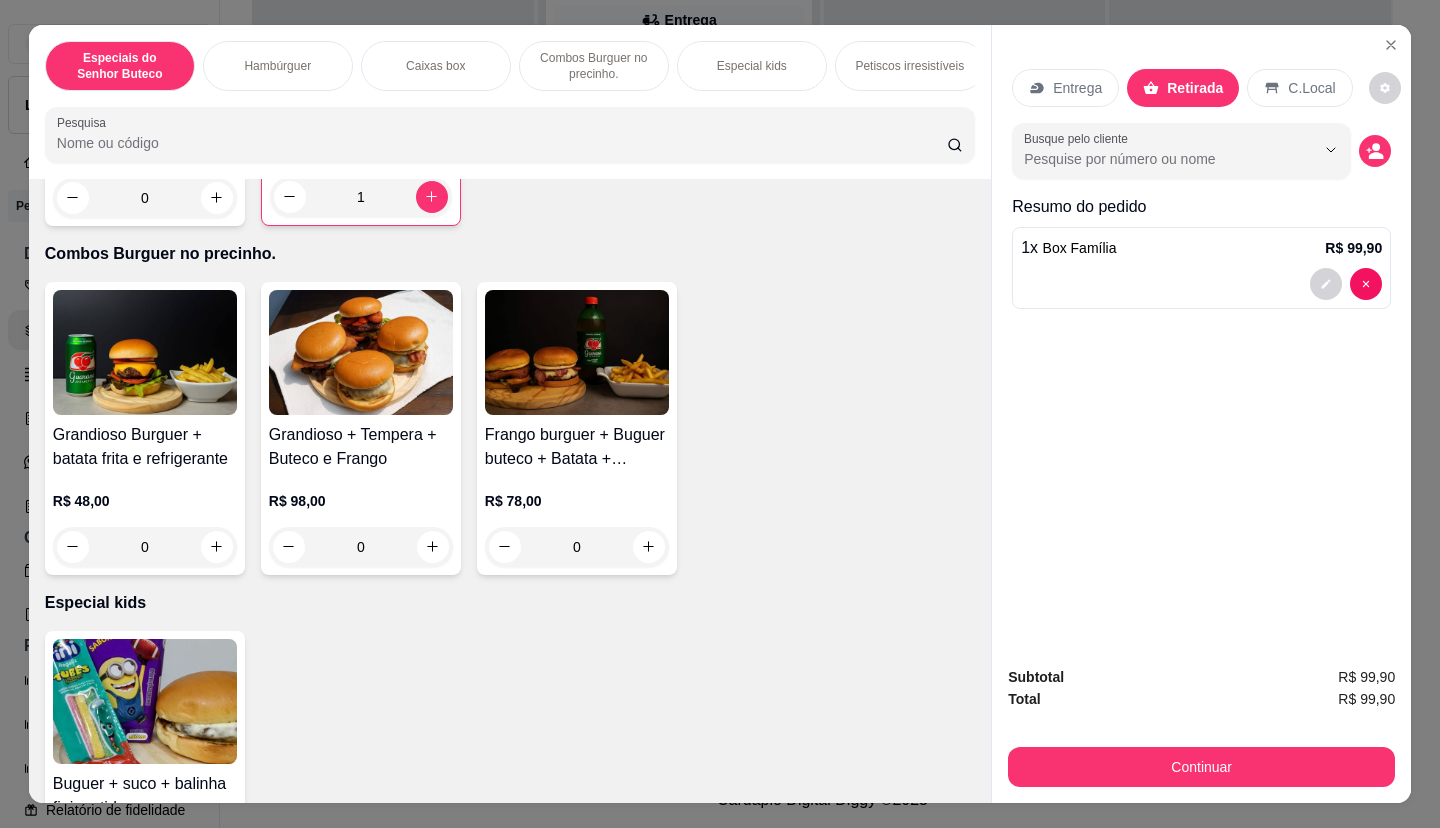 scroll, scrollTop: 1600, scrollLeft: 0, axis: vertical 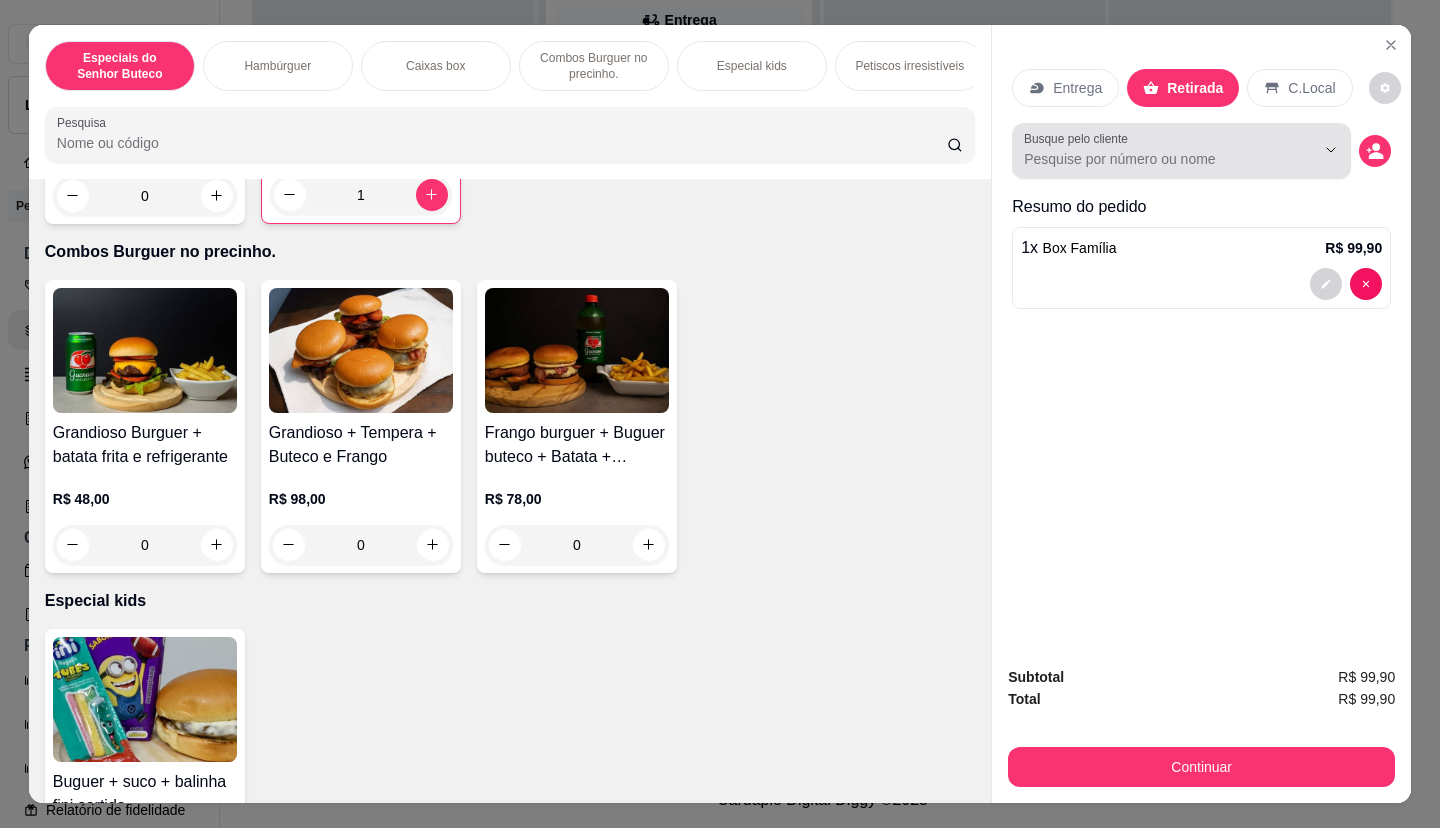 click on "Busque pelo cliente" at bounding box center [1153, 159] 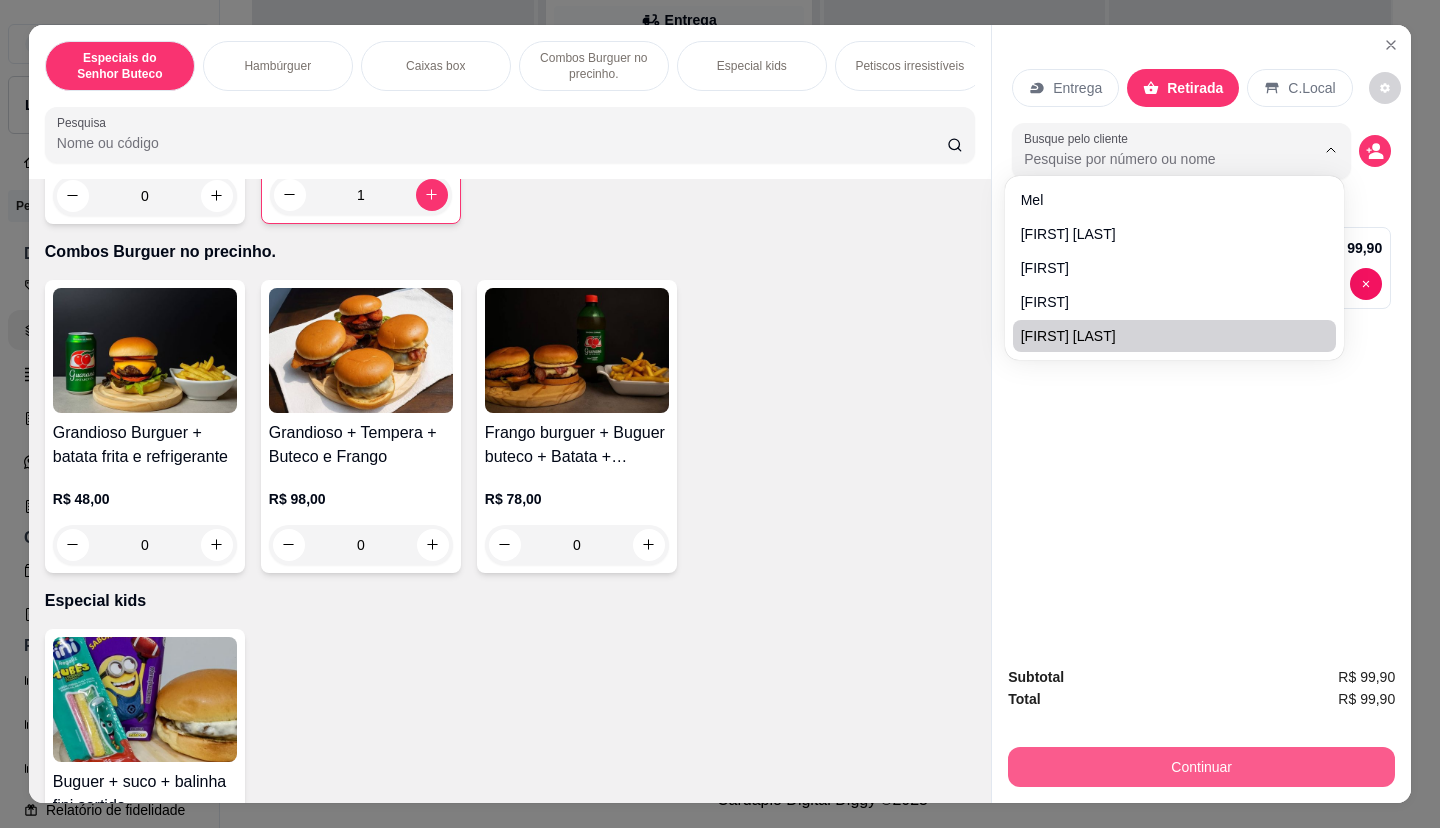click on "Continuar" at bounding box center (1201, 767) 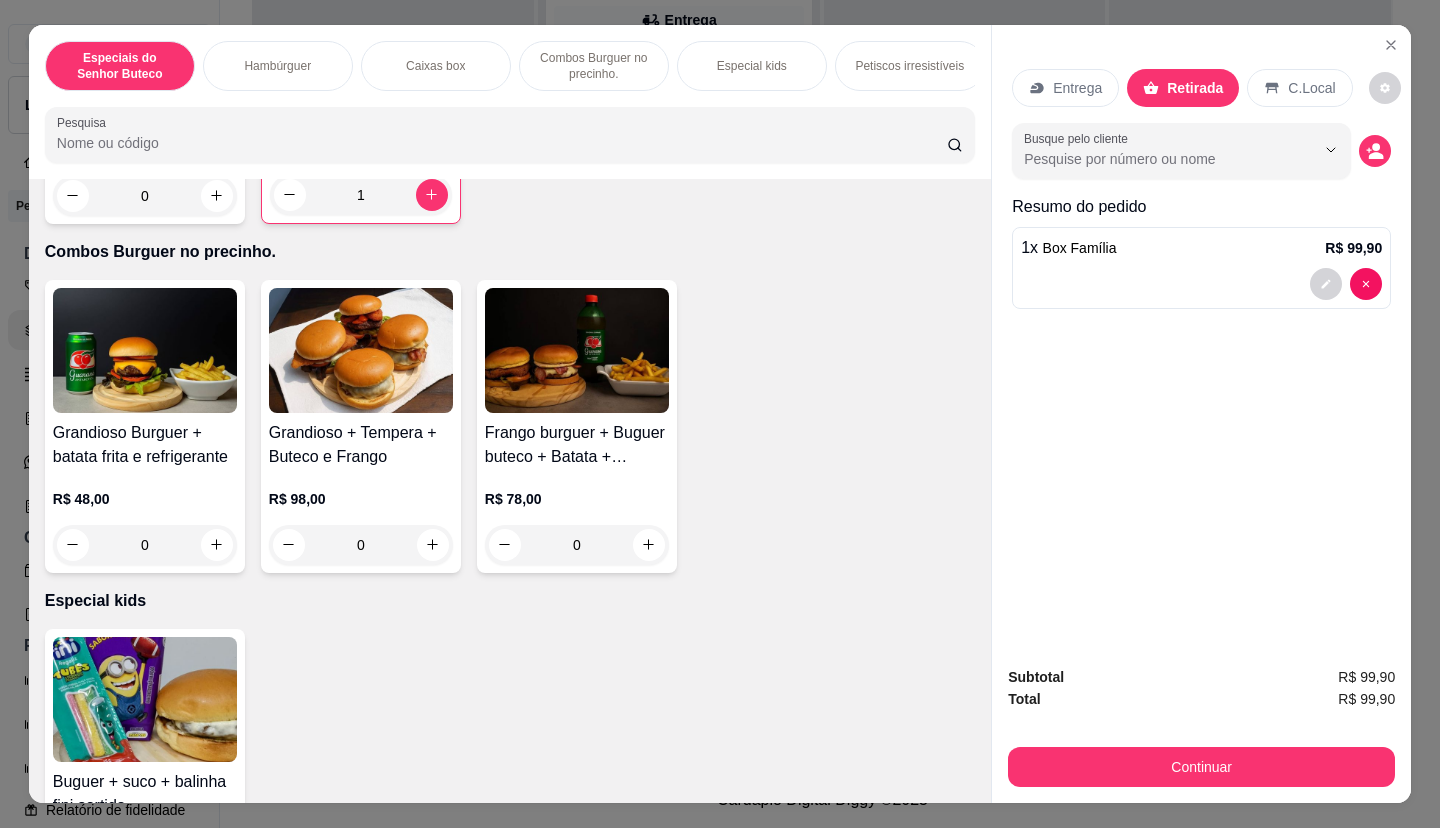 click on "Entrega Retirada C.Local Busque pelo cliente Resumo do pedido 1 x   Box Família R$ 99,90" at bounding box center [1201, 337] 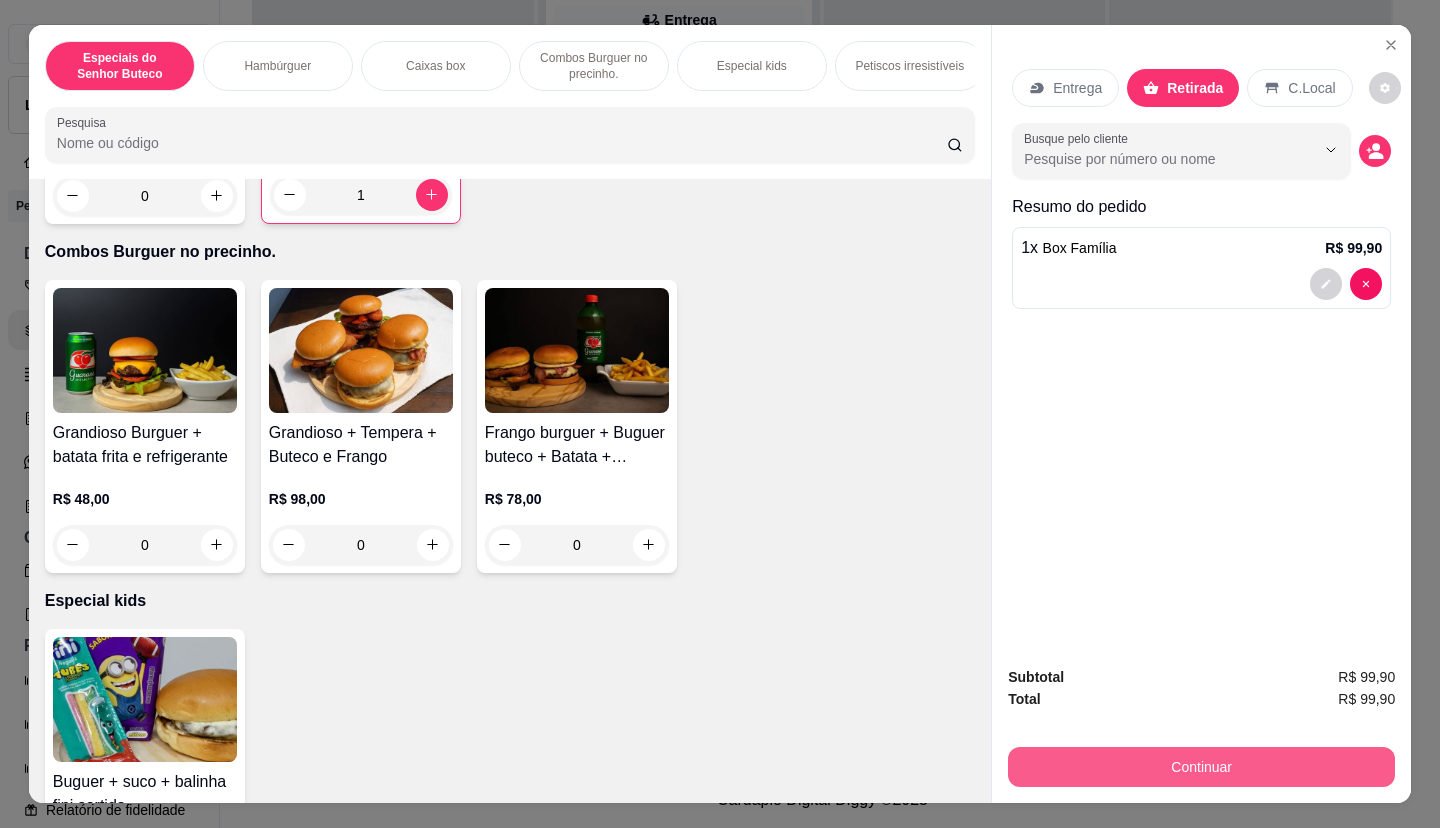click on "Continuar" at bounding box center (1201, 767) 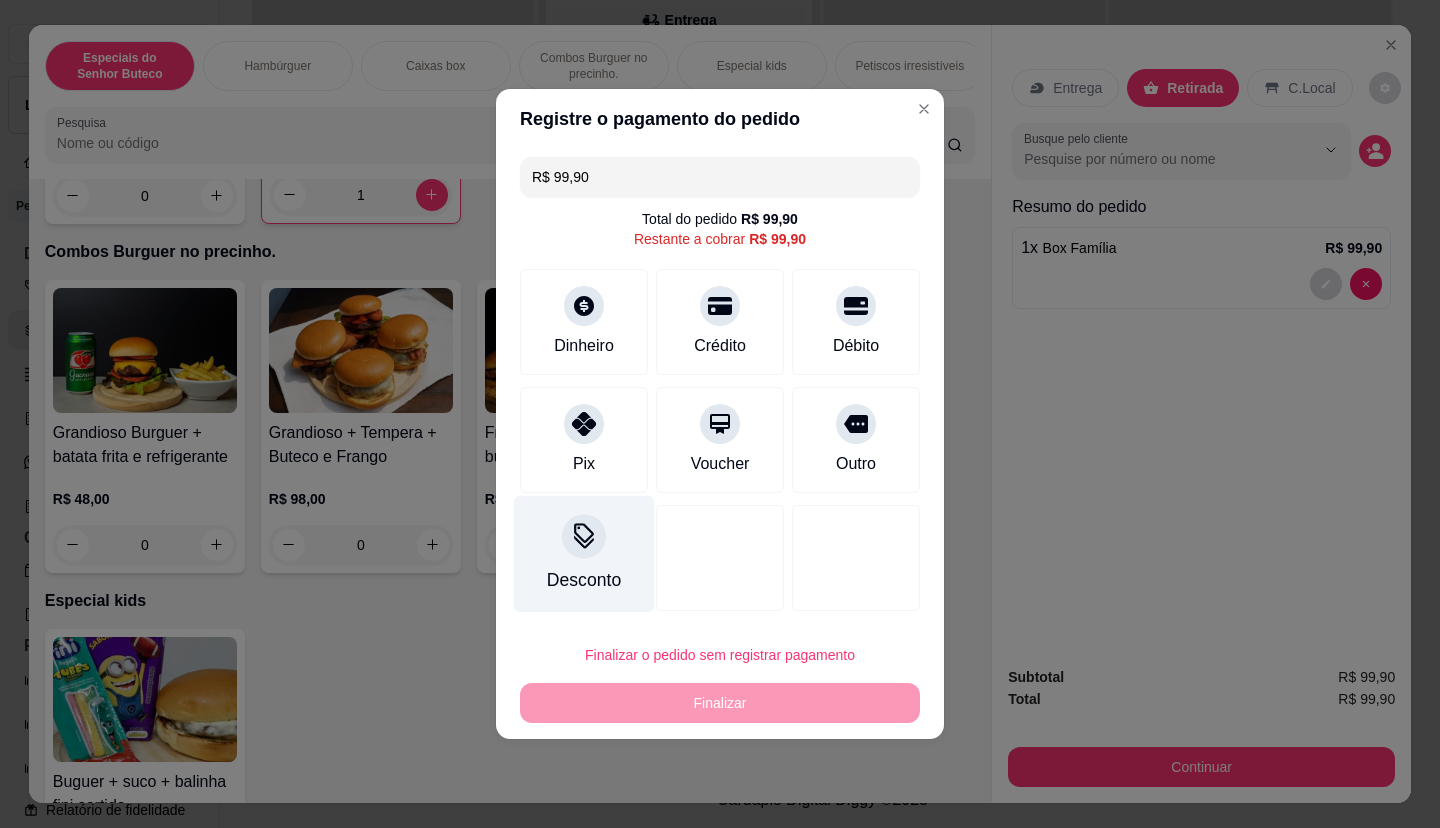 click 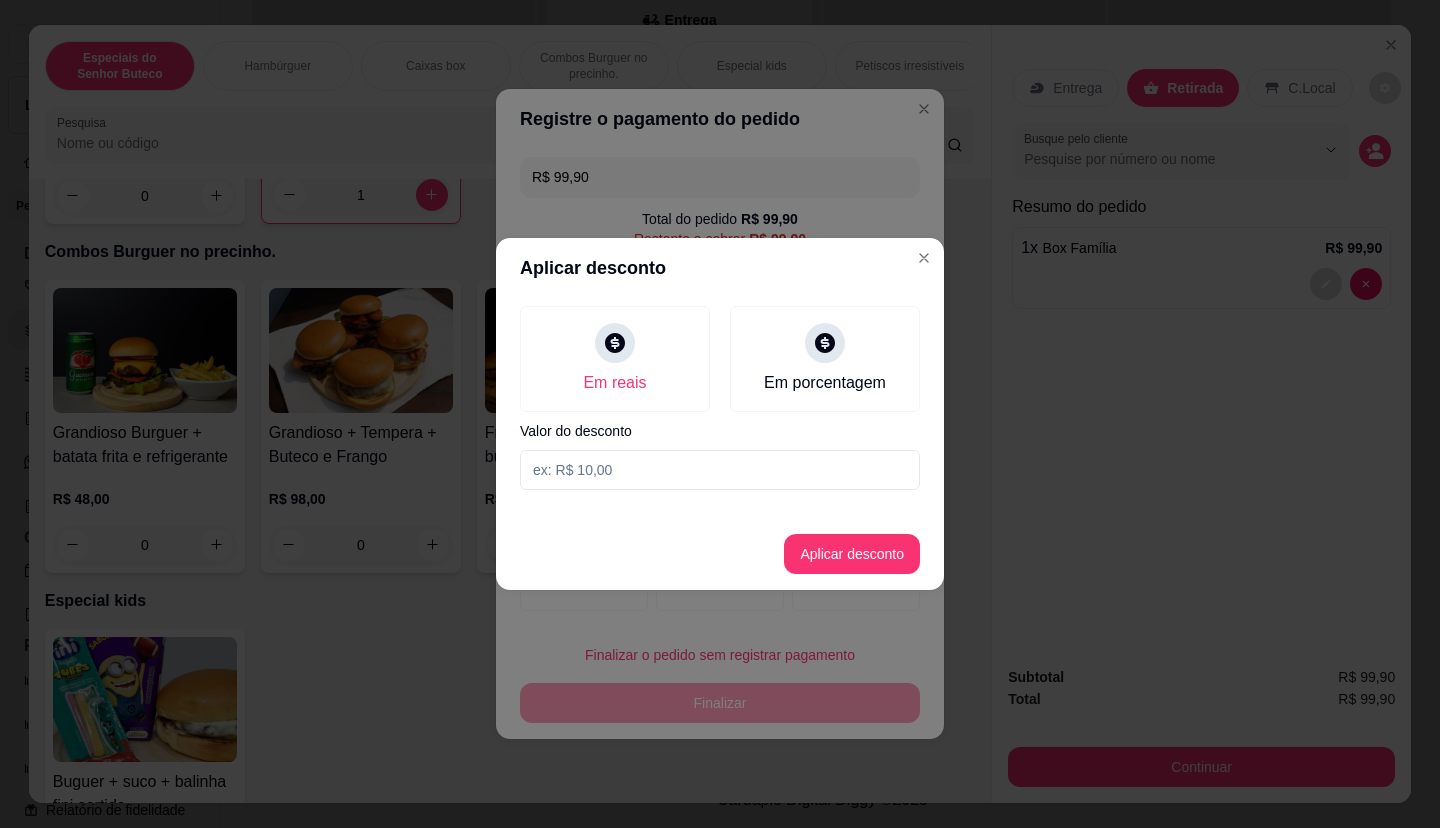 drag, startPoint x: 705, startPoint y: 492, endPoint x: 705, endPoint y: 478, distance: 14 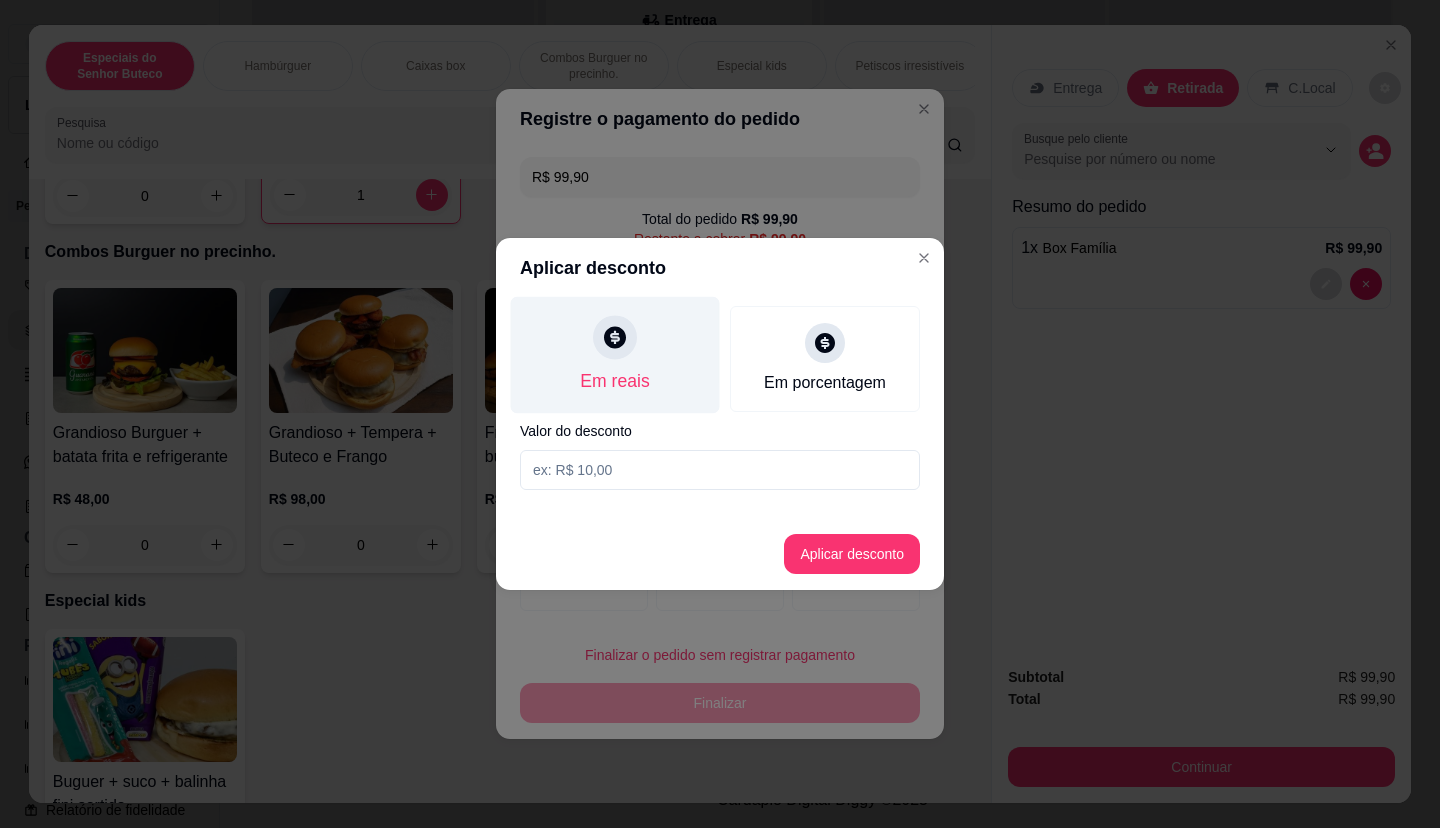 click on "Em reais" at bounding box center (615, 355) 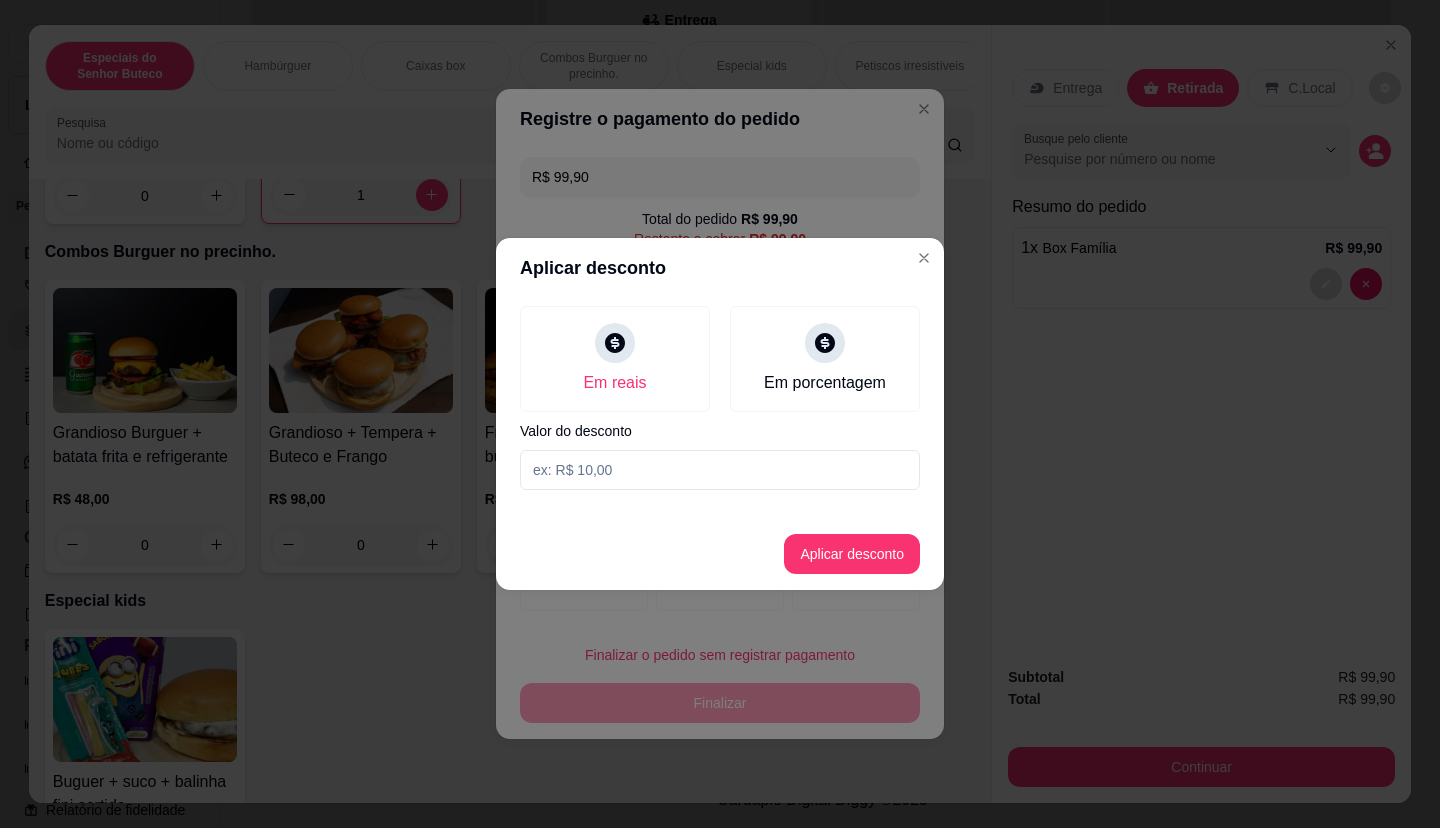 click at bounding box center (720, 470) 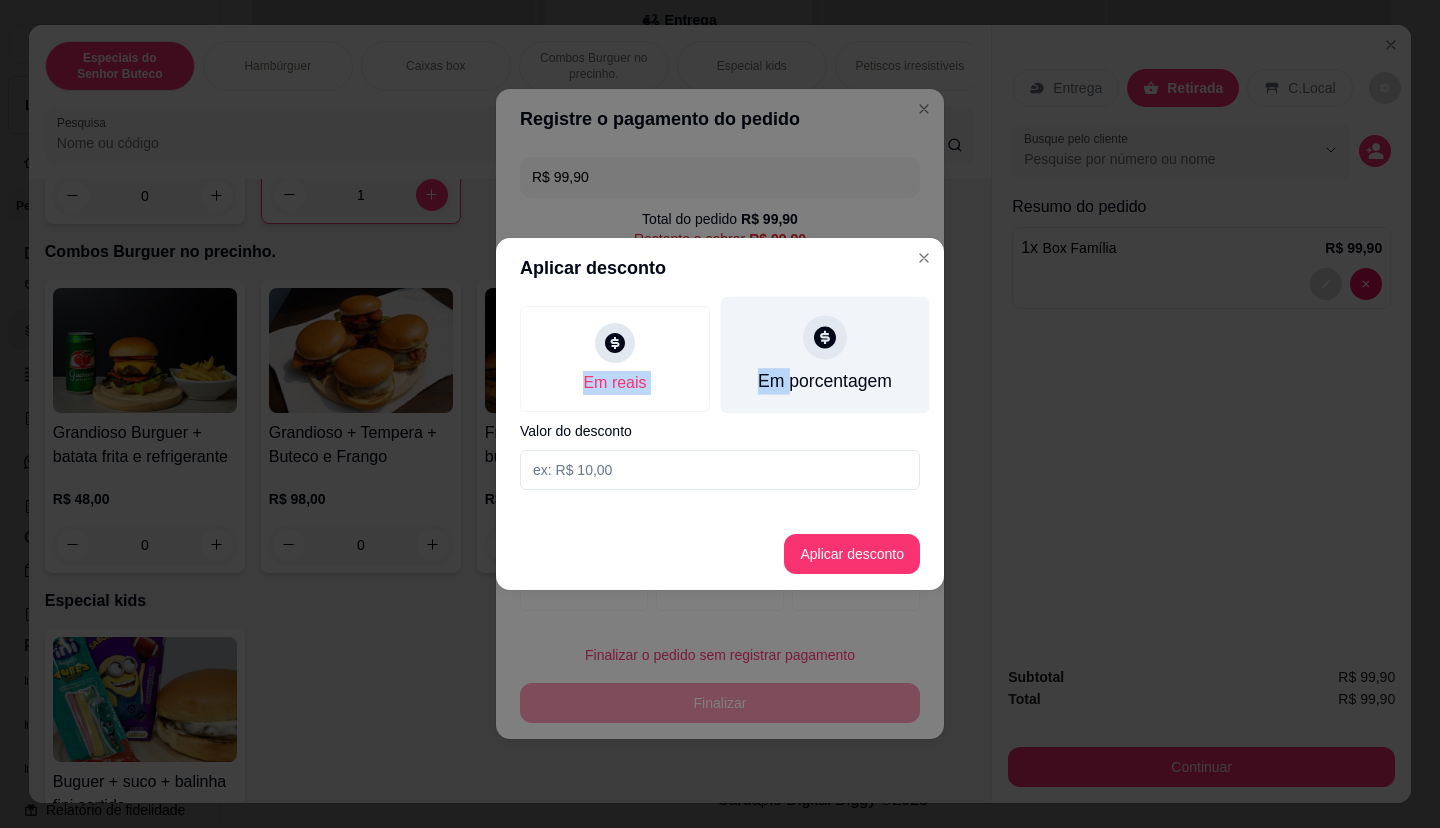 drag, startPoint x: 791, startPoint y: 263, endPoint x: 792, endPoint y: 373, distance: 110.00455 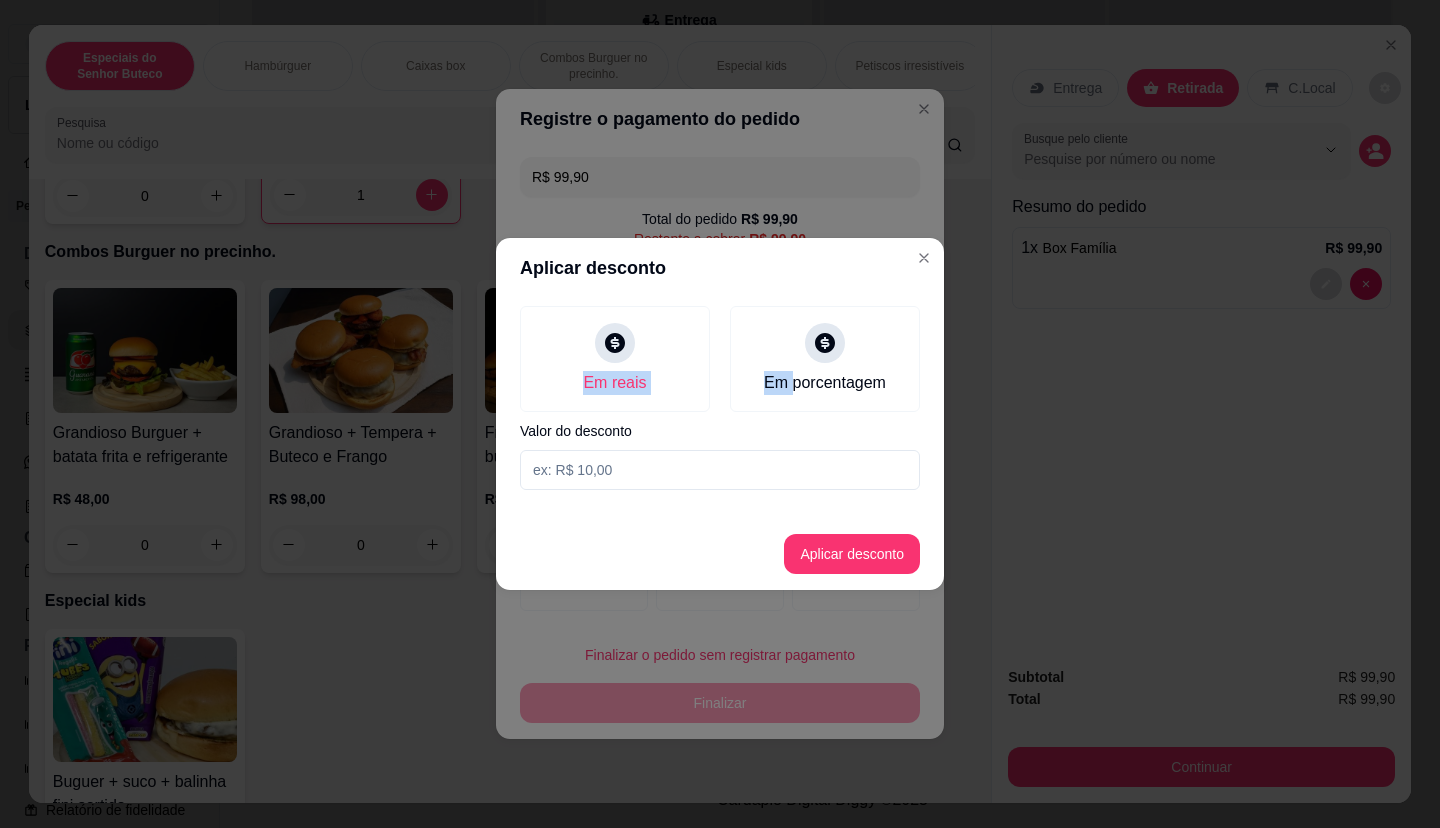 drag, startPoint x: 792, startPoint y: 373, endPoint x: 752, endPoint y: 248, distance: 131.24405 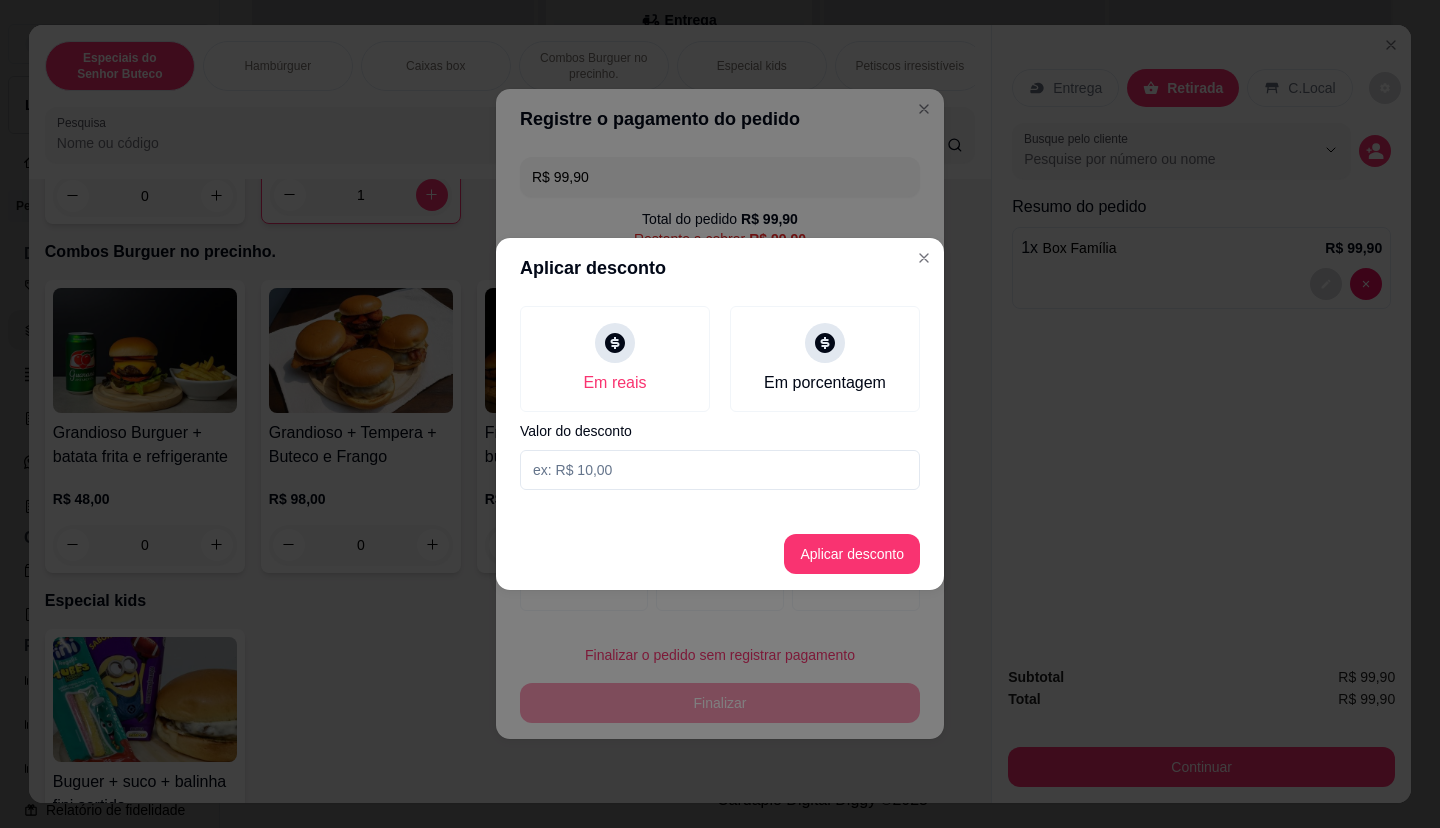 click at bounding box center (720, 470) 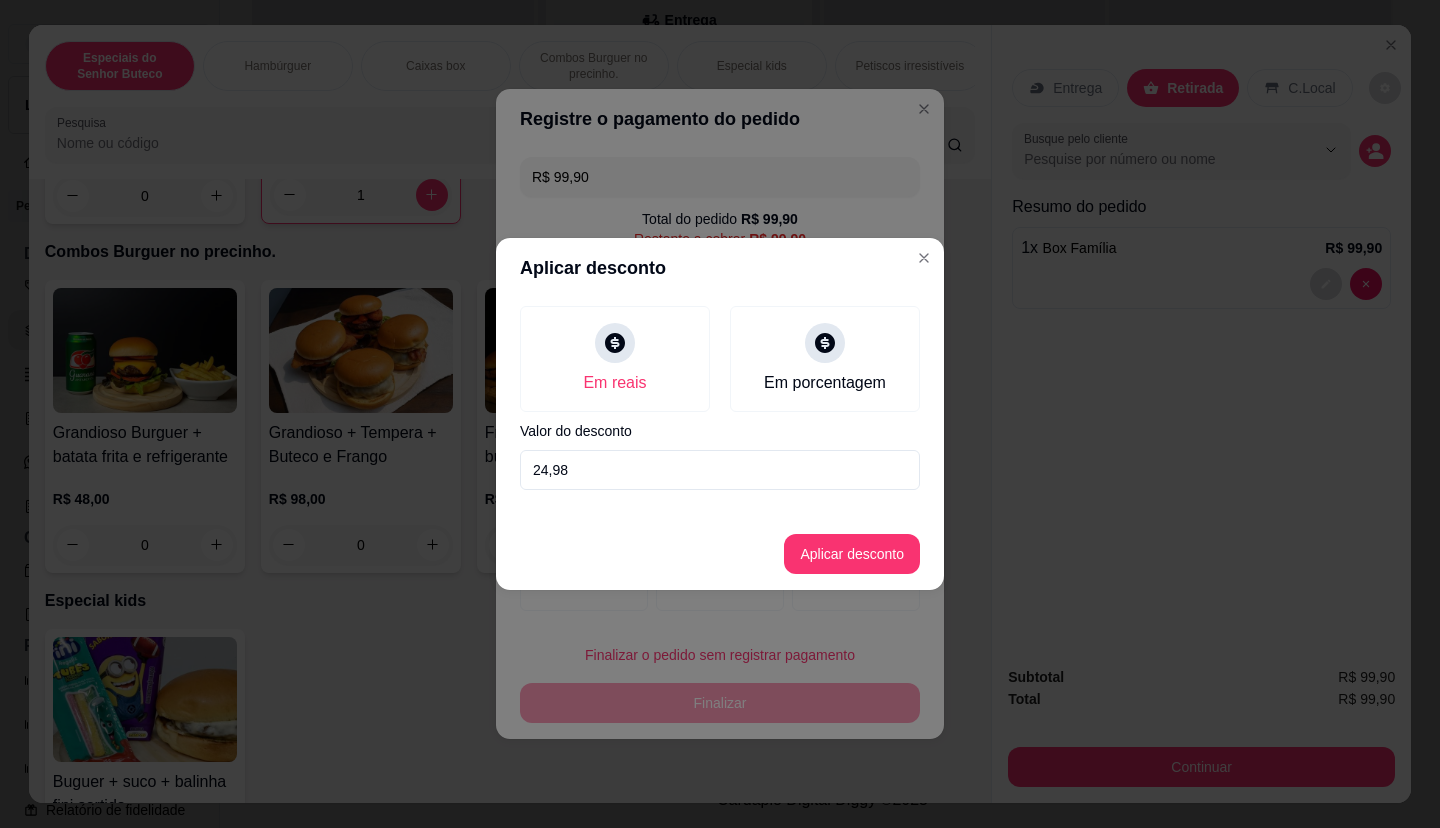 type on "24,98" 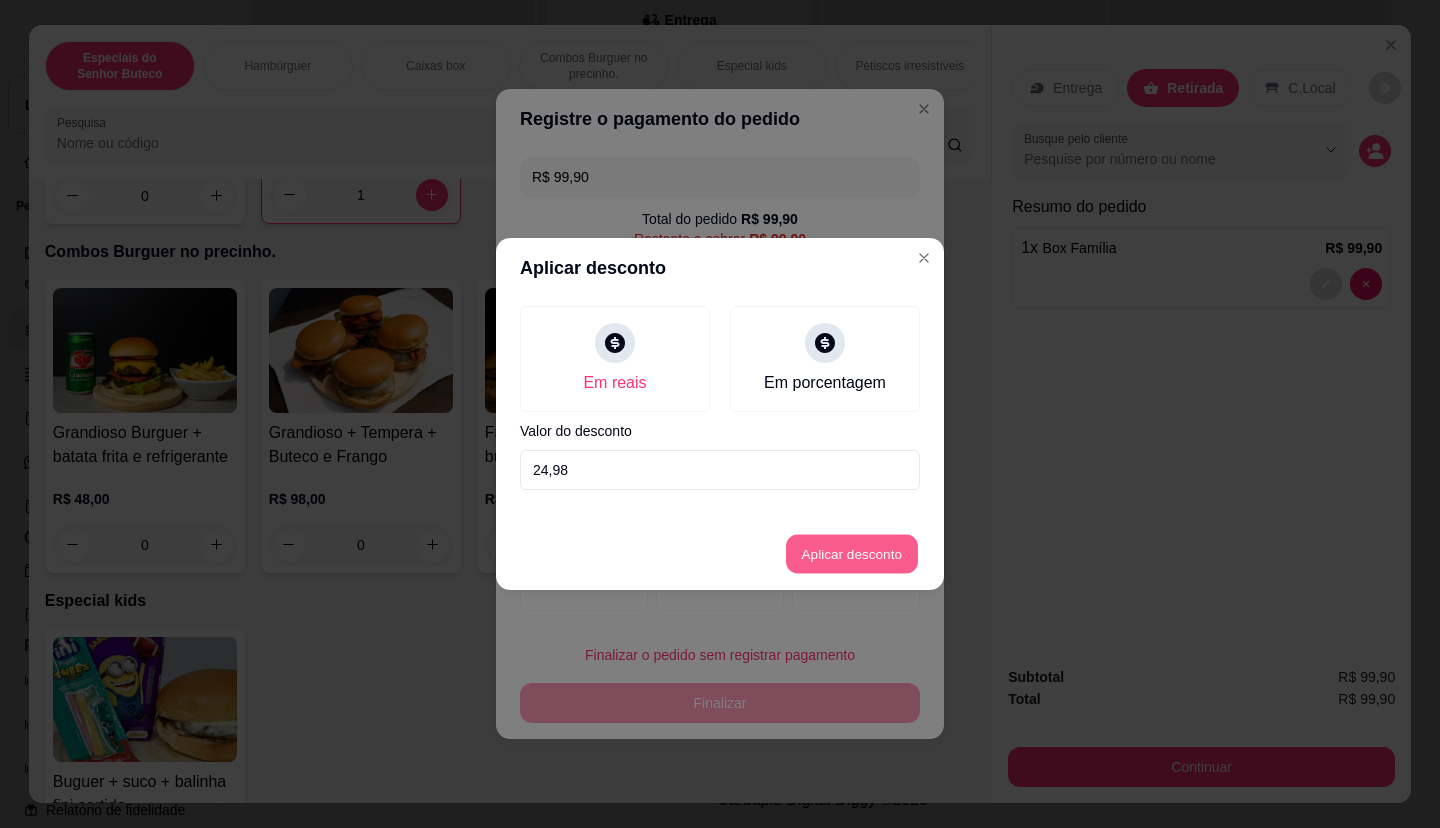 click on "Aplicar desconto" at bounding box center [852, 554] 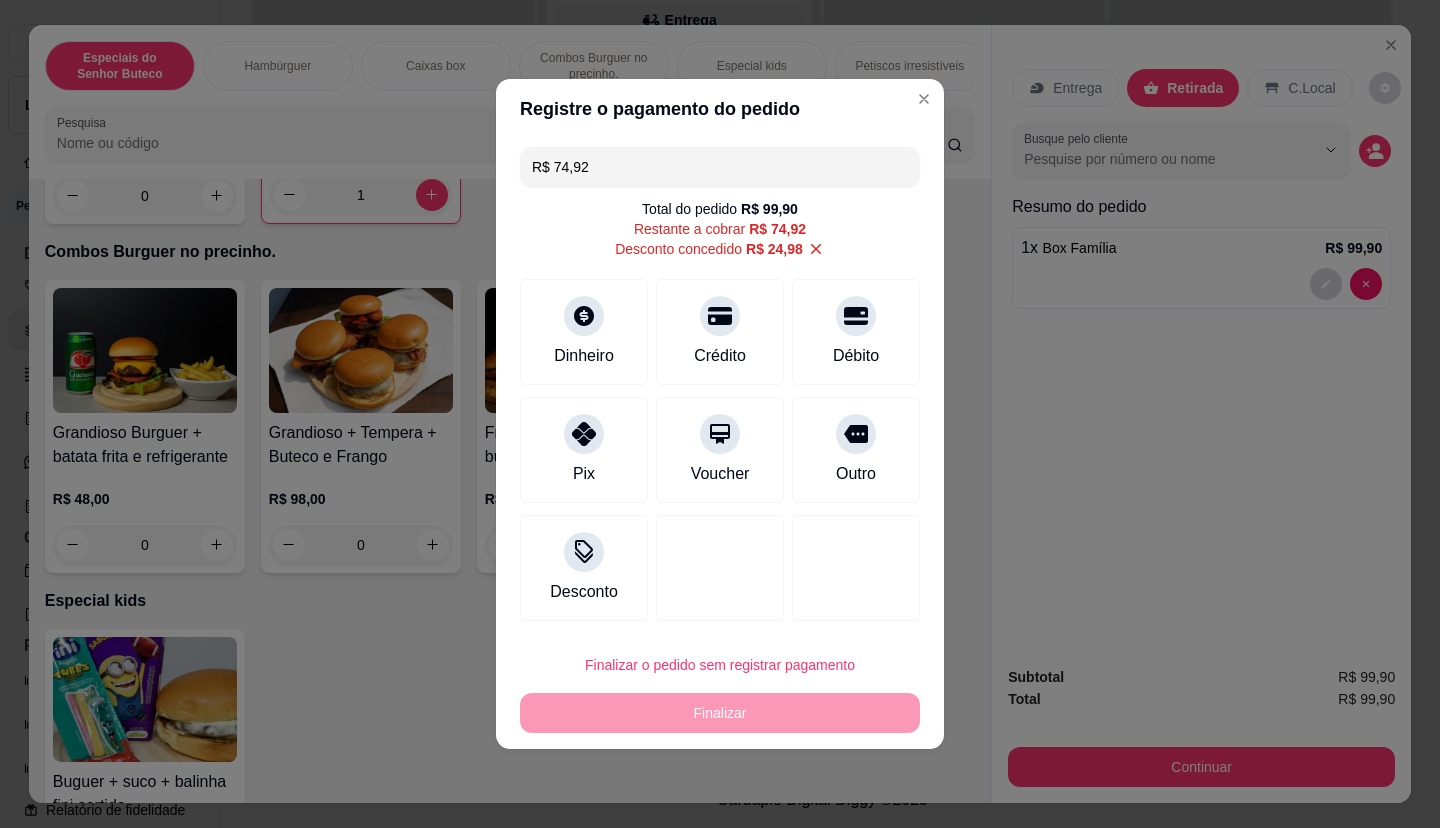 click on "Finalizar o pedido sem registrar pagamento Finalizar" at bounding box center [720, 689] 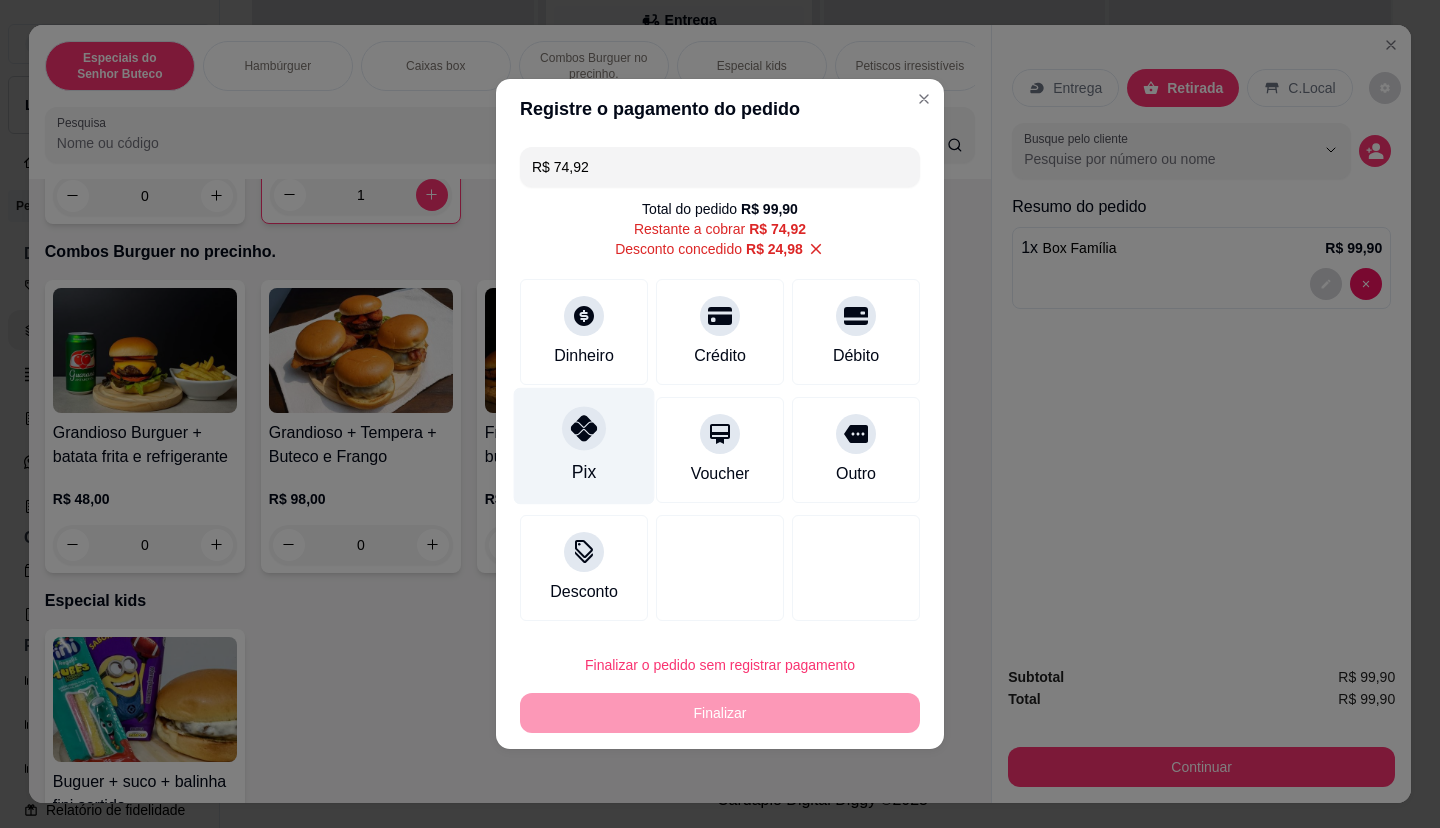 click on "Pix" at bounding box center (584, 472) 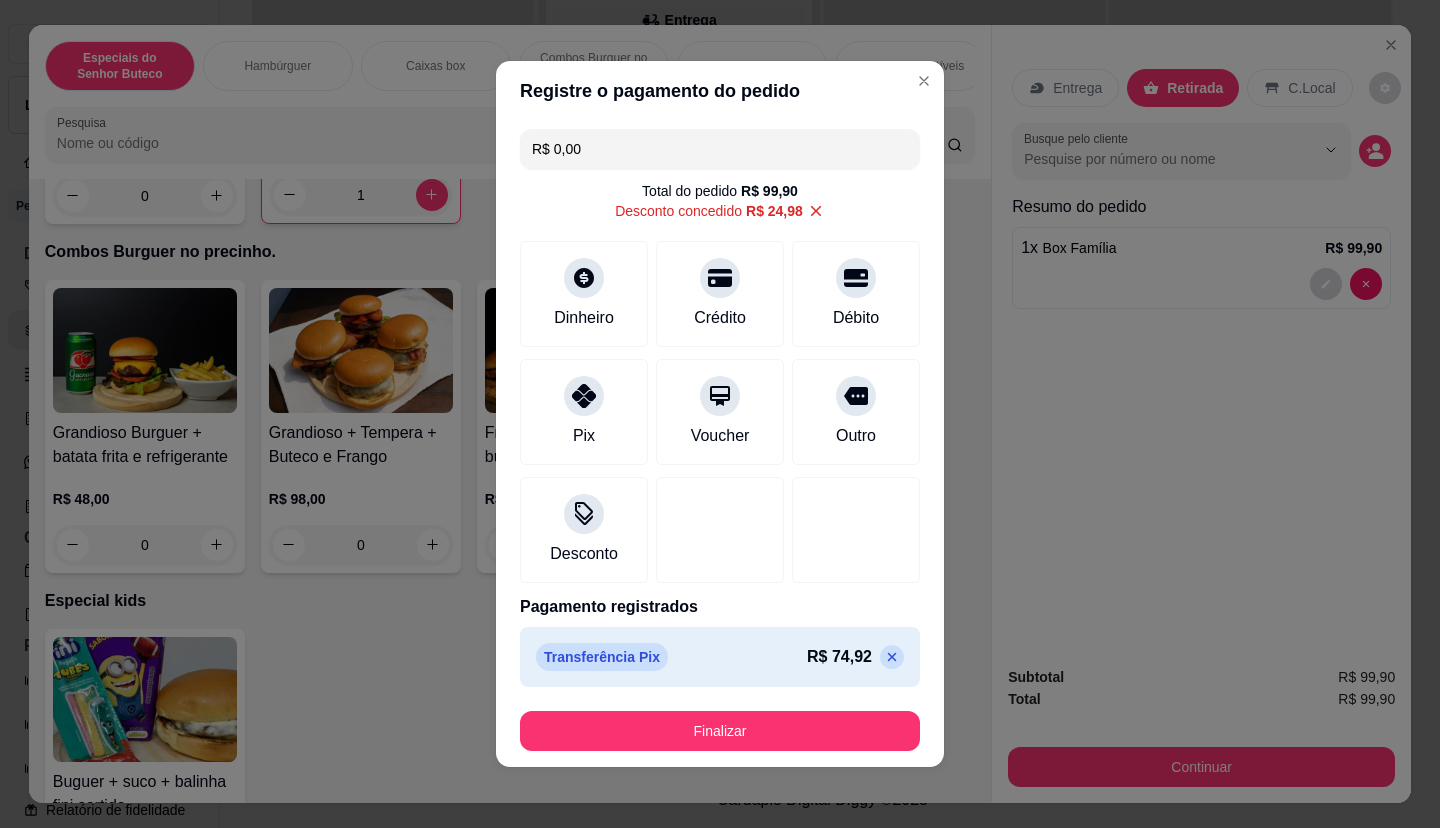 click 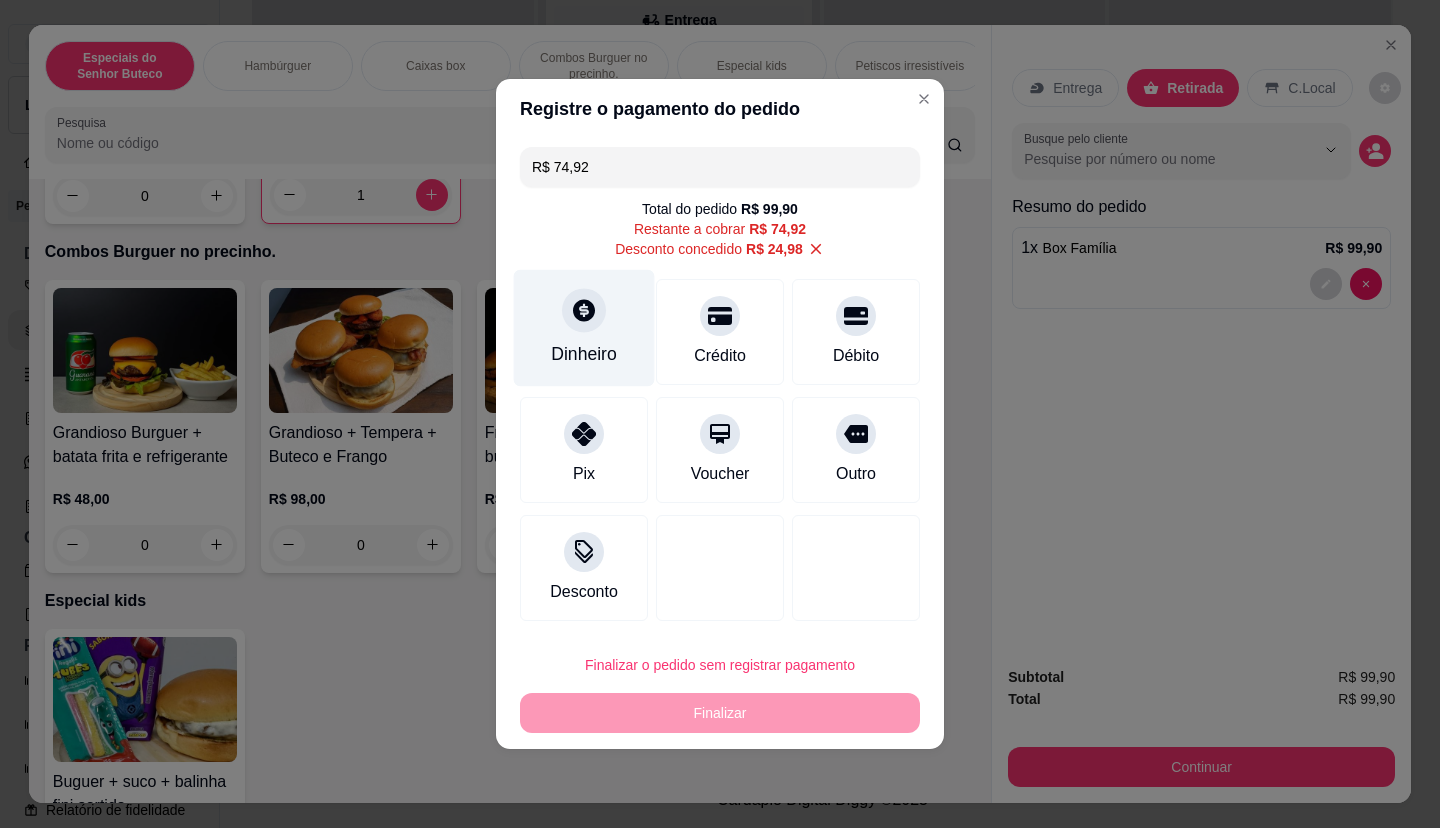click on "Dinheiro" at bounding box center (584, 328) 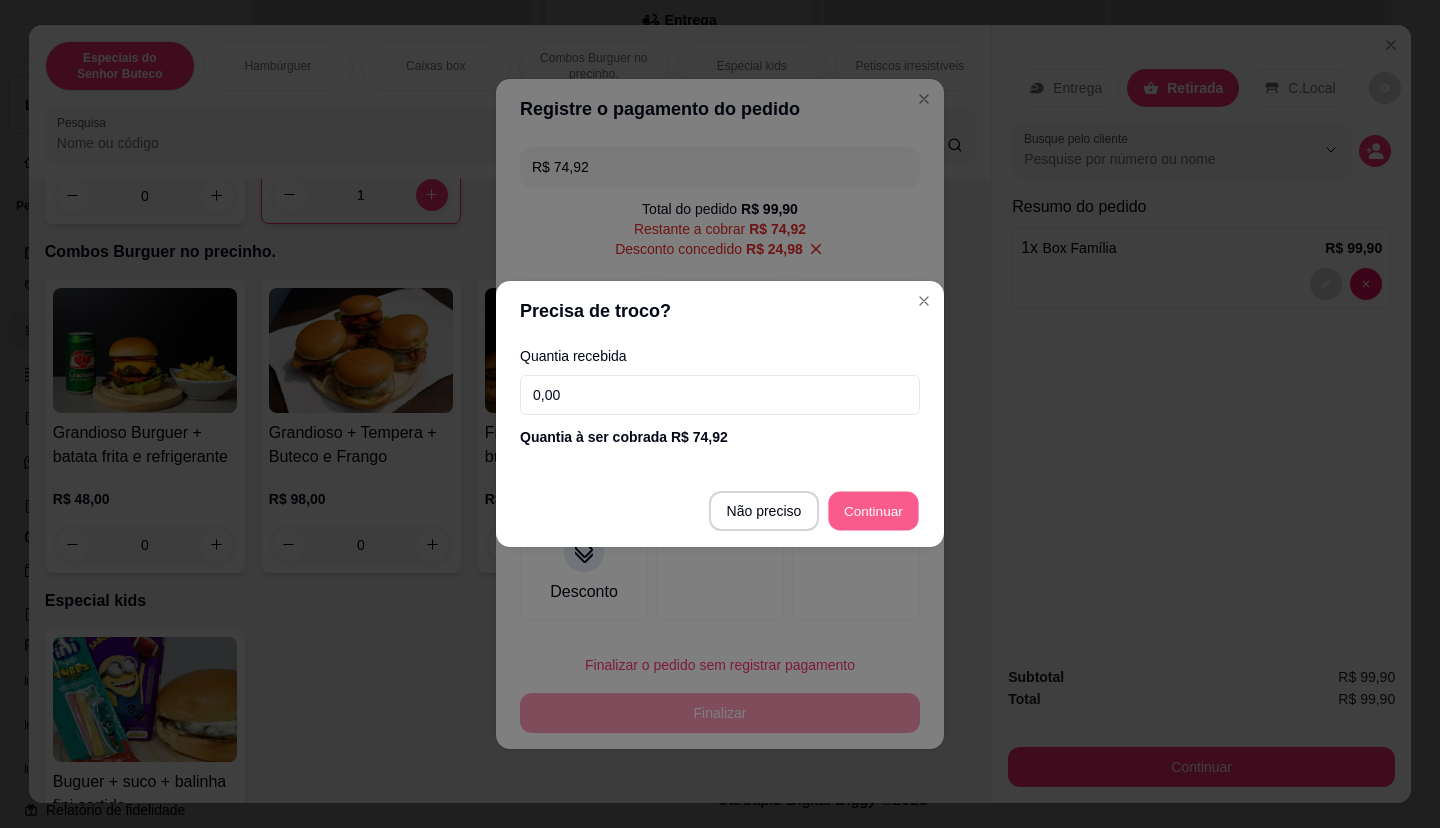type on "R$ 0,00" 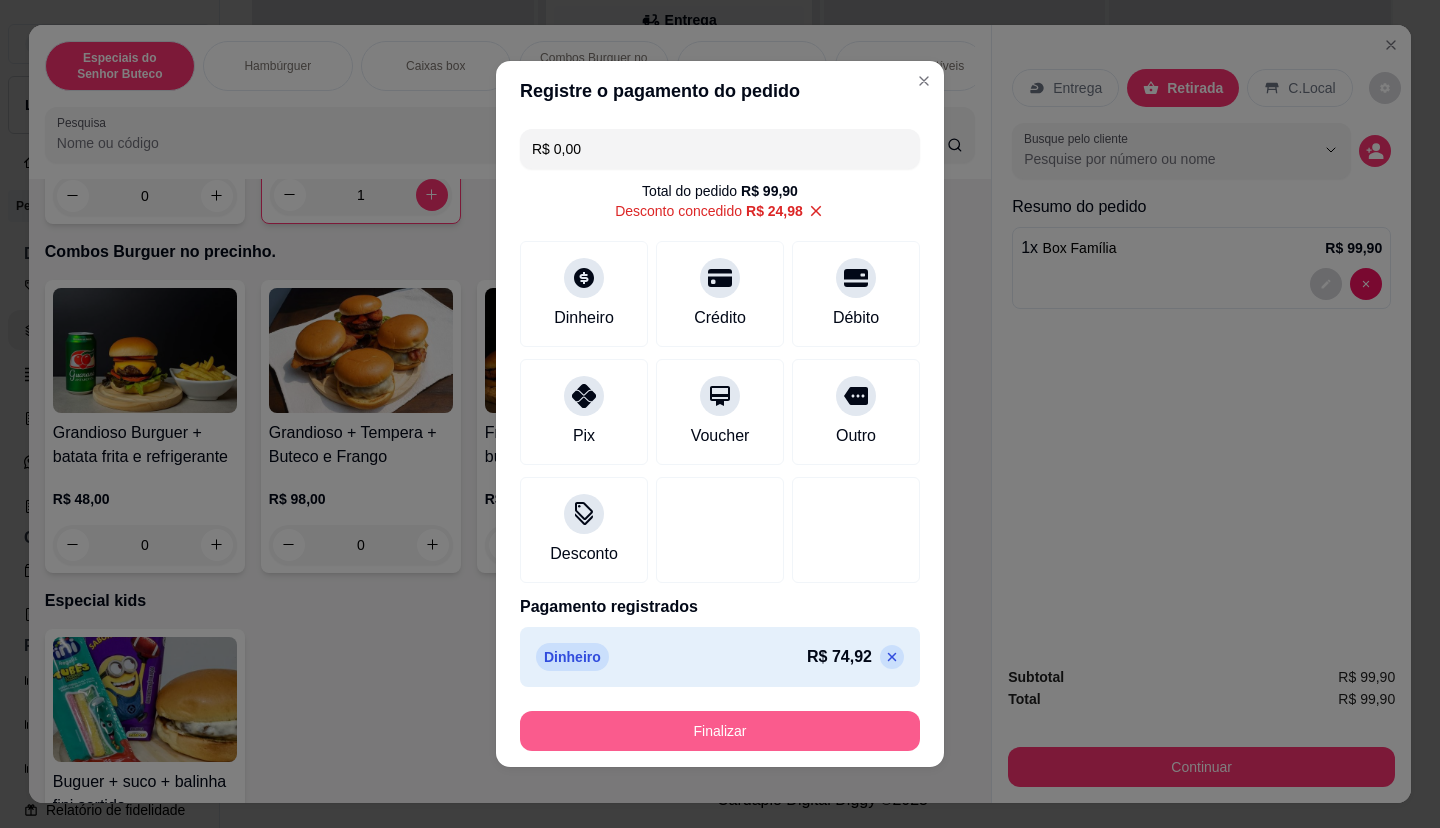 click on "Finalizar" at bounding box center [720, 731] 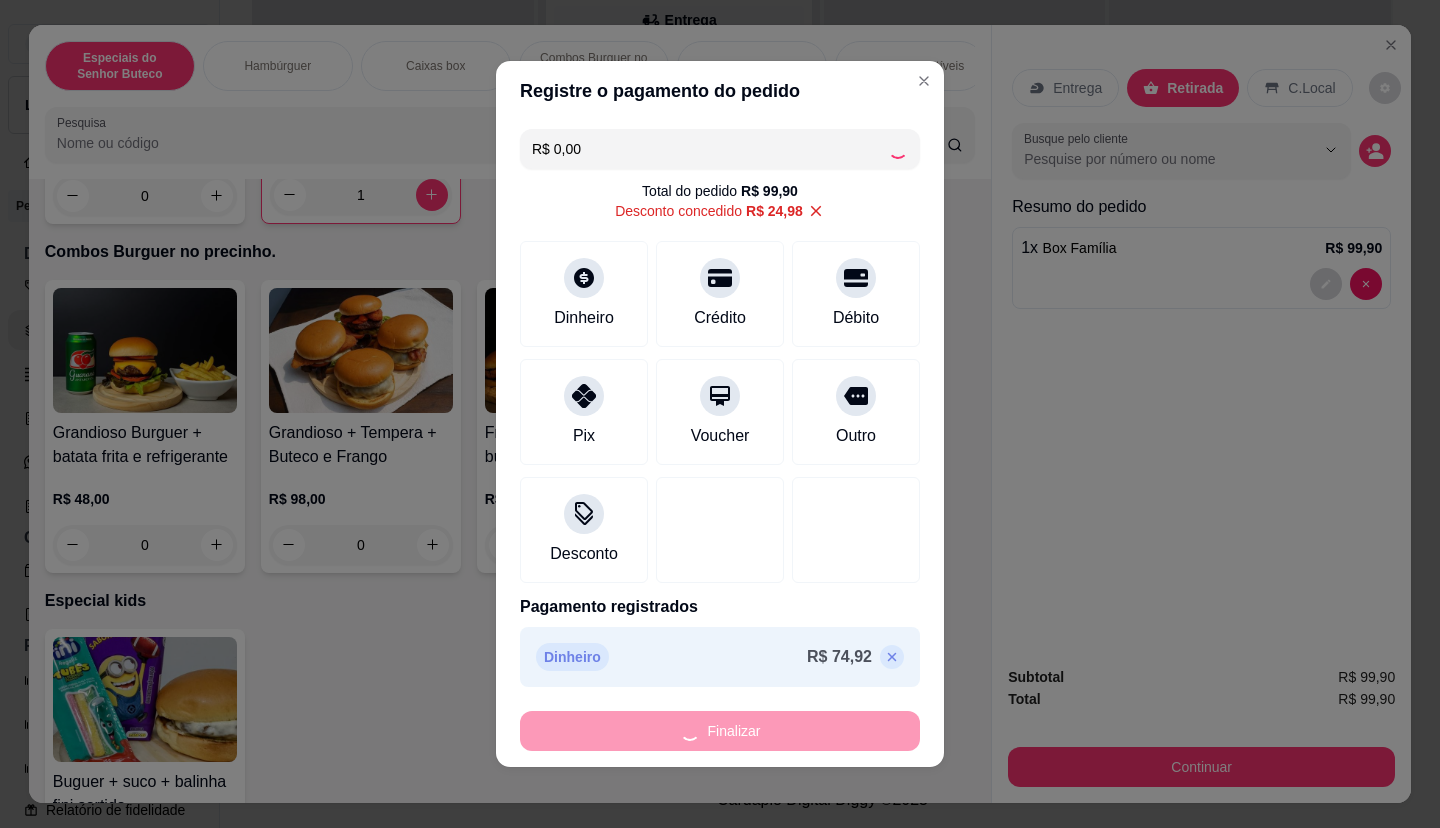 type on "0" 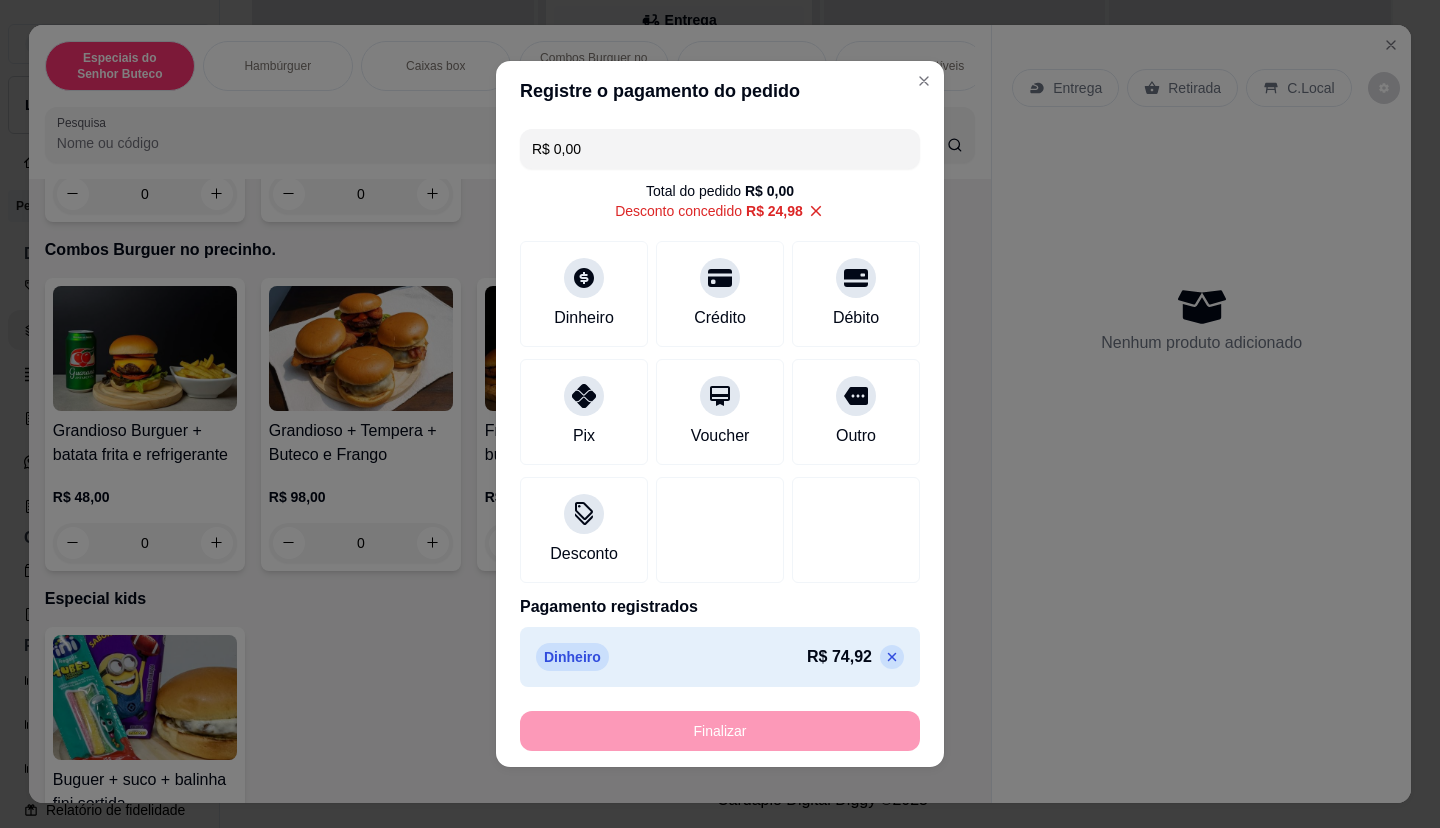 type on "-R$ 99,90" 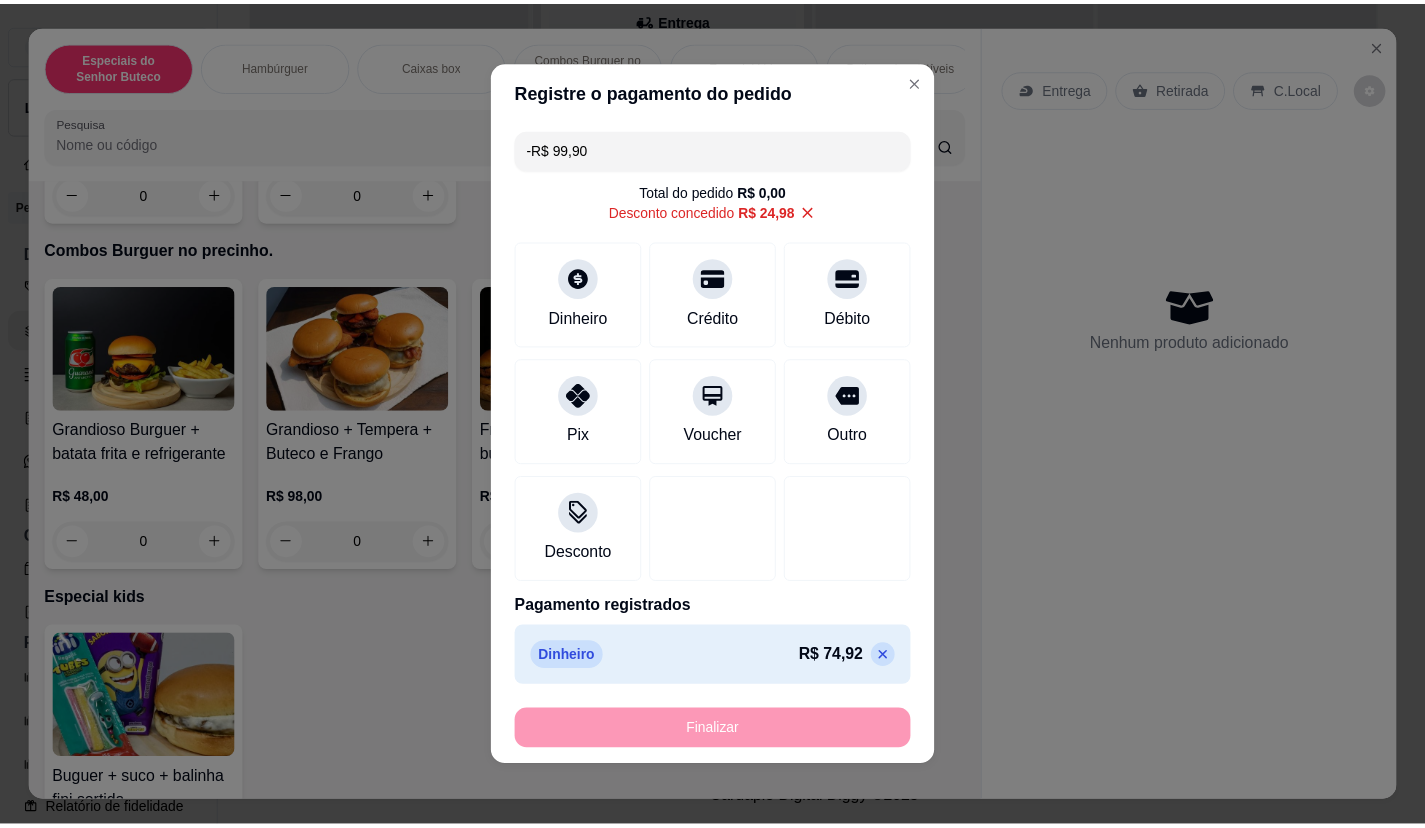 scroll, scrollTop: 1598, scrollLeft: 0, axis: vertical 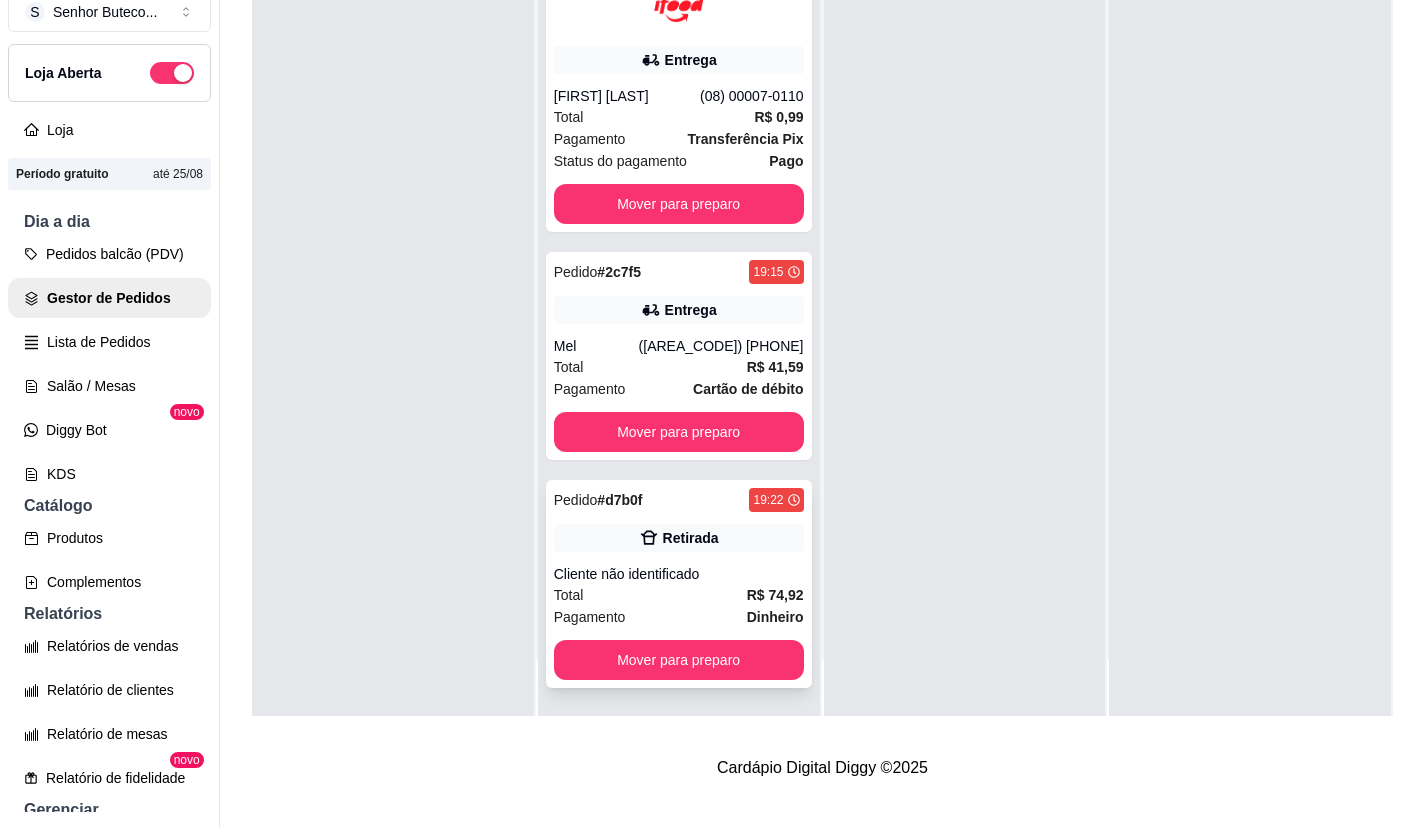 click on "Pedido  # d7b0f 19:22 Retirada Cliente não identificado Total R$ 74,92 Pagamento Dinheiro Mover para preparo" at bounding box center (679, 584) 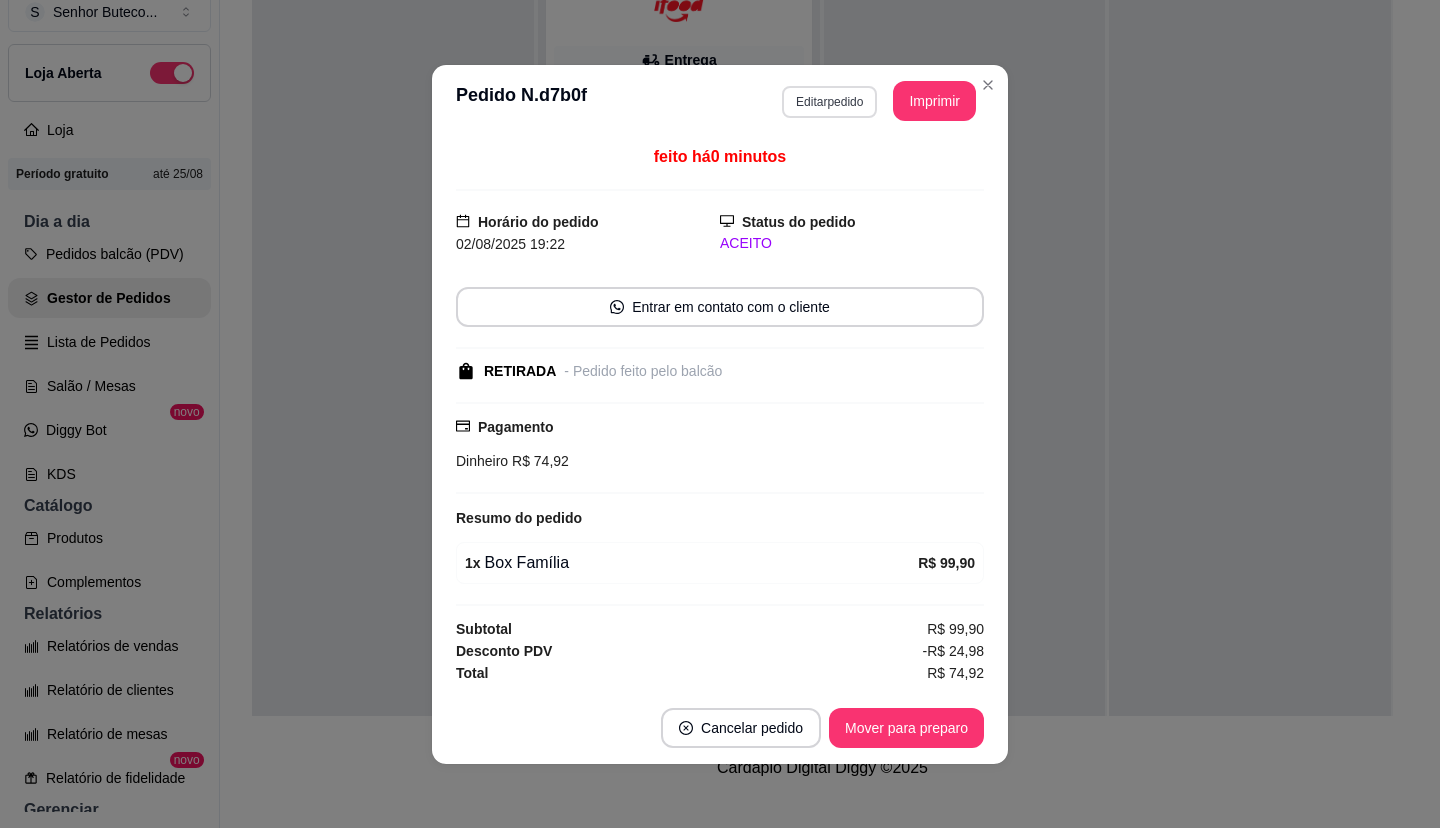 click on "Editar  pedido" at bounding box center [829, 102] 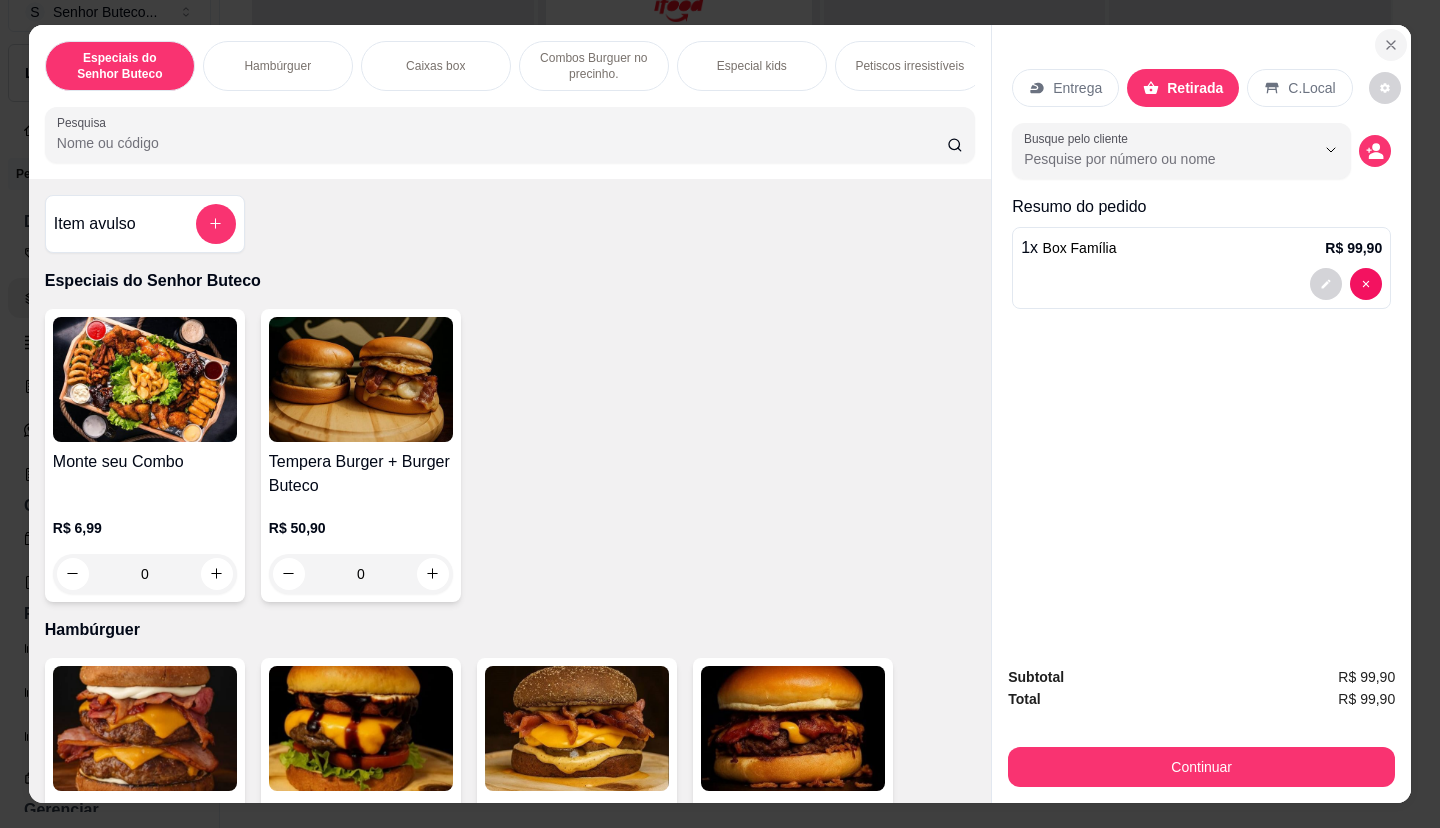 click at bounding box center (1391, 45) 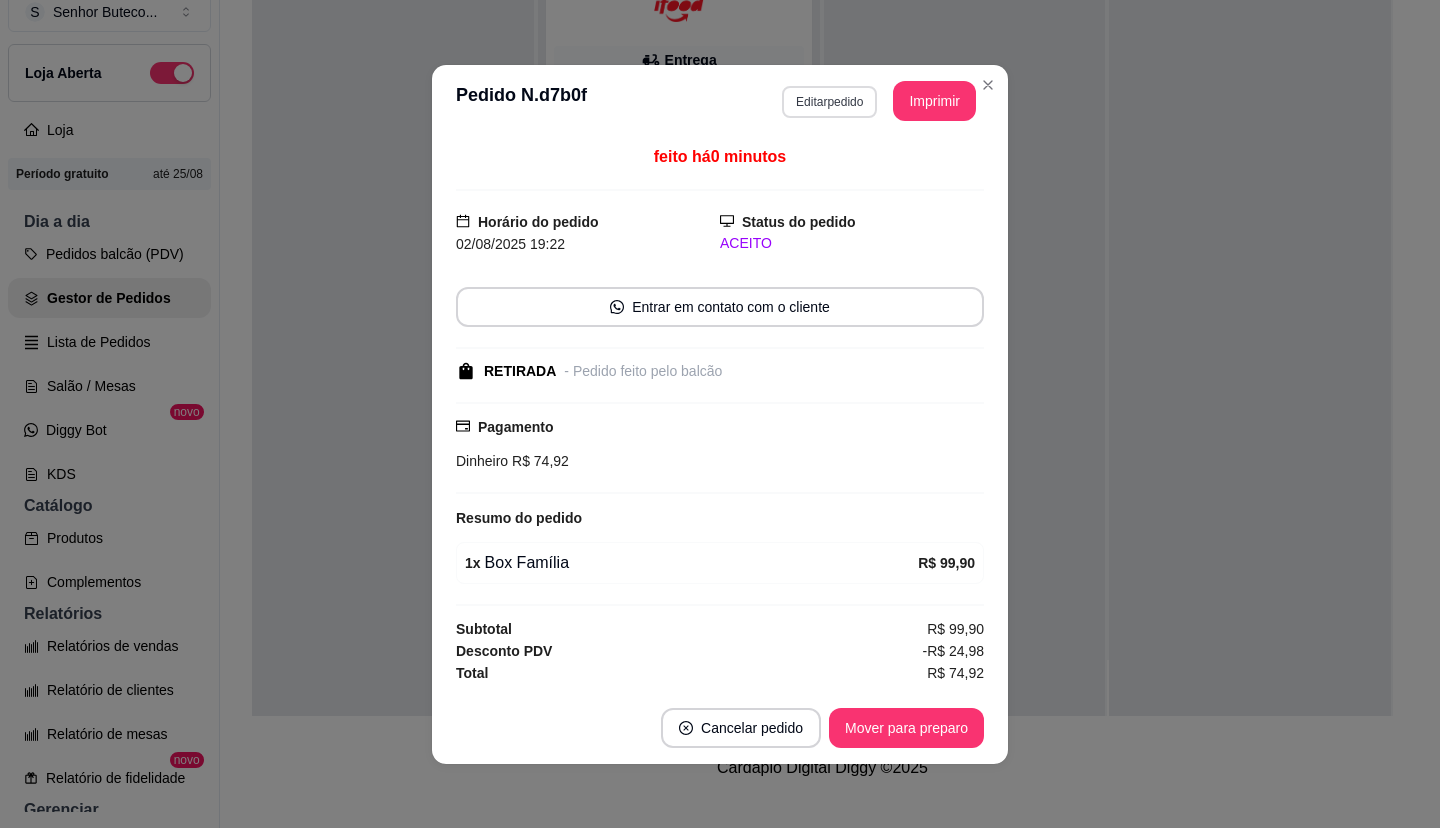 click on "Editar  pedido" at bounding box center (829, 102) 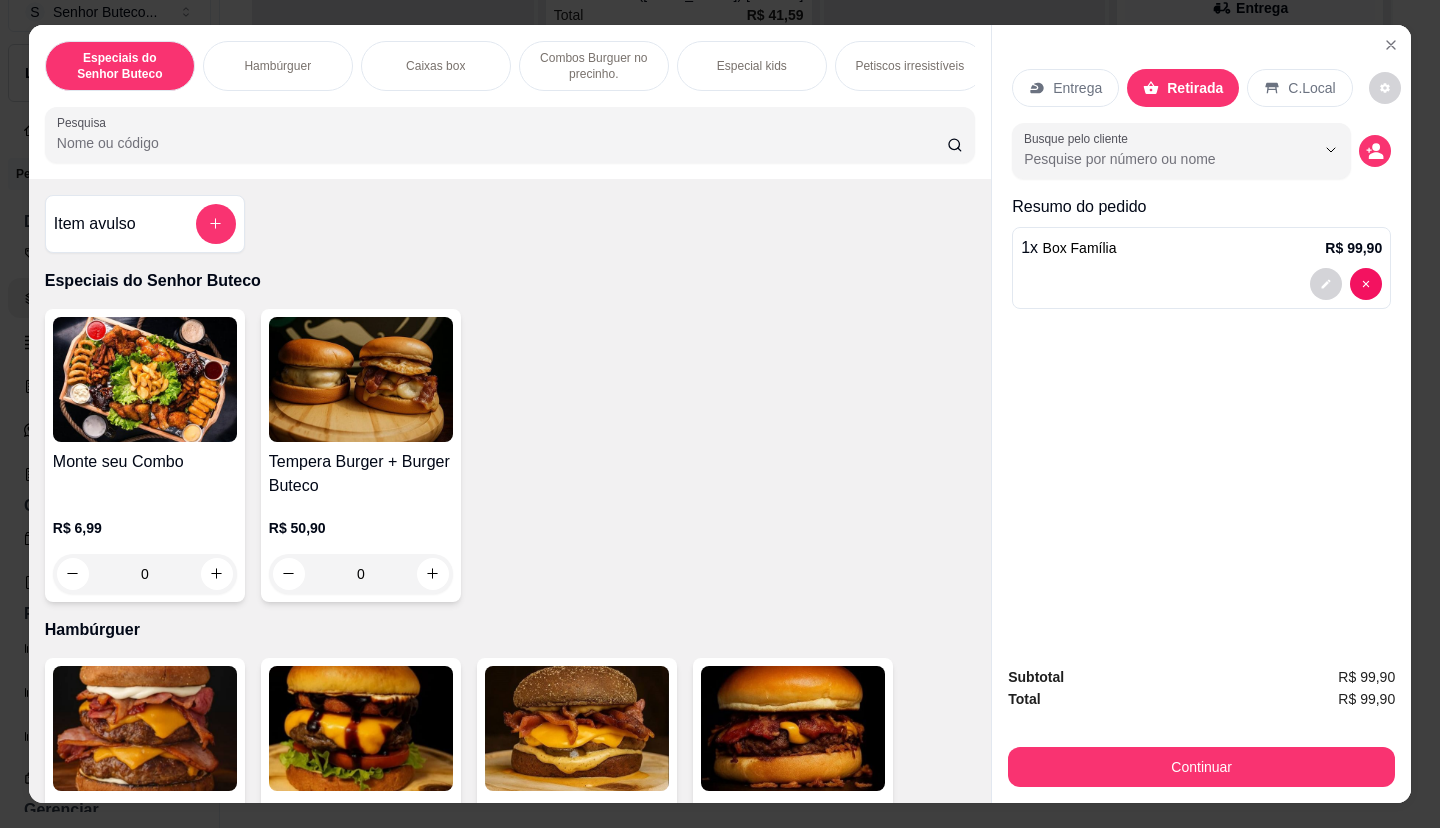 scroll, scrollTop: 0, scrollLeft: 0, axis: both 